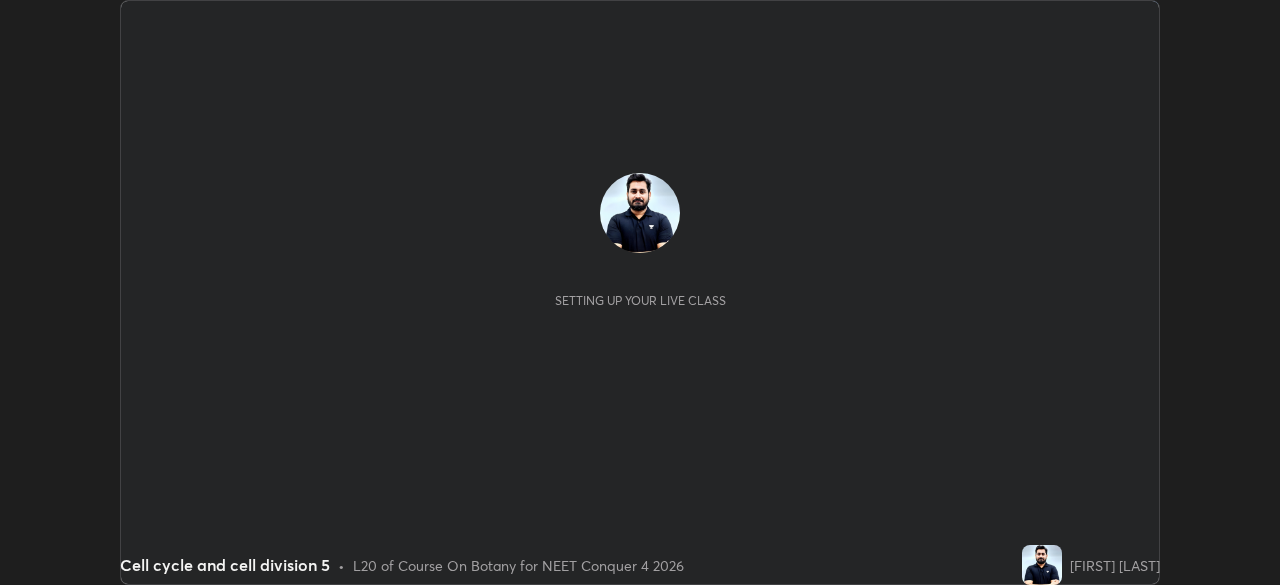 scroll, scrollTop: 0, scrollLeft: 0, axis: both 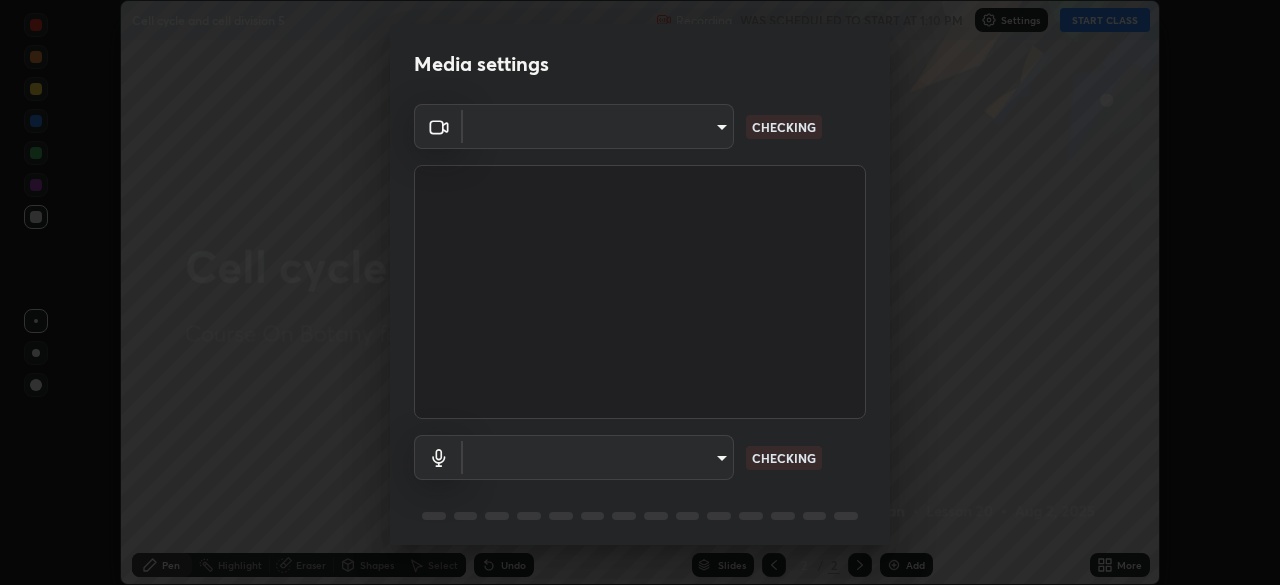 type on "b4e1421f6c5060577252b130237662f08d19228d59f93fcd840f6b1a72f24613" 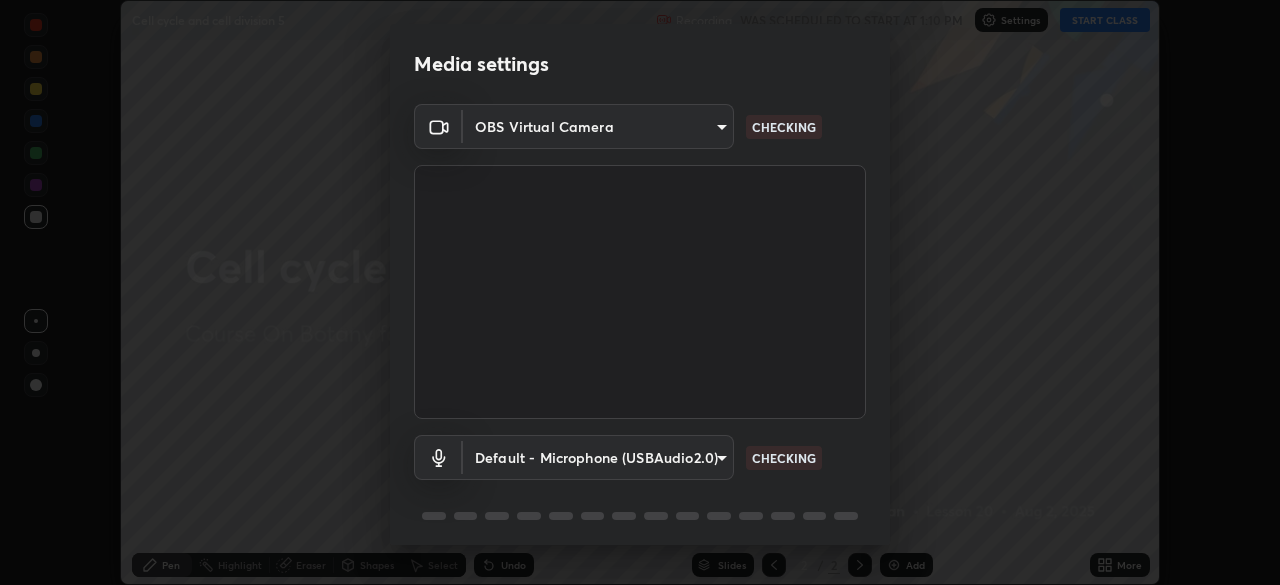 scroll, scrollTop: 71, scrollLeft: 0, axis: vertical 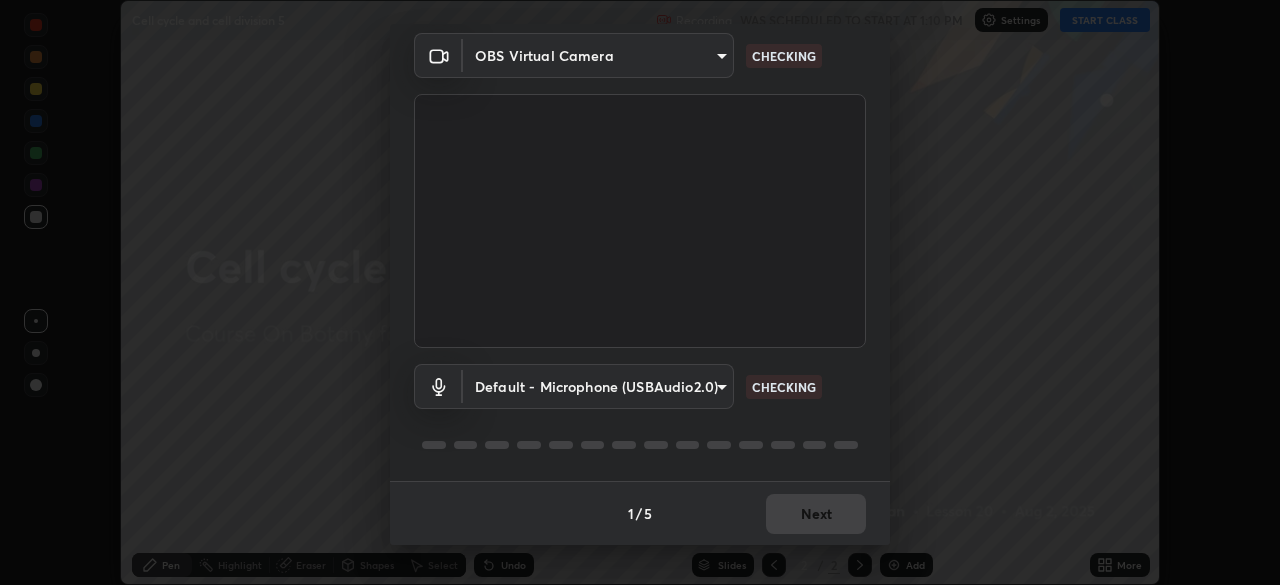 click on "Erase all Cell cycle and cell division 5 Recording WAS SCHEDULED TO START AT  1:10 PM Settings START CLASS Setting up your live class Cell cycle and cell division 5 • L20 of Course On Botany for NEET Conquer 4 2026 [FIRST] [LAST] Pen Highlight Eraser Shapes Select Undo Slides 2 / 2 Add More No doubts shared Encourage your learners to ask a doubt for better clarity Report an issue Reason for reporting Buffering Chat not working Audio - Video sync issue Educator video quality low ​ Attach an image Report Media settings OBS Virtual Camera b4e1421f6c5060577252b130237662f08d19228d59f93fcd840f6b1a72f24613 CHECKING Default - Microphone (USBAudio2.0) default CHECKING 1 / 5 Next" at bounding box center (640, 292) 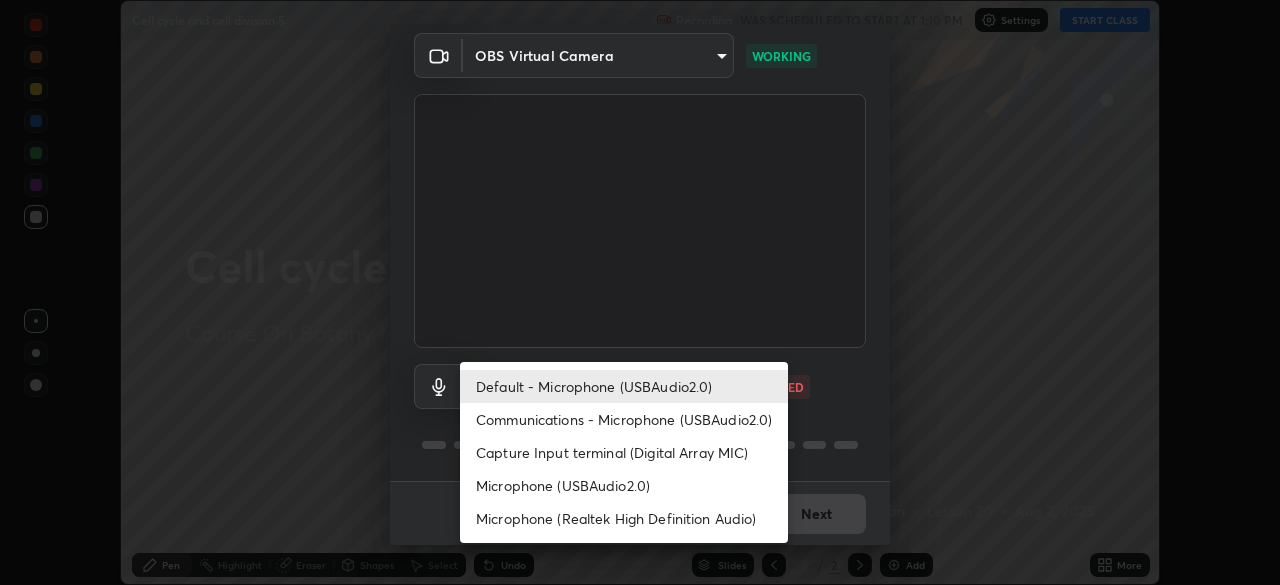 click on "Communications - Microphone (USBAudio2.0)" at bounding box center (624, 419) 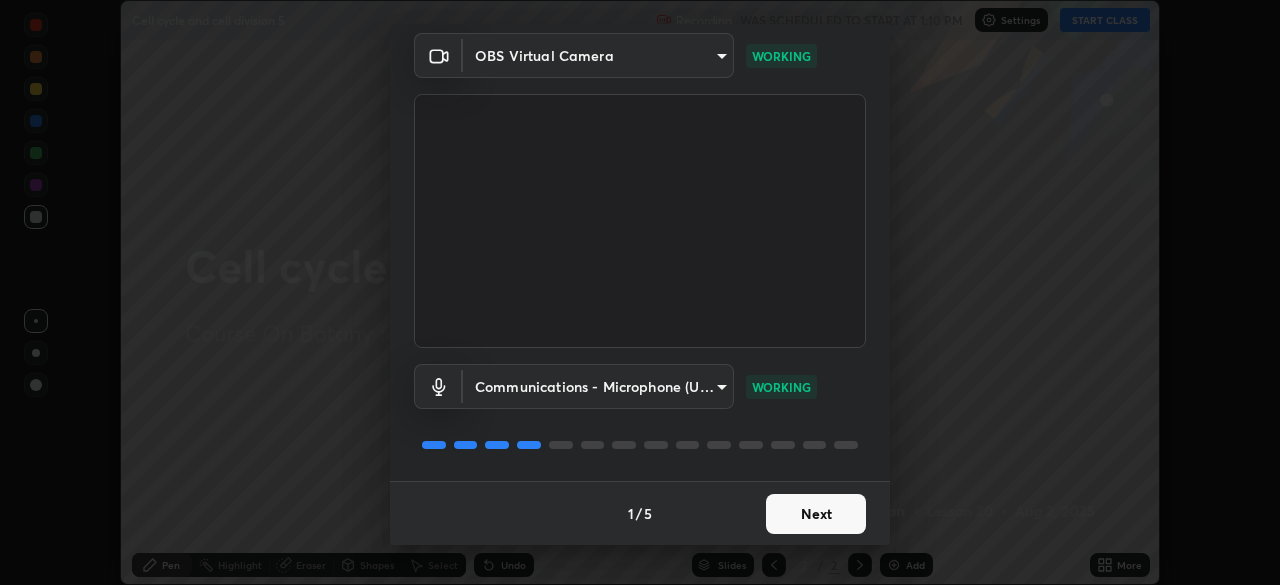 click on "Next" at bounding box center [816, 514] 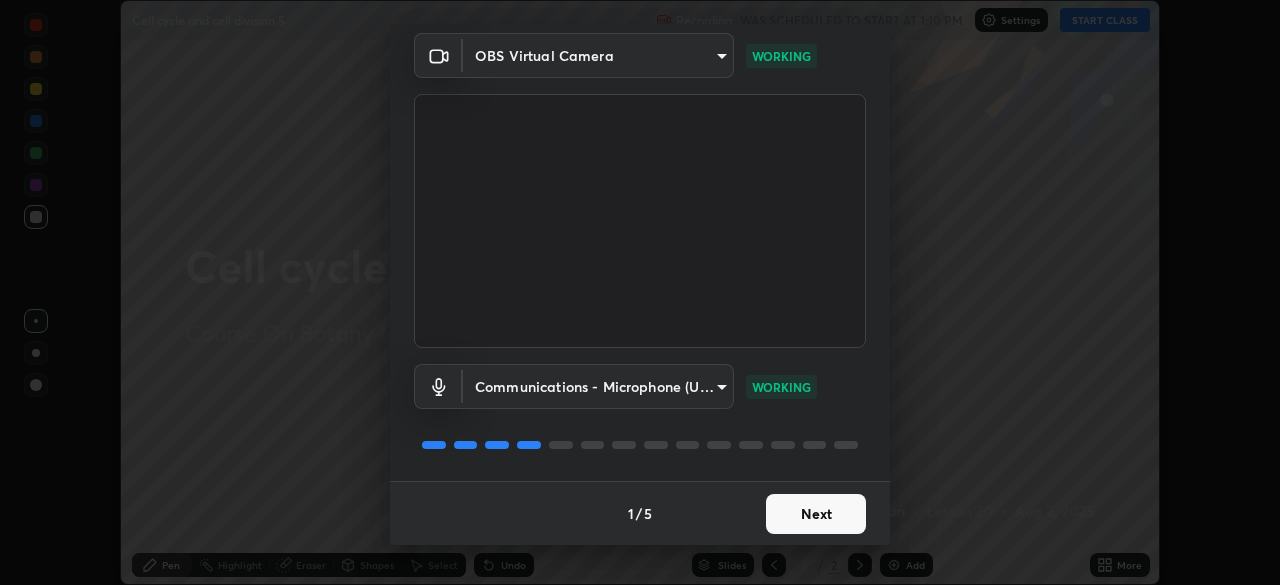 scroll, scrollTop: 0, scrollLeft: 0, axis: both 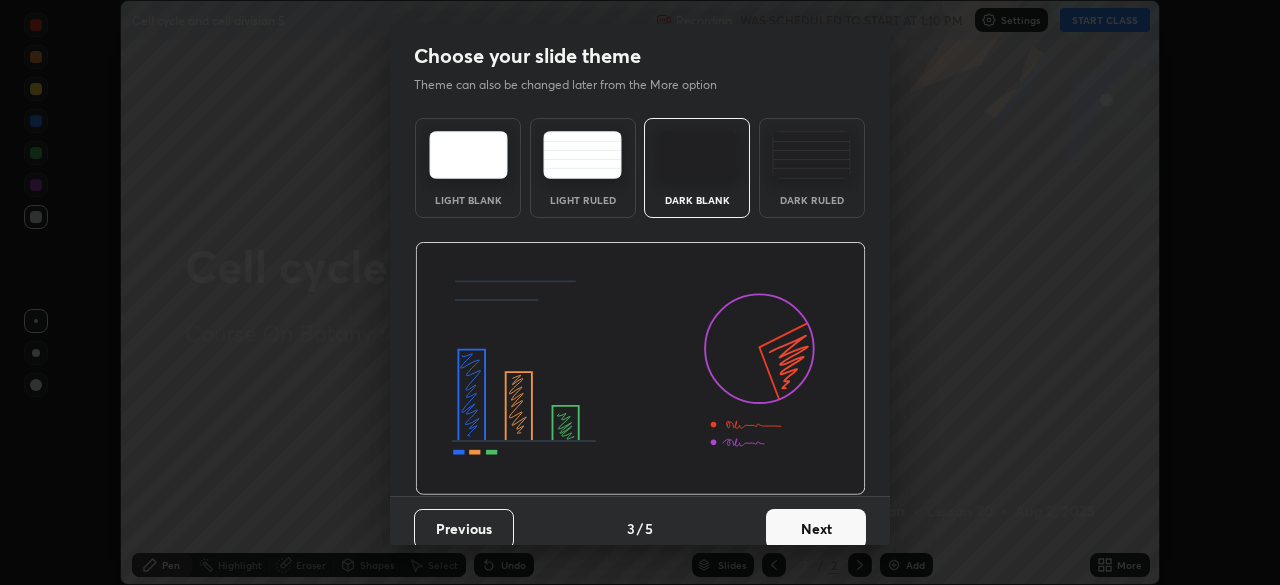 click on "Next" at bounding box center (816, 529) 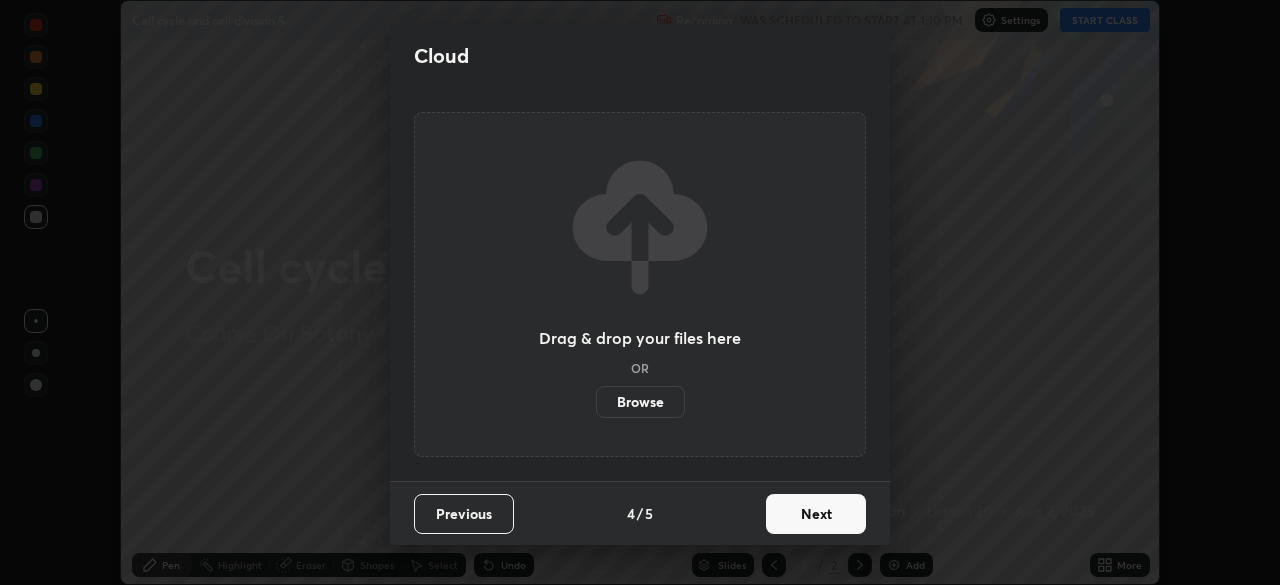 click on "Next" at bounding box center (816, 514) 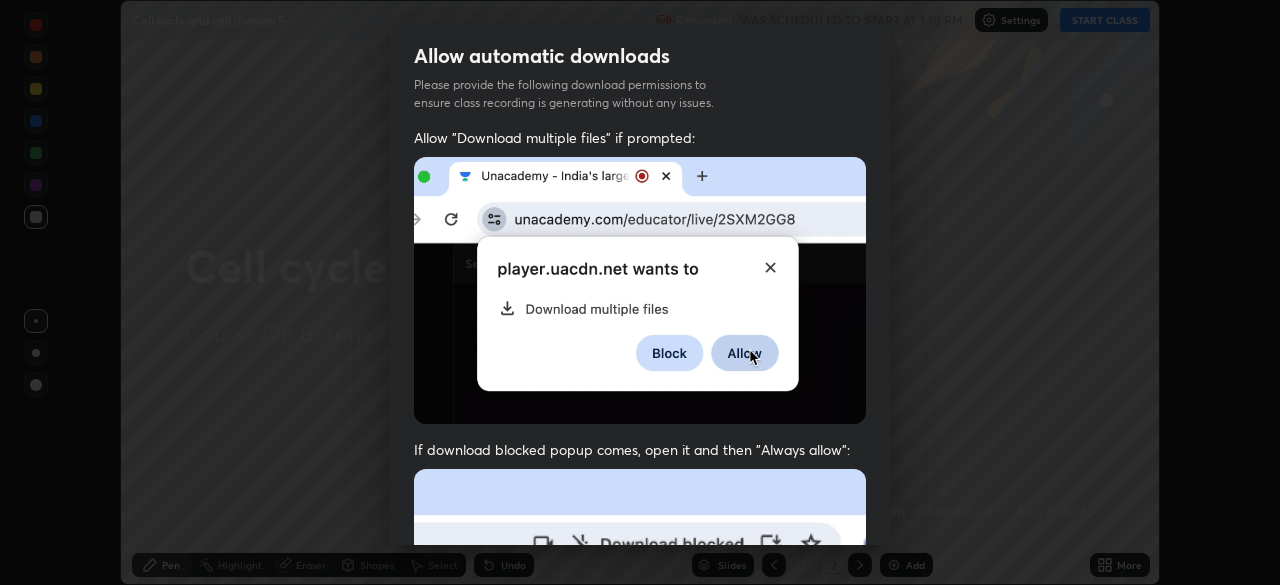 click at bounding box center (640, 687) 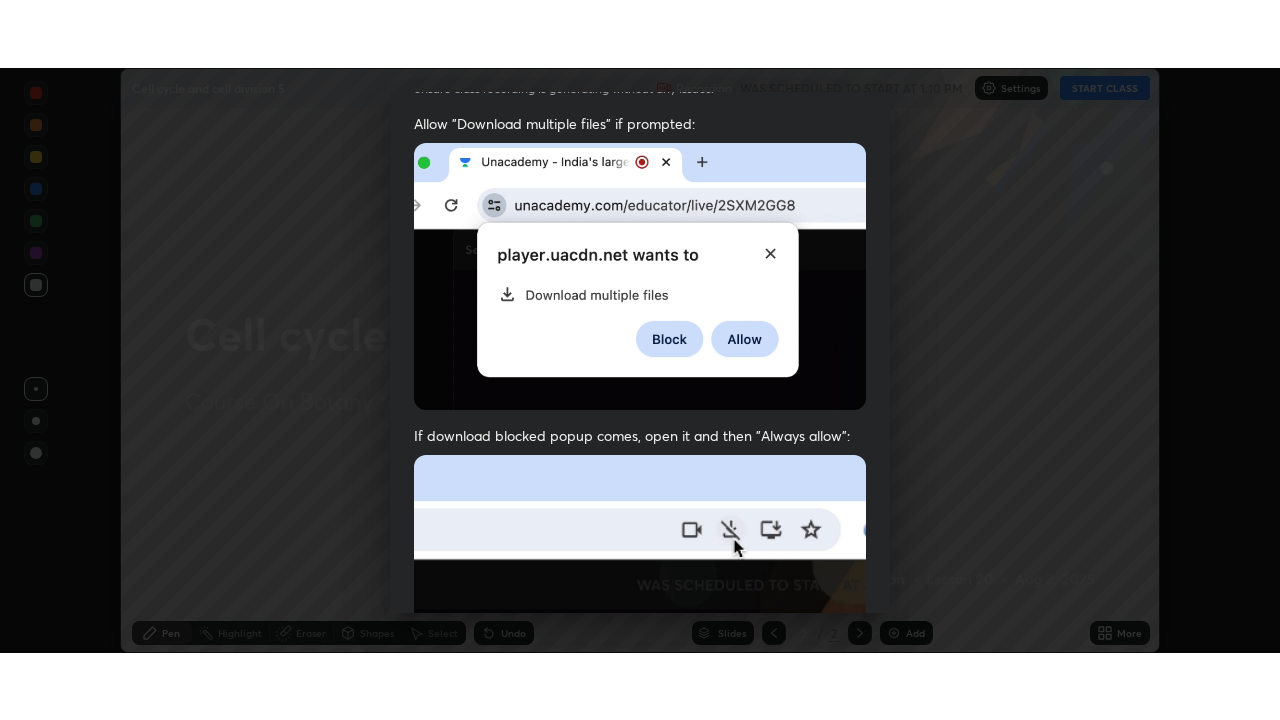 scroll, scrollTop: 479, scrollLeft: 0, axis: vertical 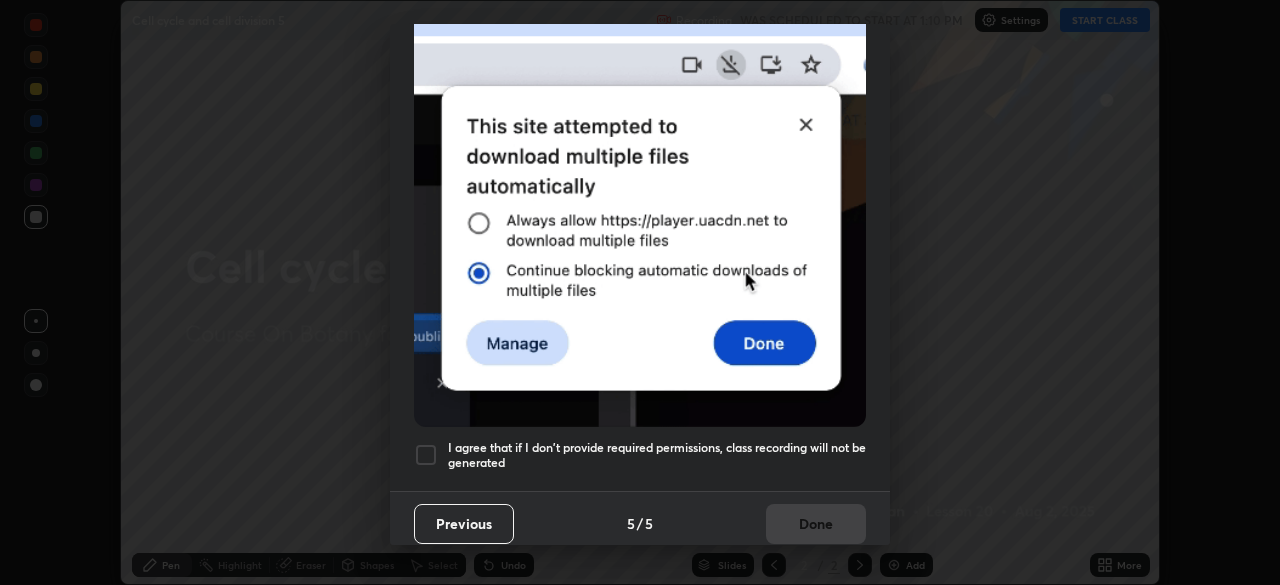 click on "I agree that if I don't provide required permissions, class recording will not be generated" at bounding box center (657, 455) 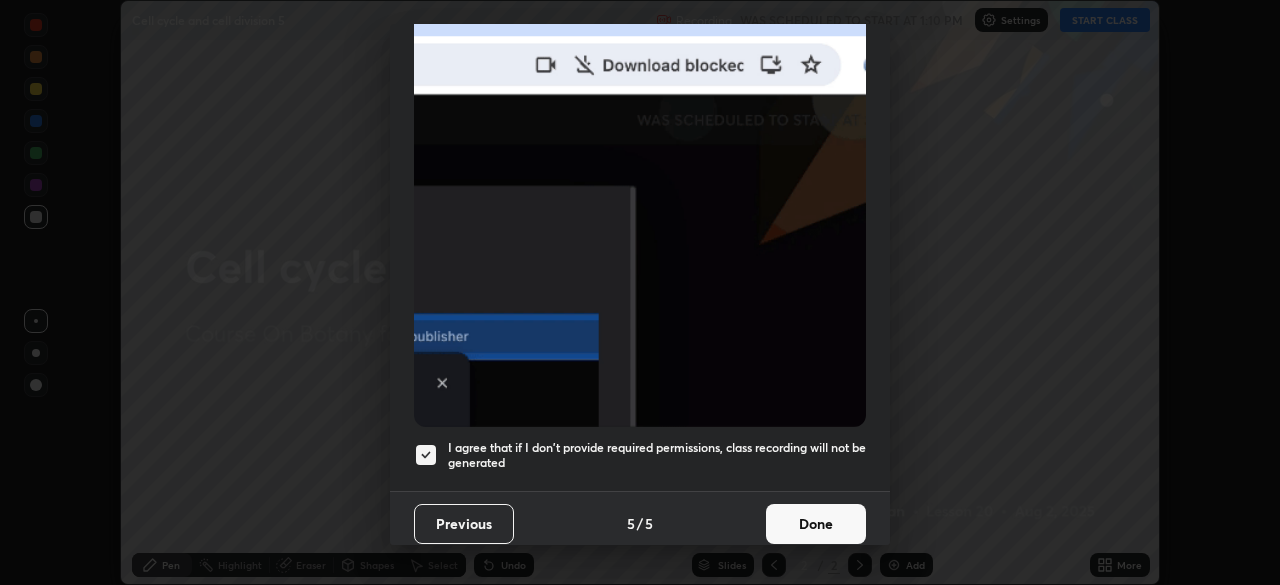 click on "Done" at bounding box center (816, 524) 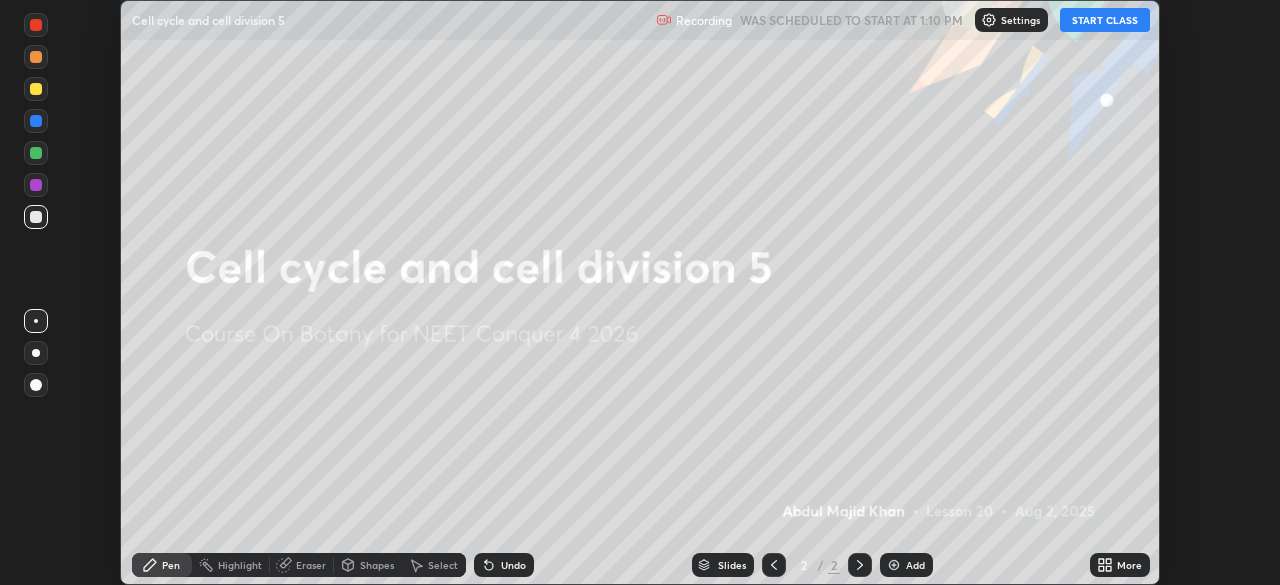 click on "More" at bounding box center (1129, 565) 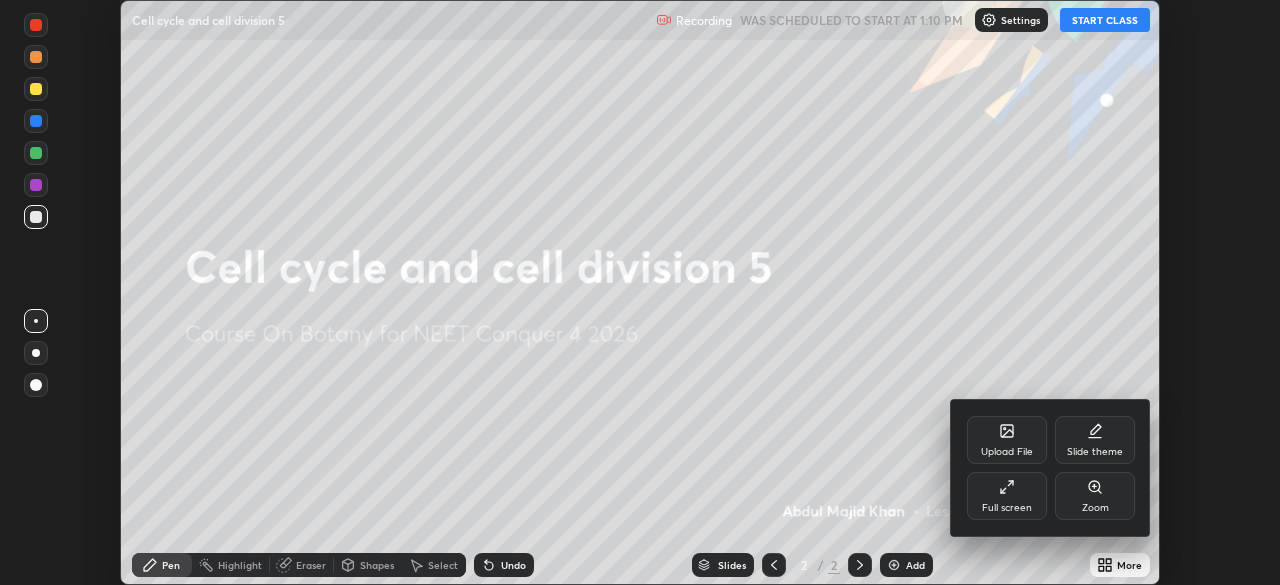 click on "Full screen" at bounding box center [1007, 496] 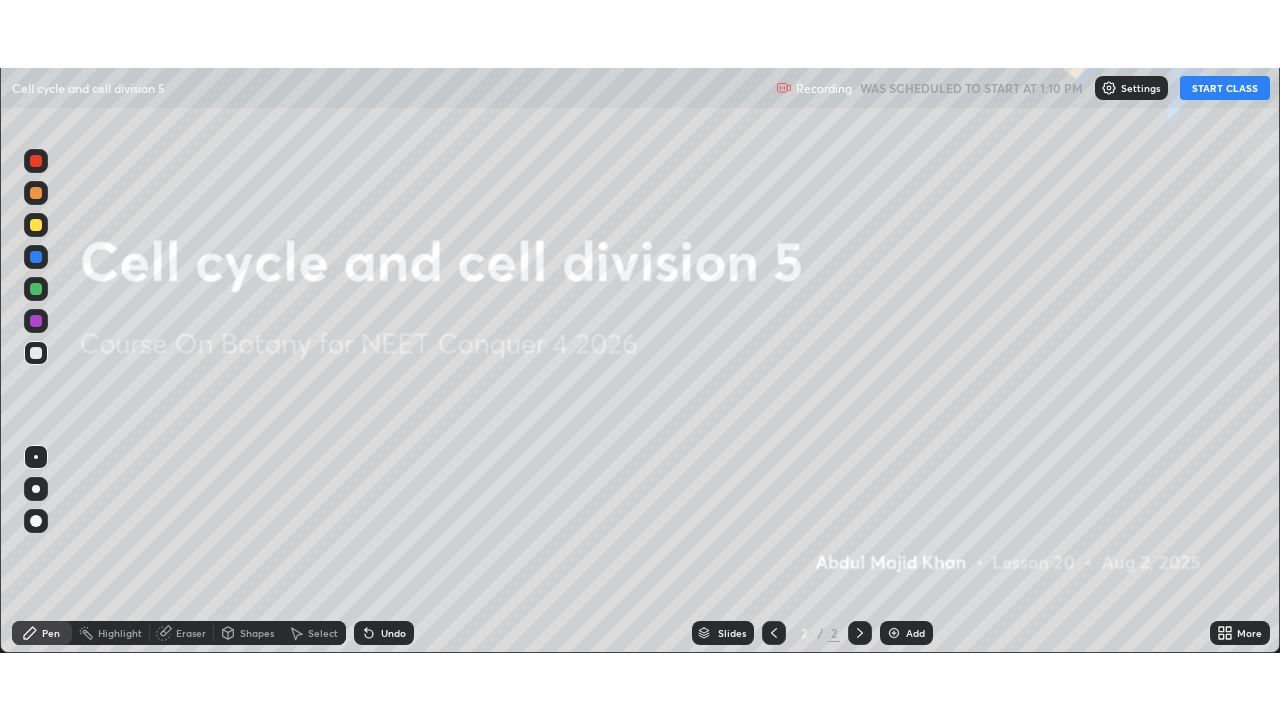 scroll, scrollTop: 99280, scrollLeft: 98720, axis: both 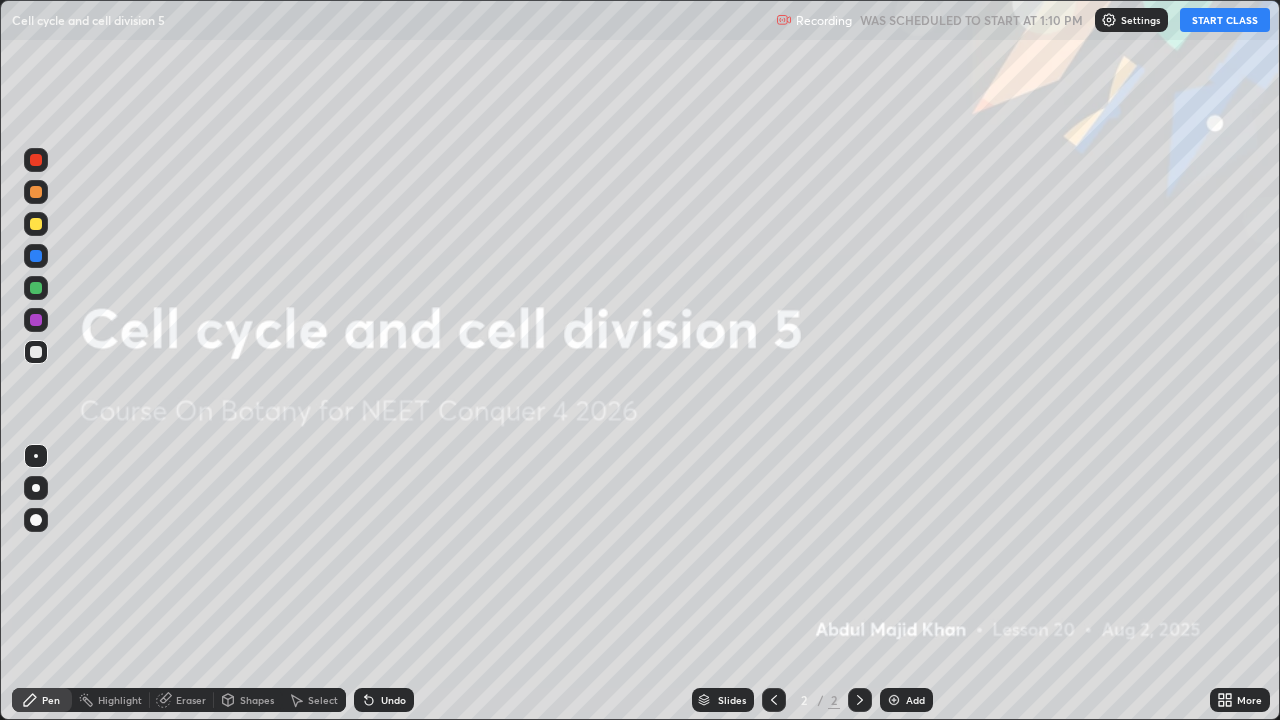 click at bounding box center [36, 224] 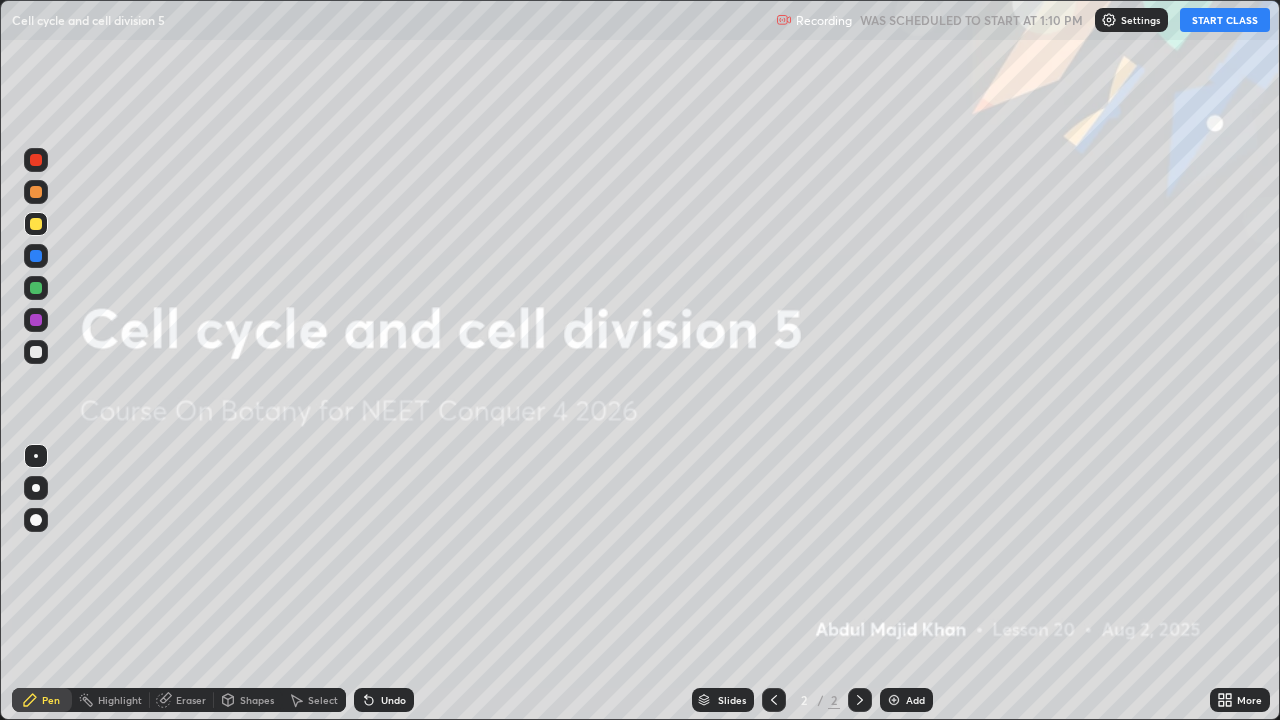 click at bounding box center (36, 488) 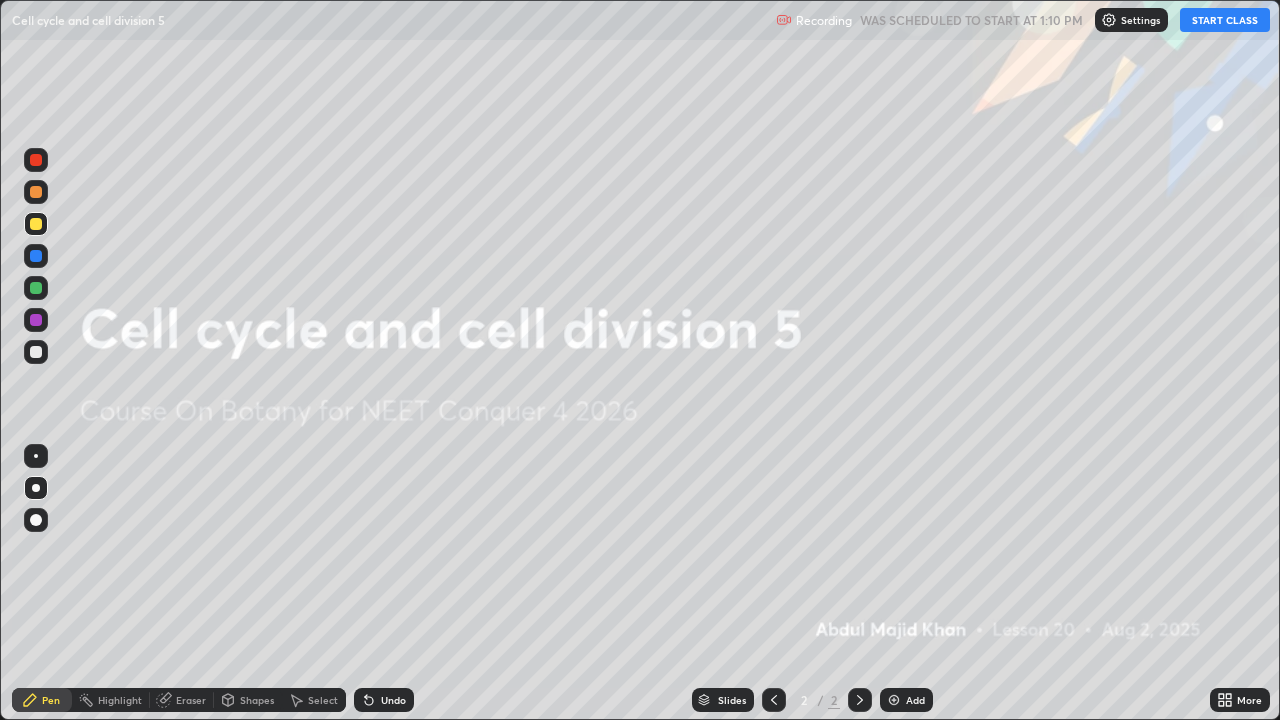 click on "Add" at bounding box center [915, 700] 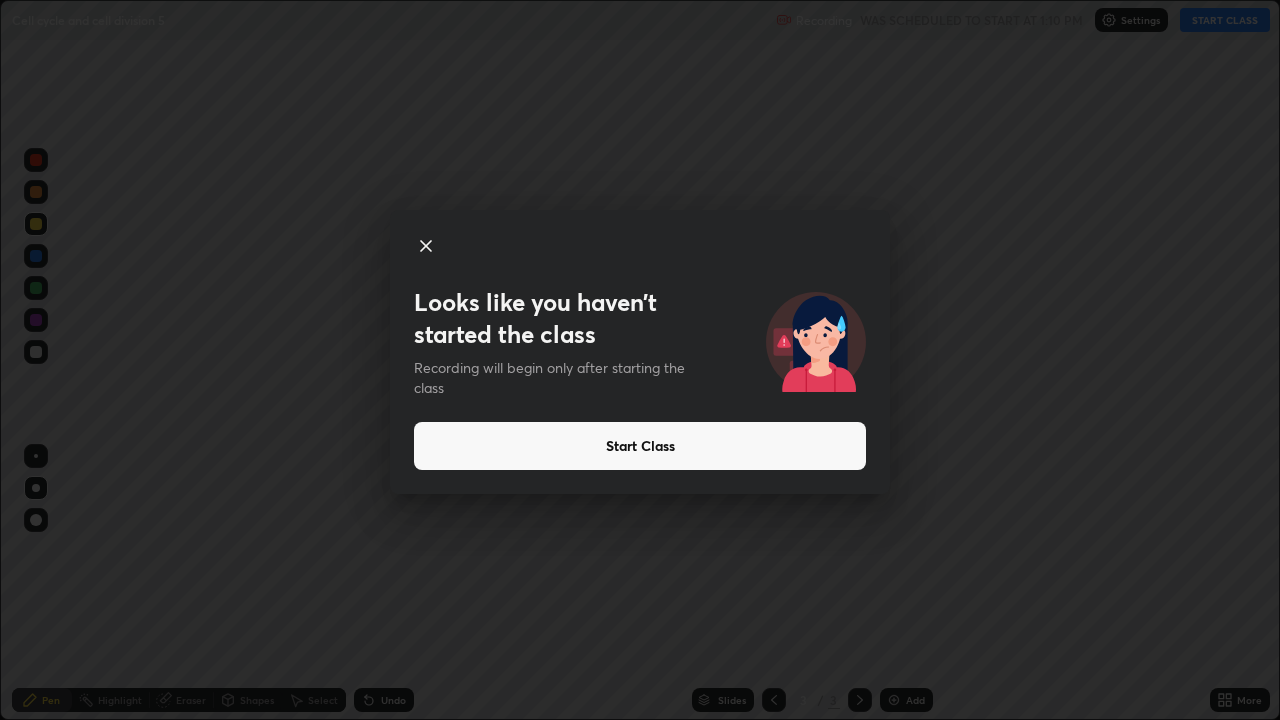 click 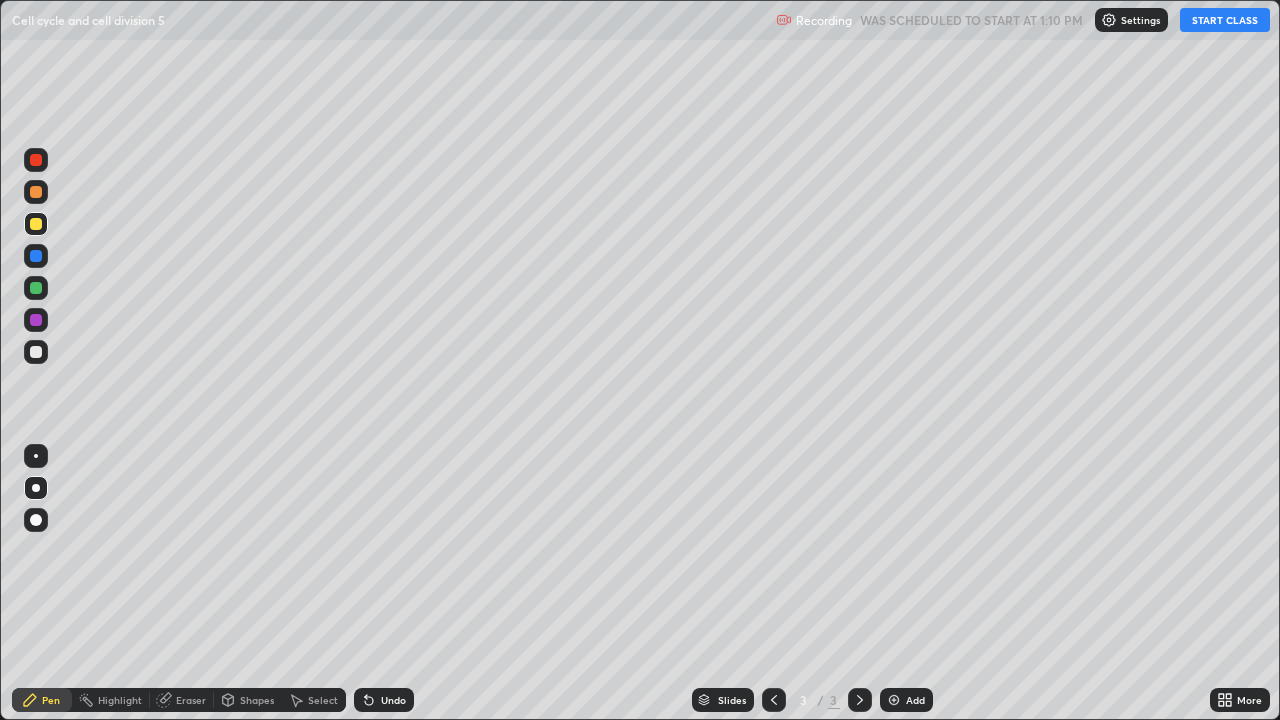 click at bounding box center (36, 224) 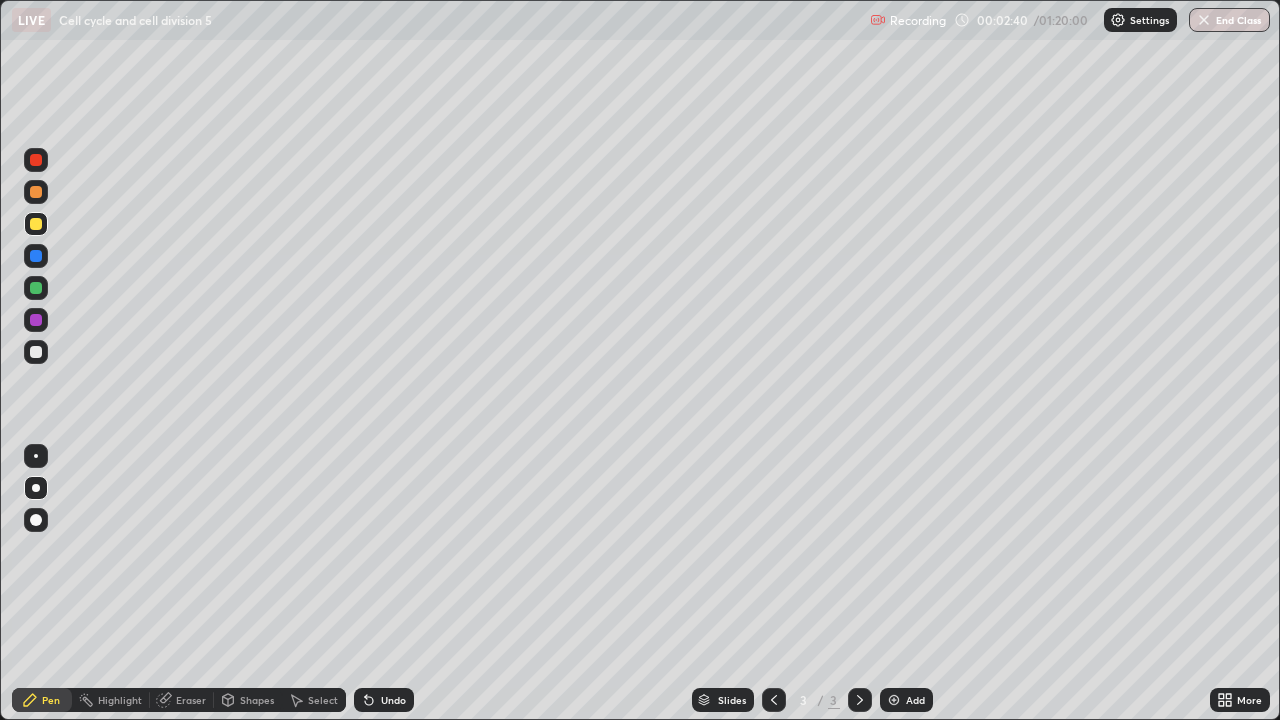 click at bounding box center [36, 224] 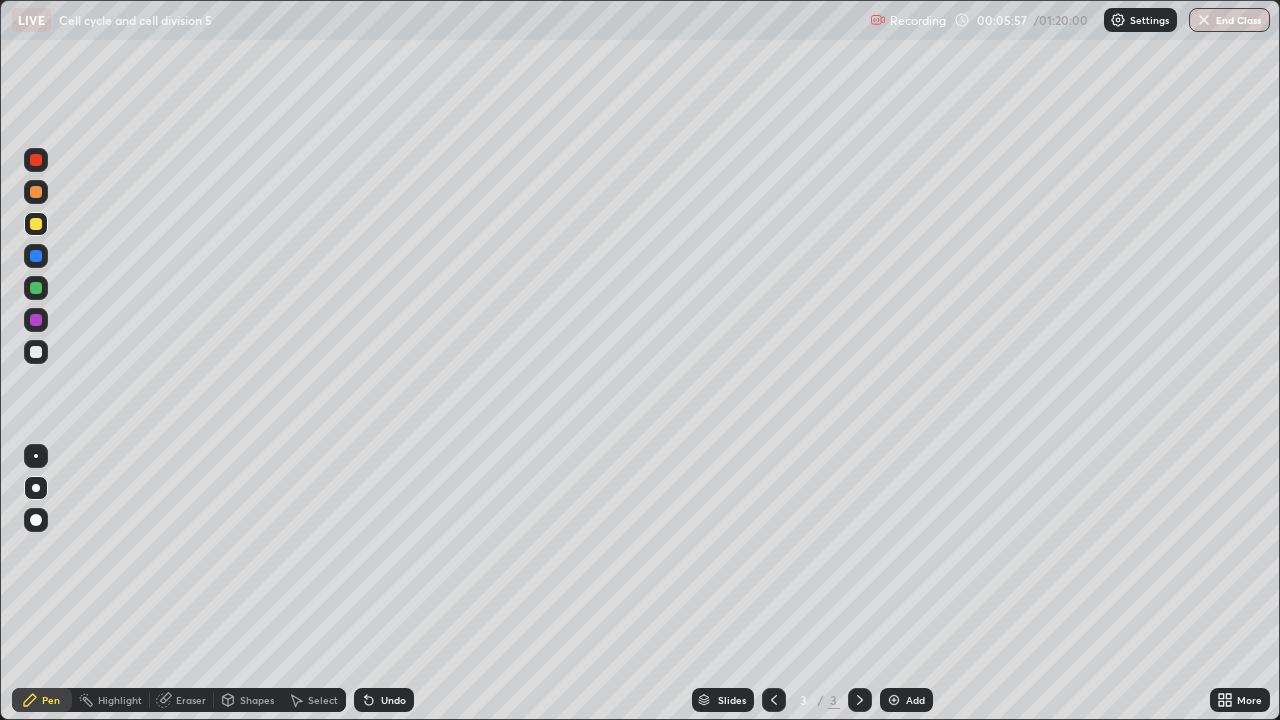 click at bounding box center [36, 488] 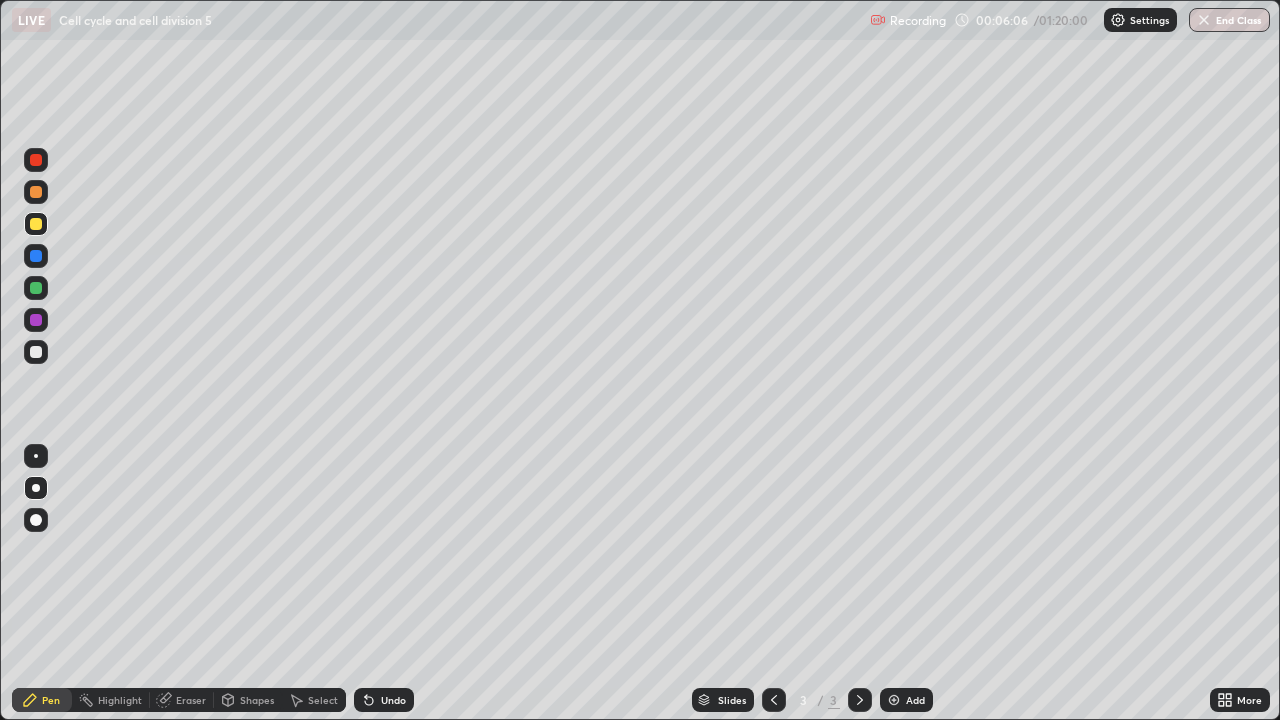 click at bounding box center [36, 352] 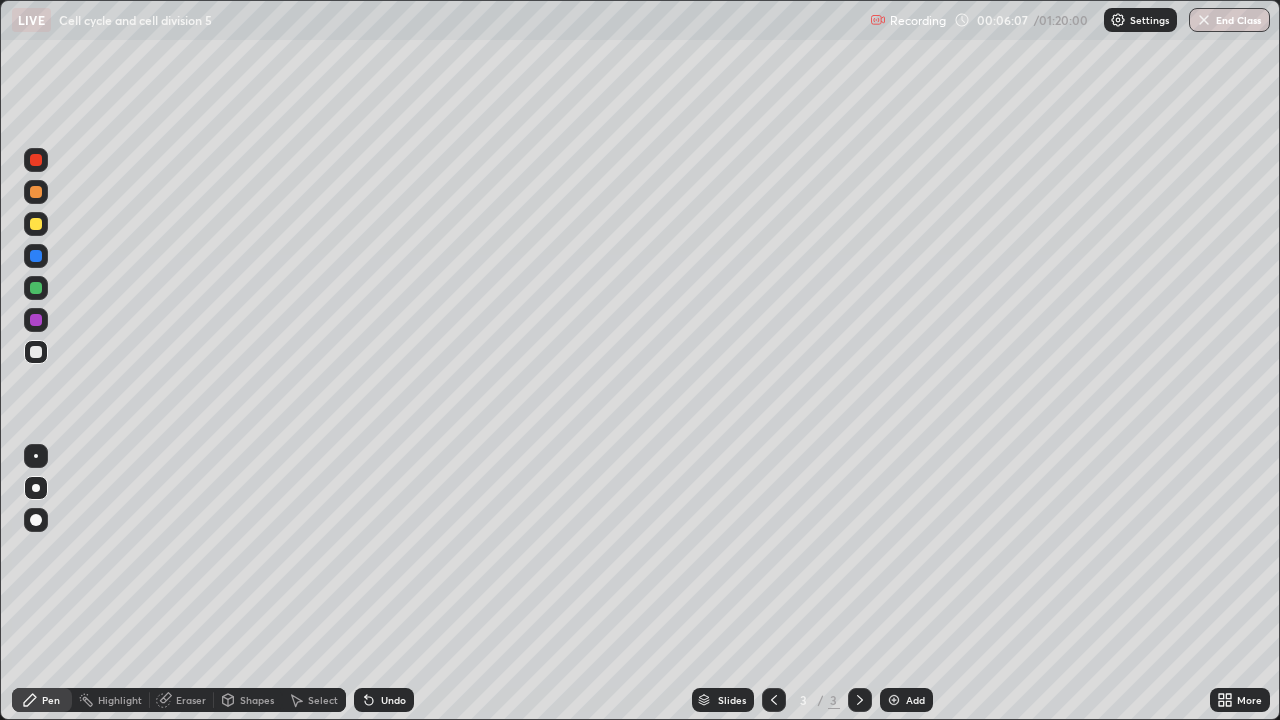 click at bounding box center [36, 224] 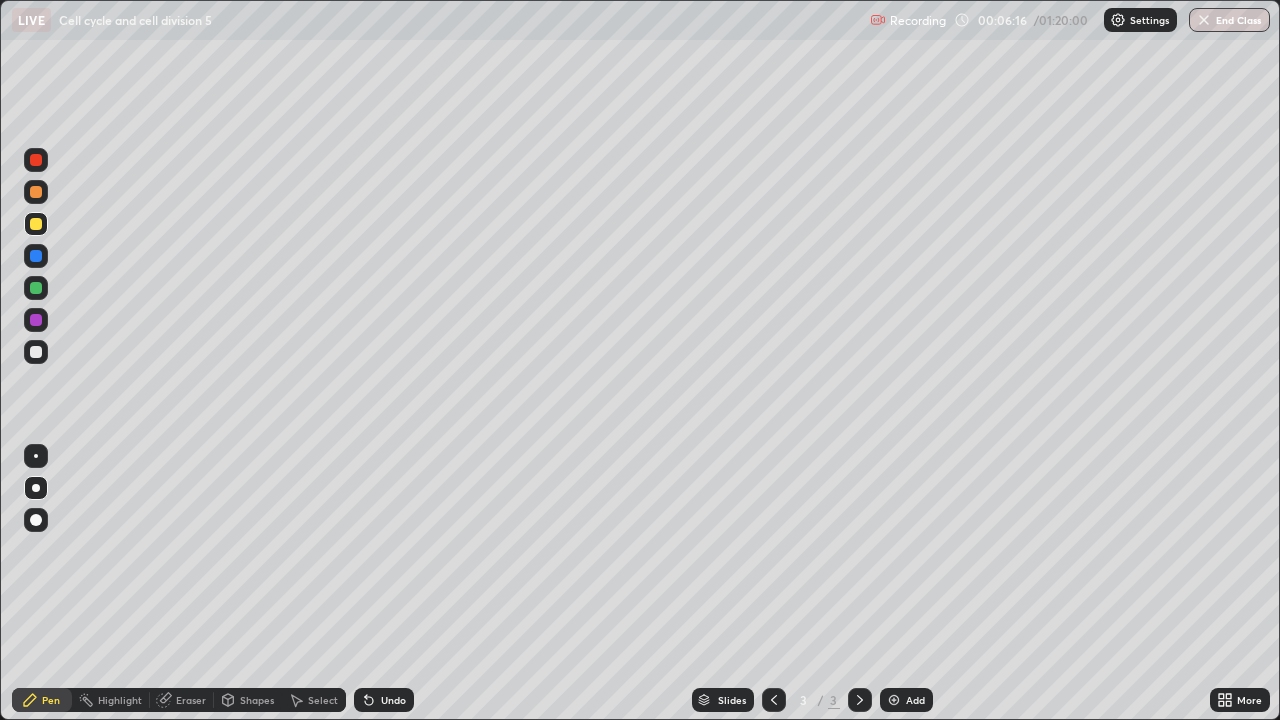 click at bounding box center (36, 224) 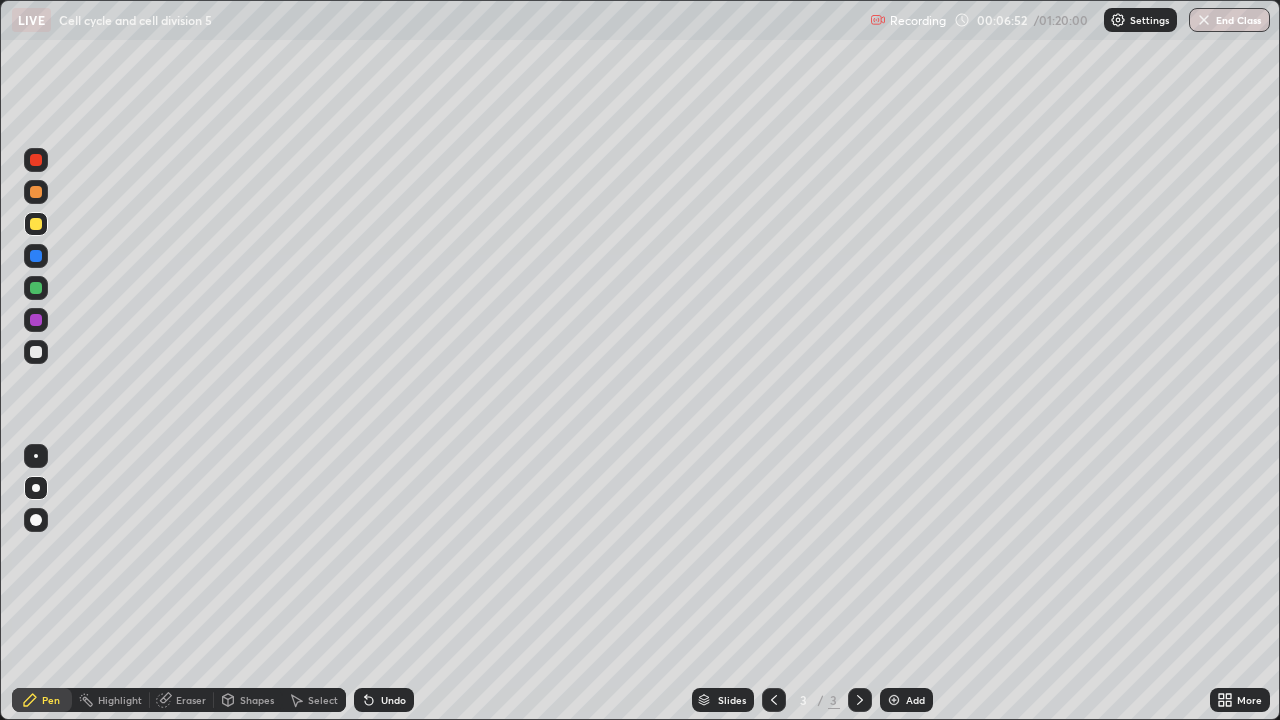 click at bounding box center (36, 352) 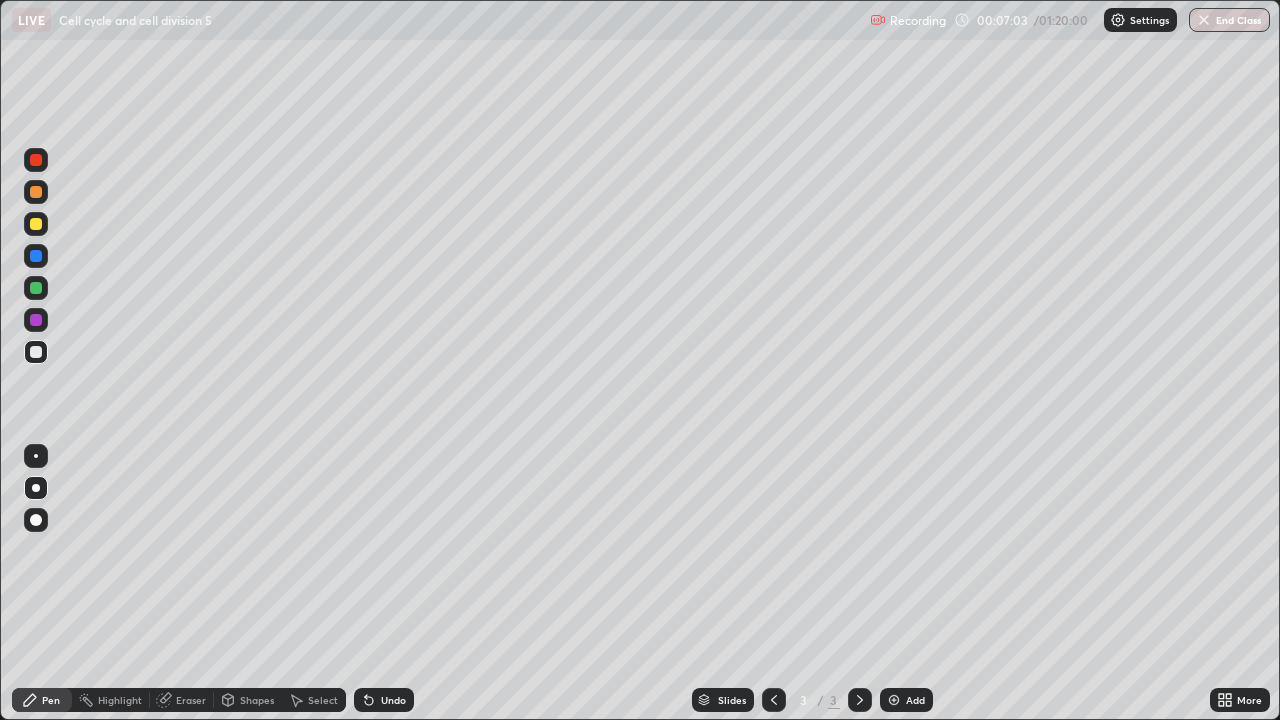 click on "Undo" at bounding box center (393, 700) 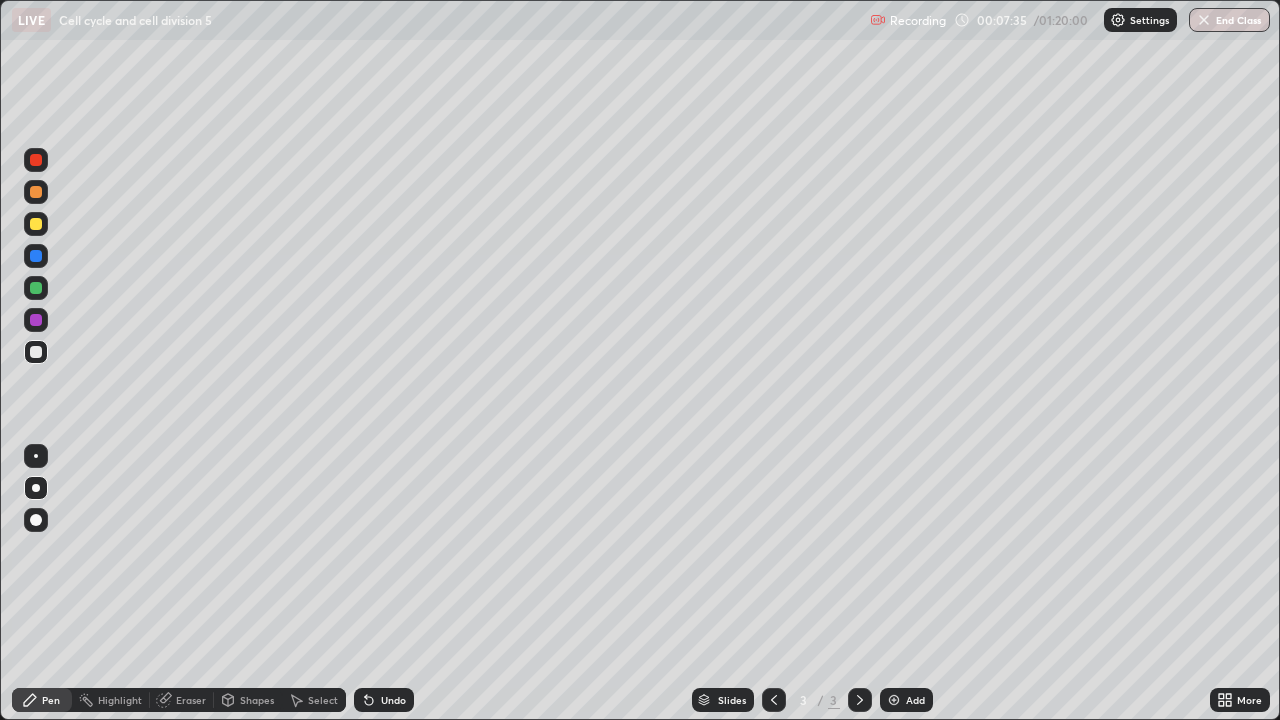 click at bounding box center (36, 288) 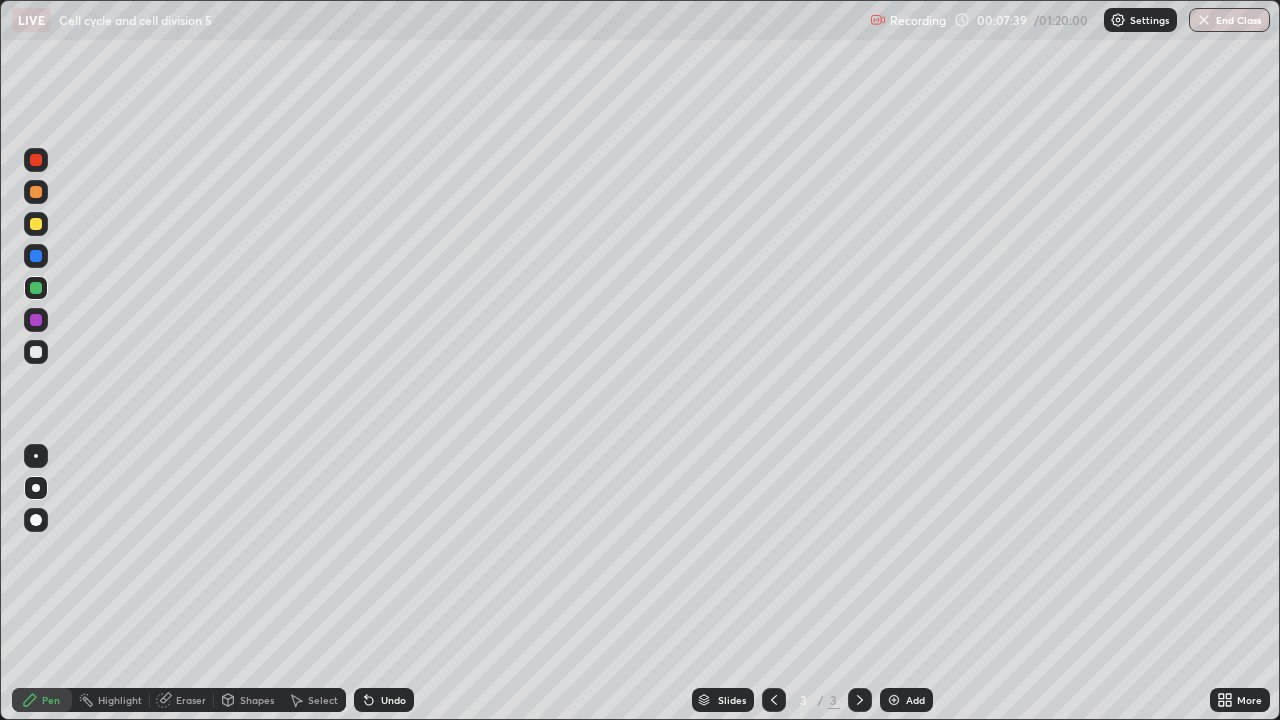 click on "Undo" at bounding box center (393, 700) 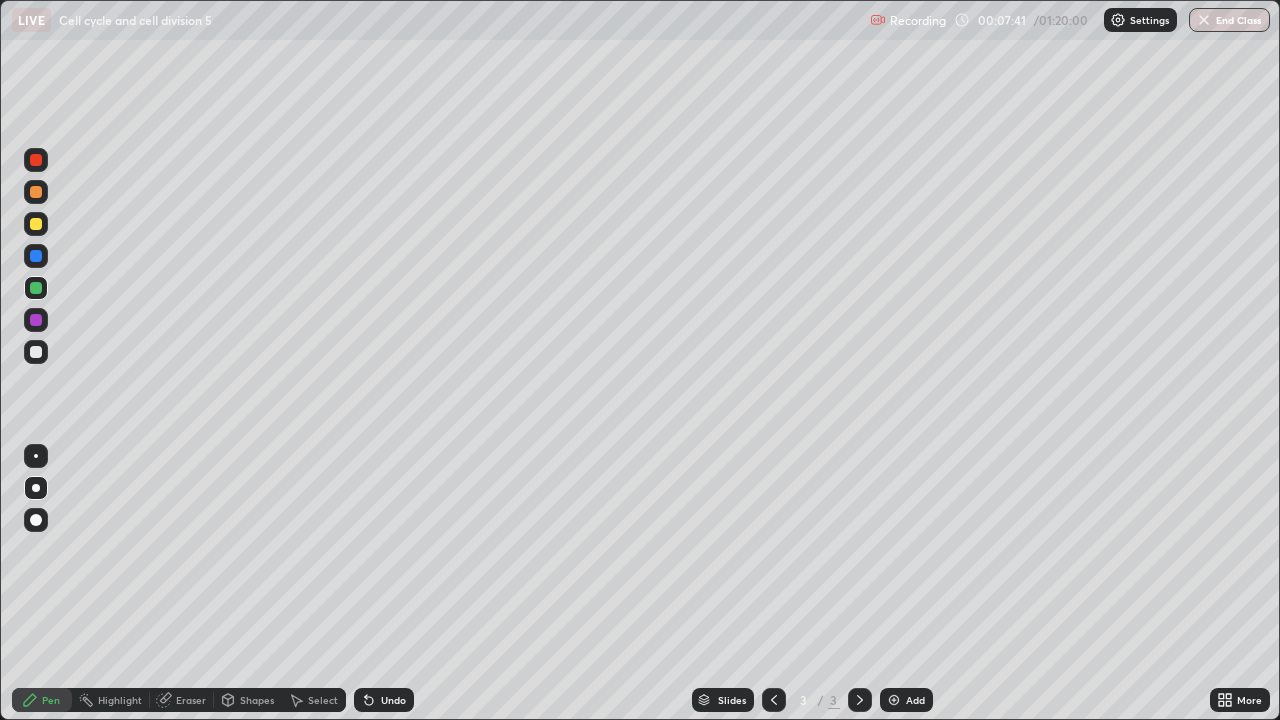 click on "Undo" at bounding box center (393, 700) 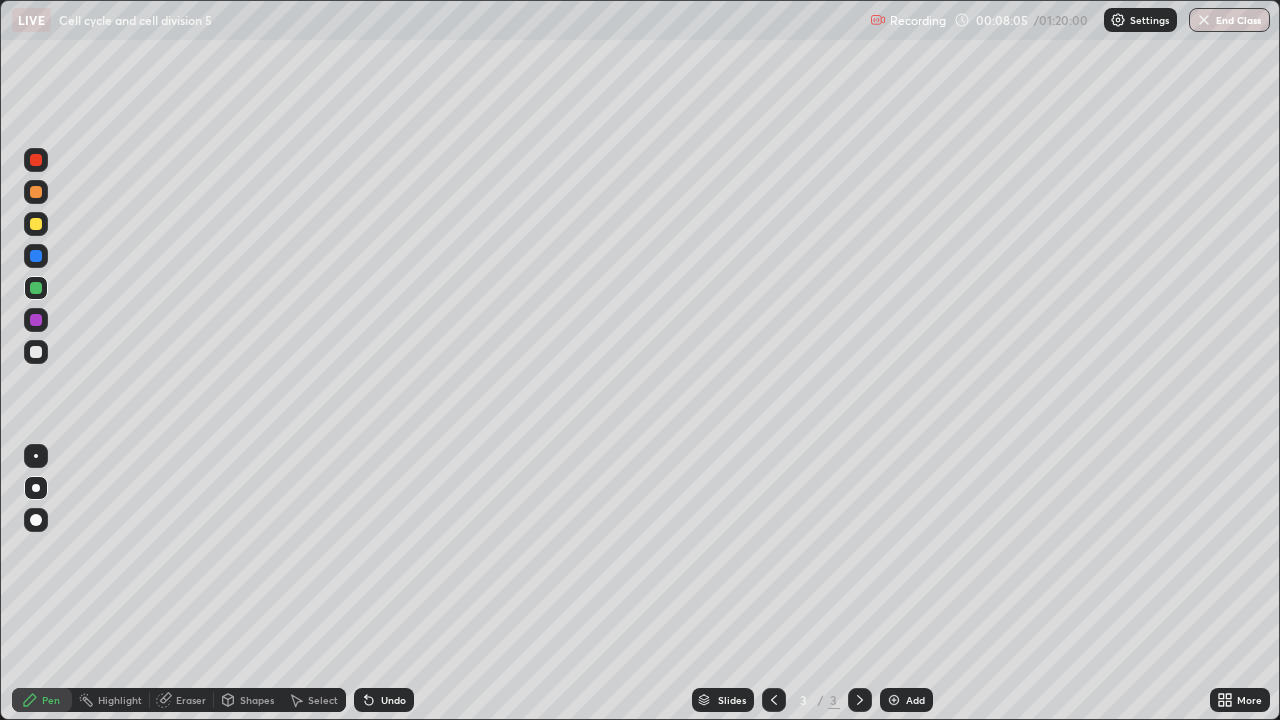 click at bounding box center [36, 160] 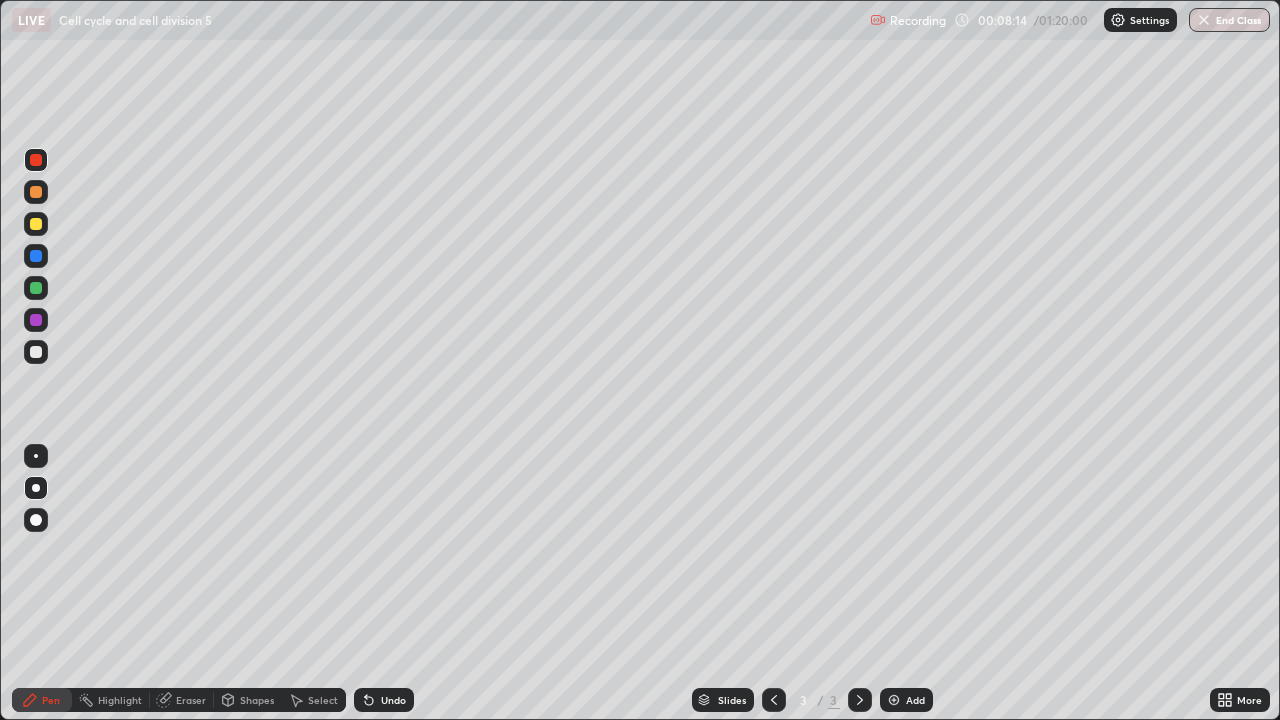 click at bounding box center (36, 288) 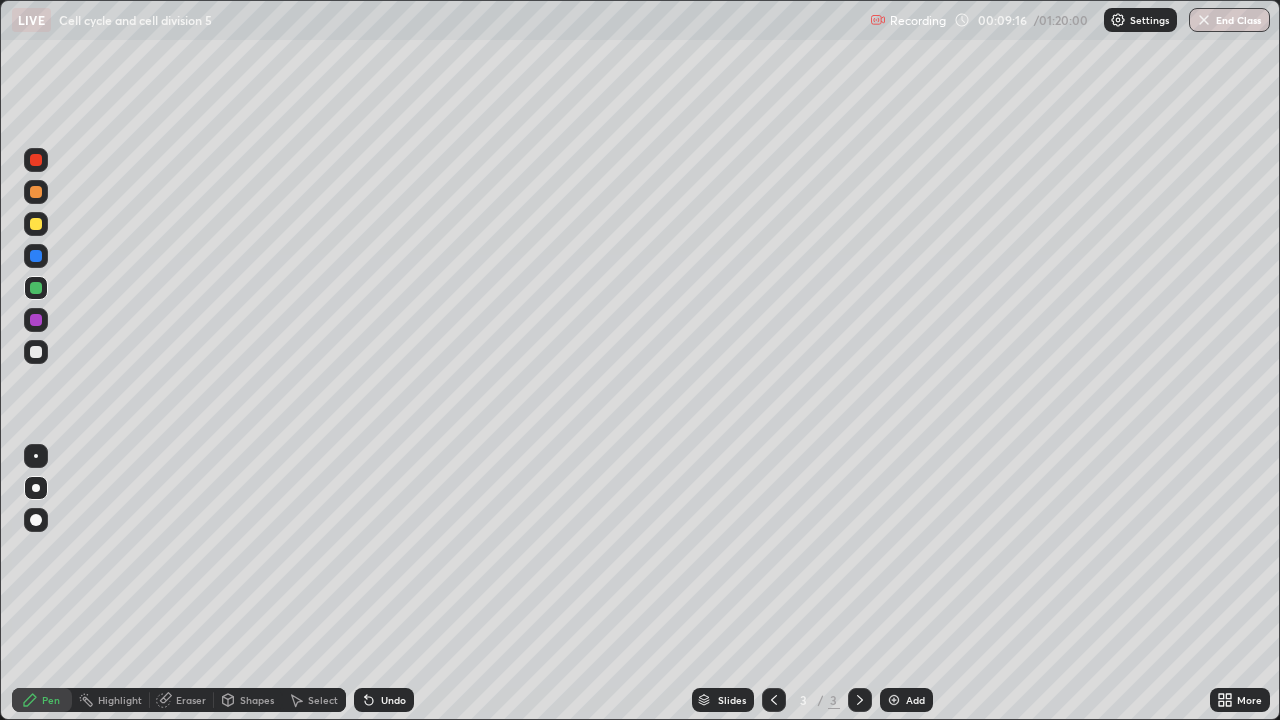 click on "Undo" at bounding box center (393, 700) 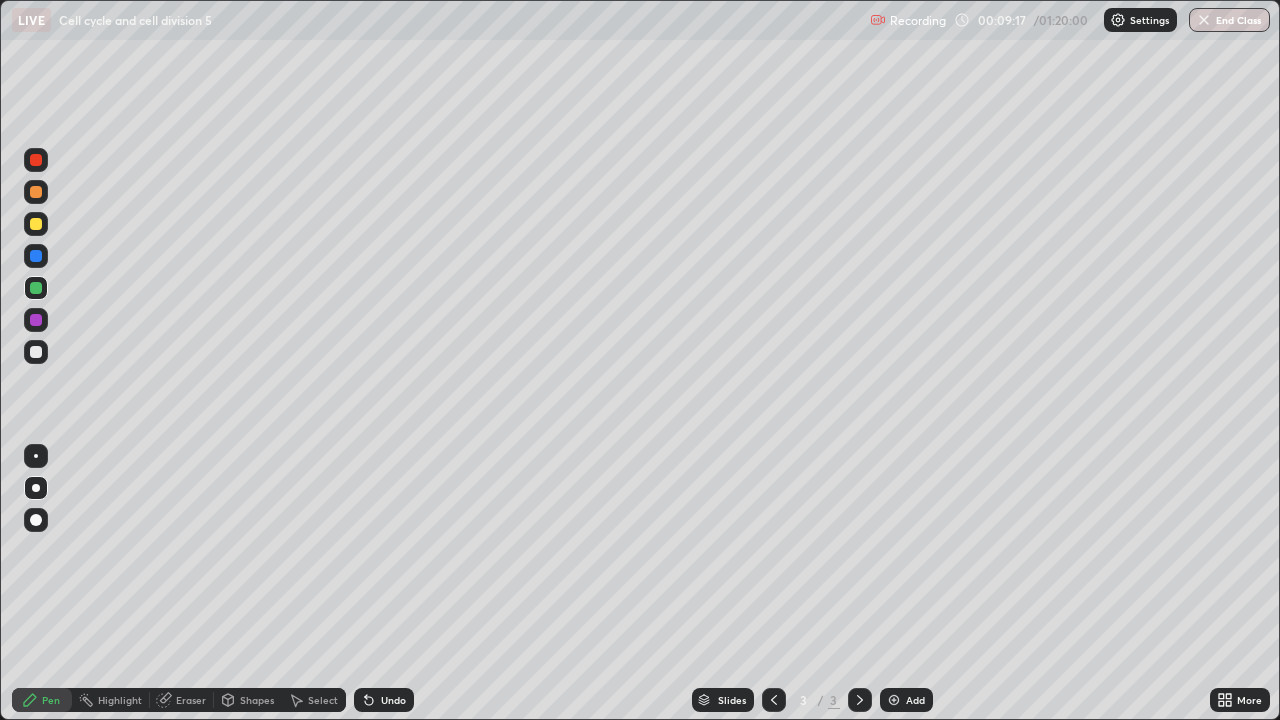 click on "Undo" at bounding box center (384, 700) 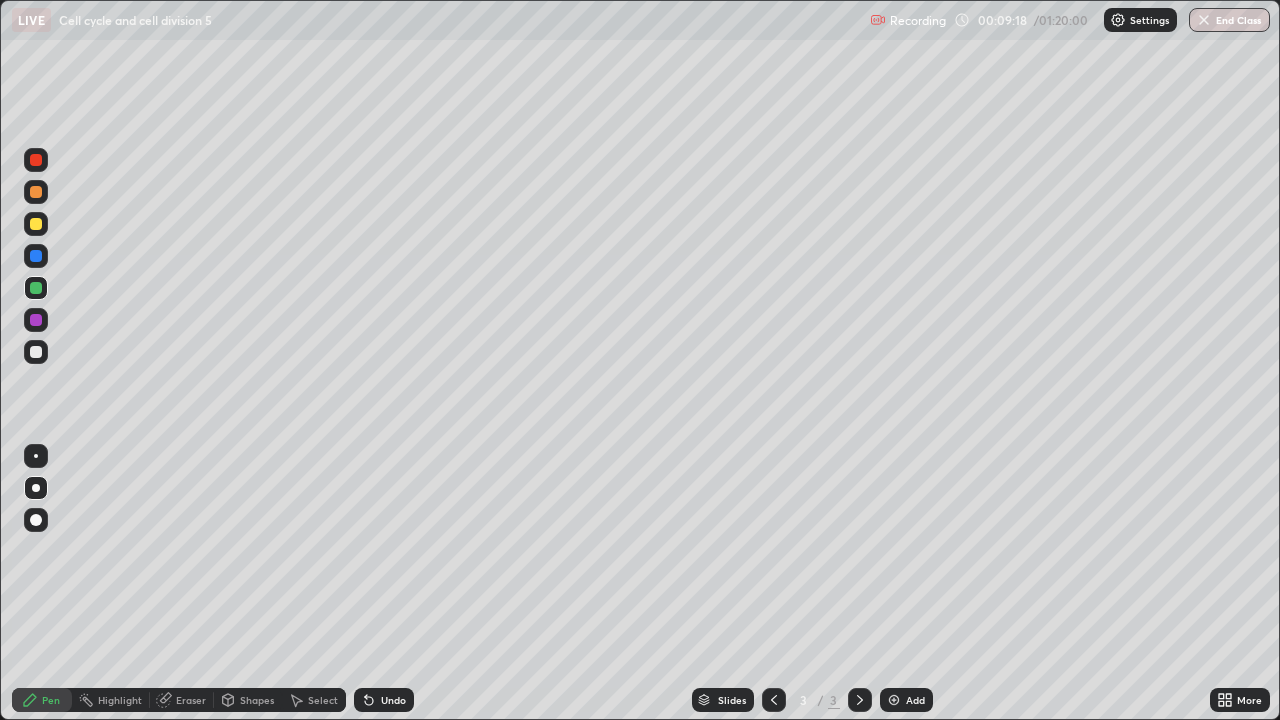 click on "Undo" at bounding box center (393, 700) 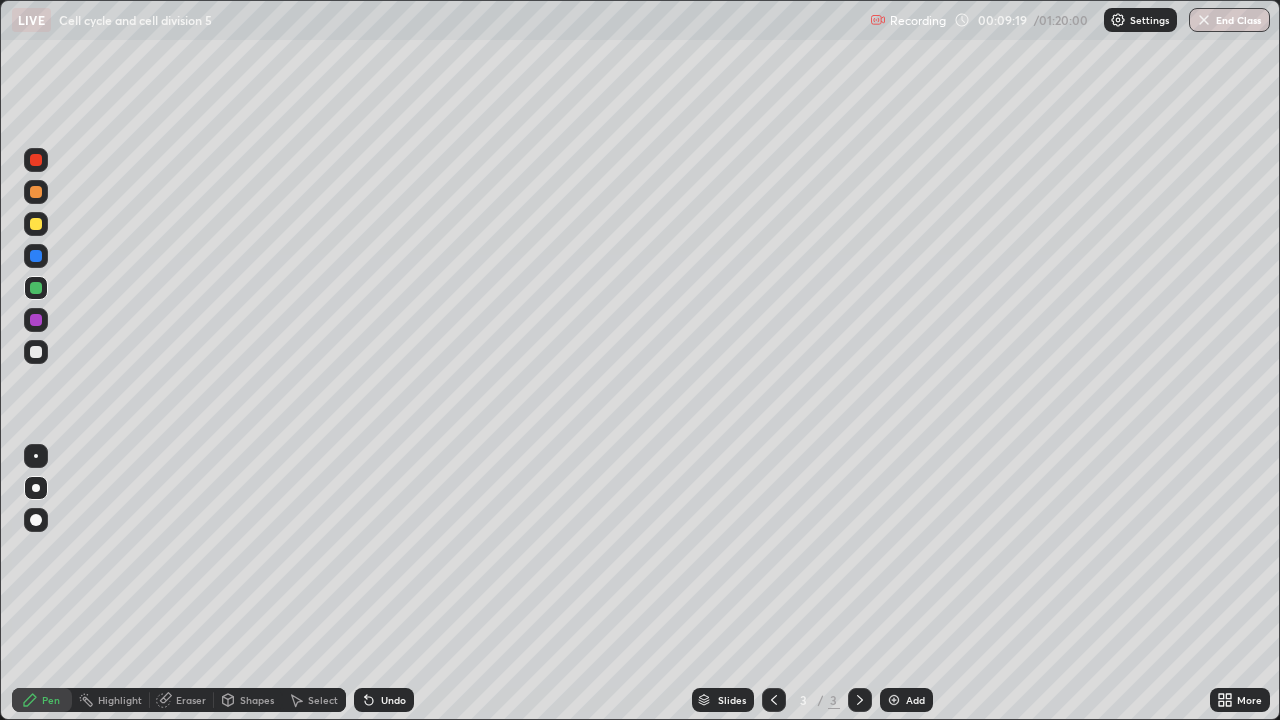 click on "Undo" at bounding box center [393, 700] 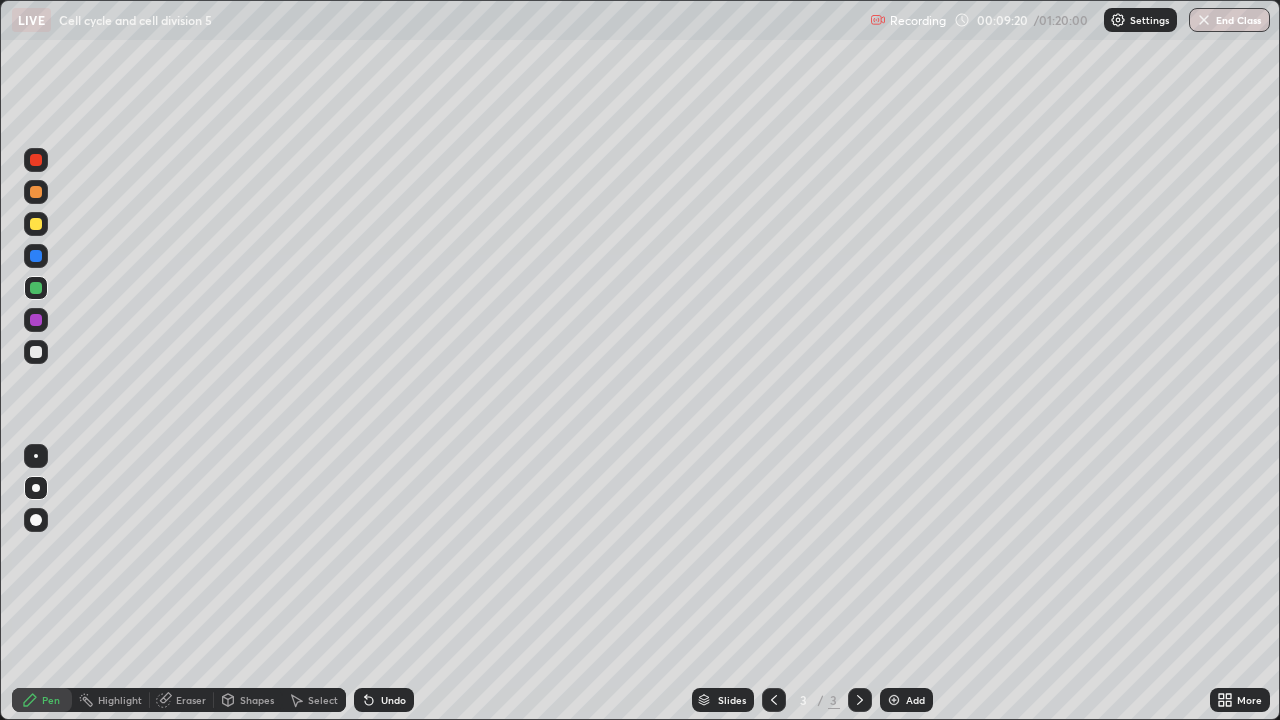 click on "Undo" at bounding box center [393, 700] 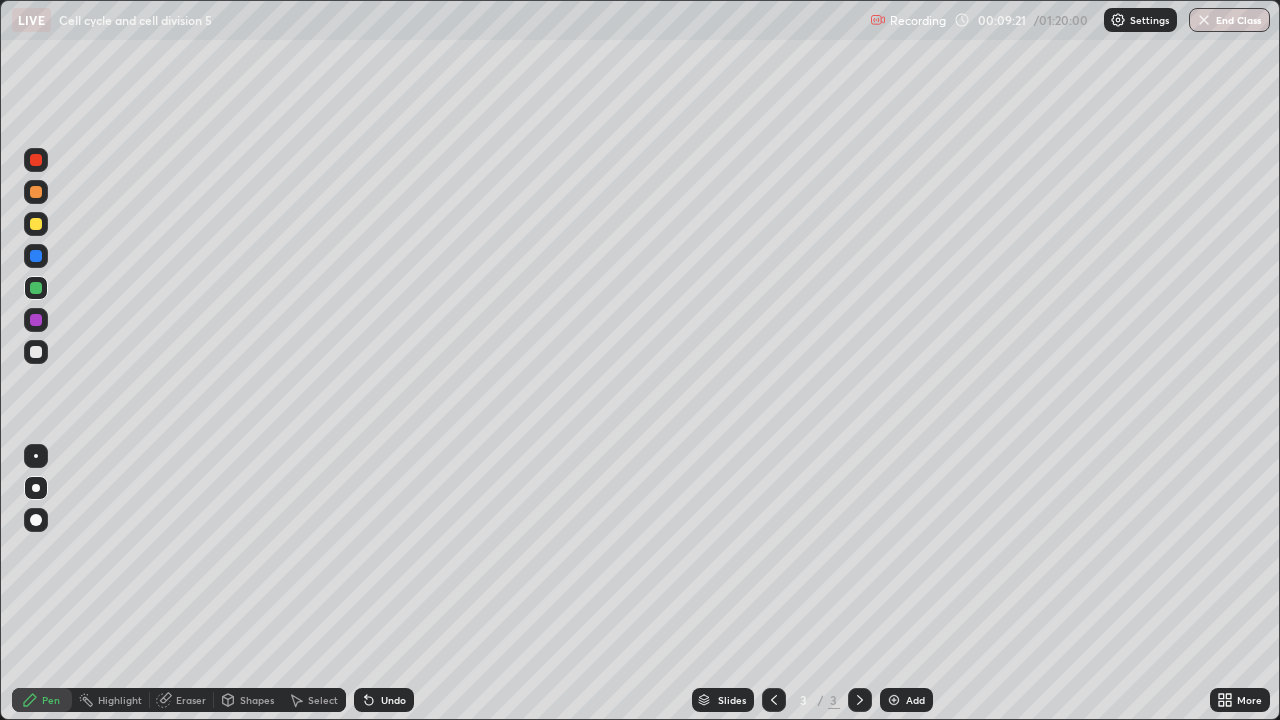 click on "Undo" at bounding box center (384, 700) 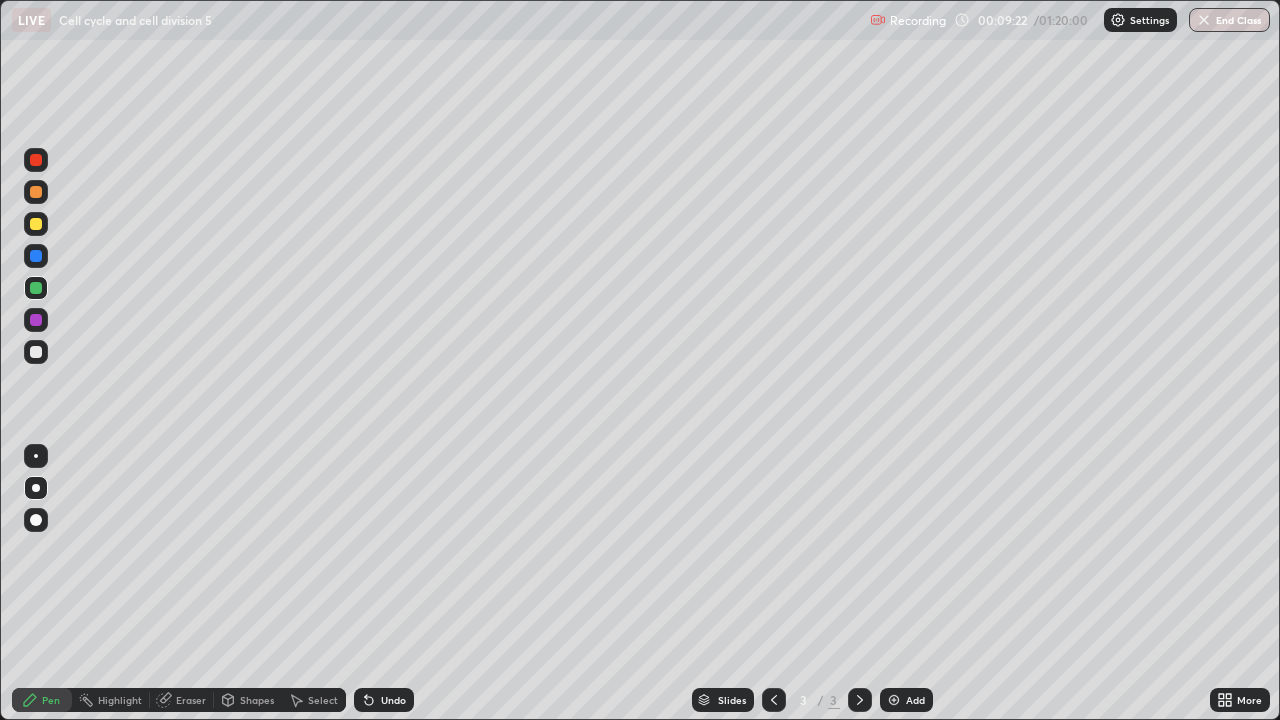 click on "Undo" at bounding box center (393, 700) 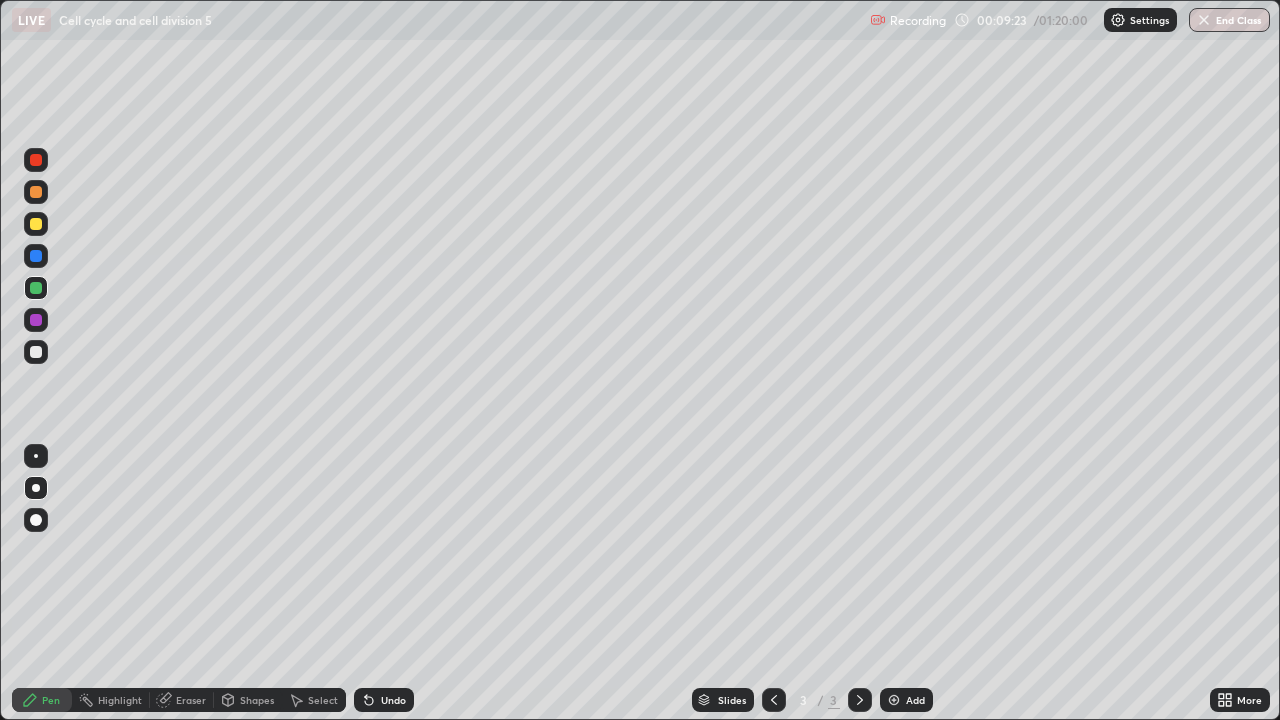 click on "Undo" at bounding box center [393, 700] 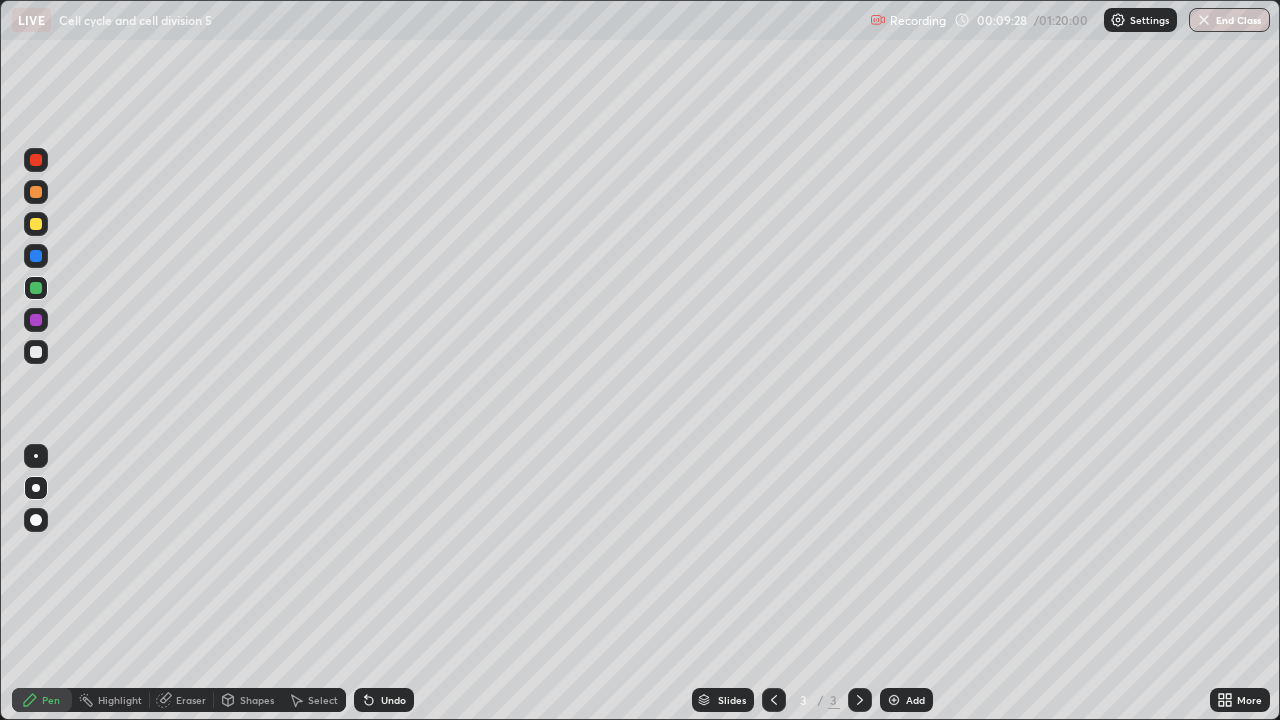 click at bounding box center (36, 352) 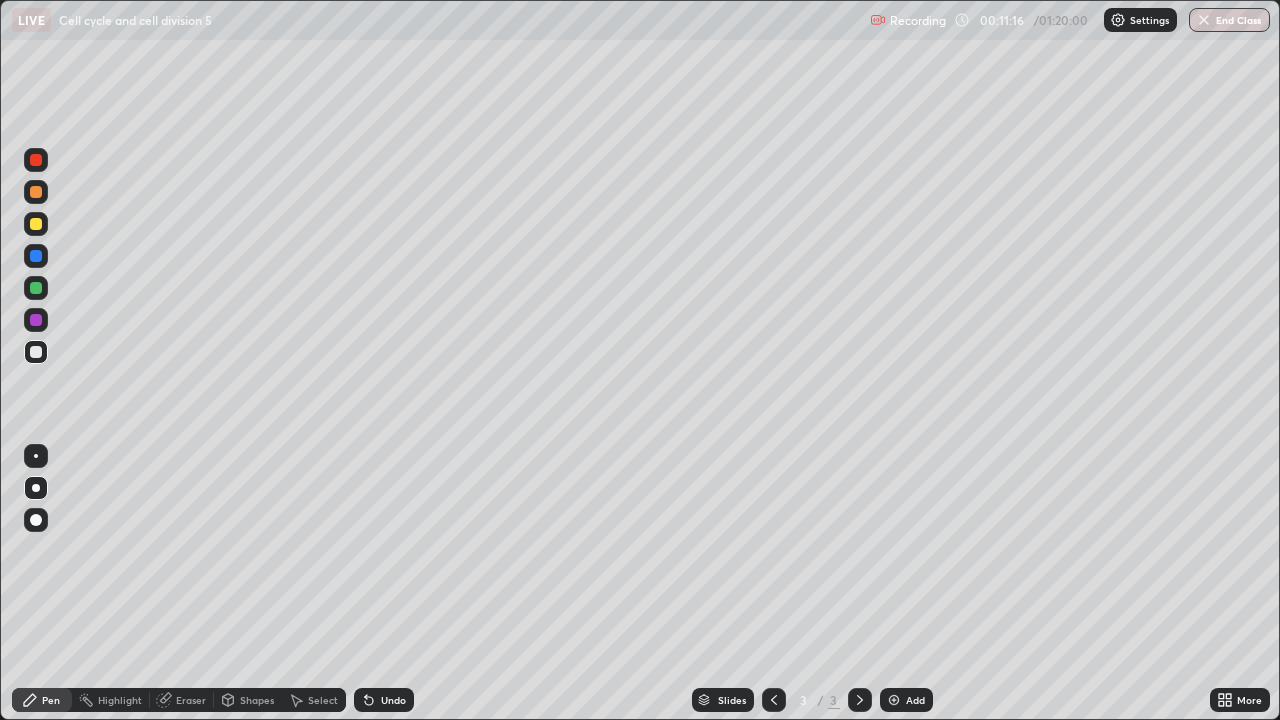 click at bounding box center [36, 160] 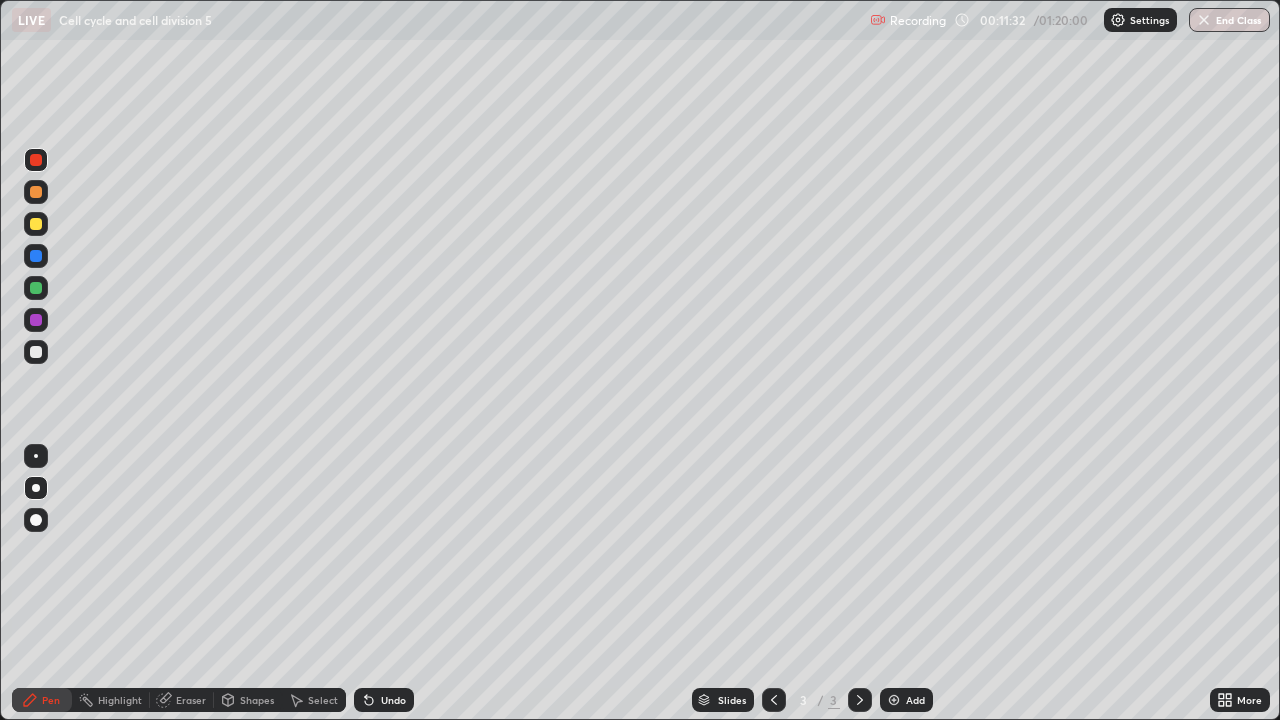 click at bounding box center (36, 192) 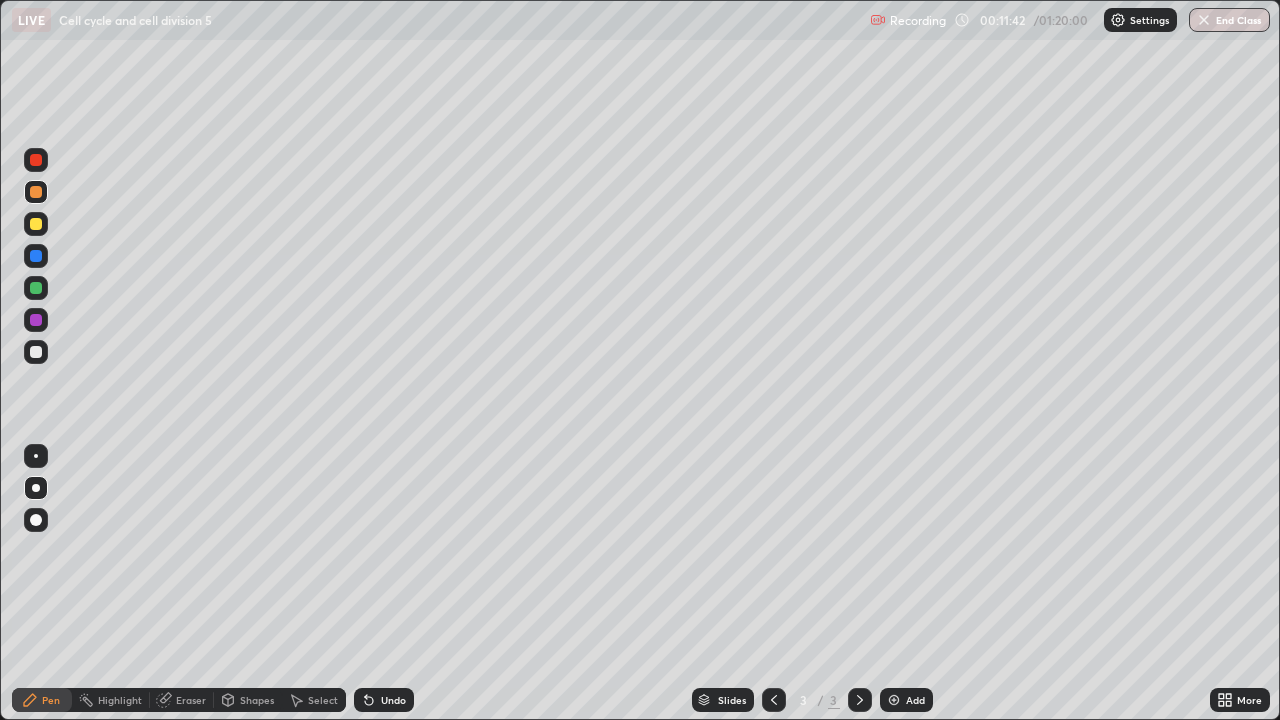click at bounding box center (36, 456) 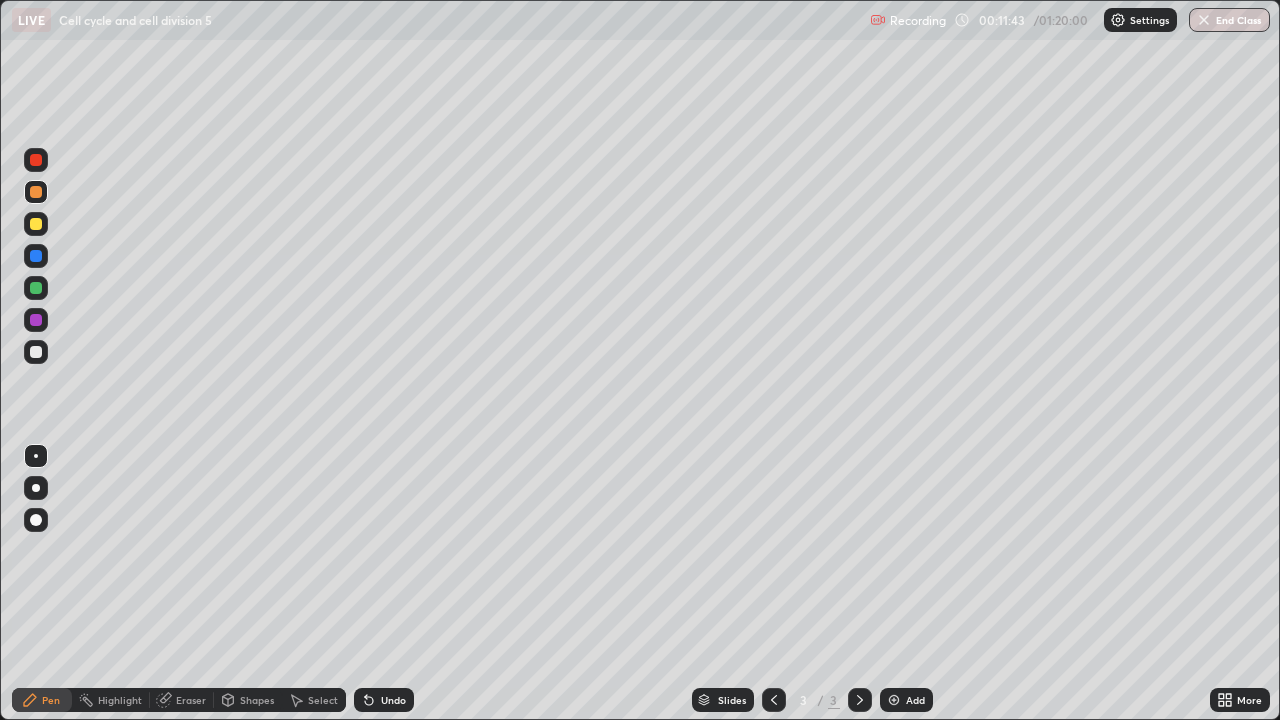 click at bounding box center [36, 288] 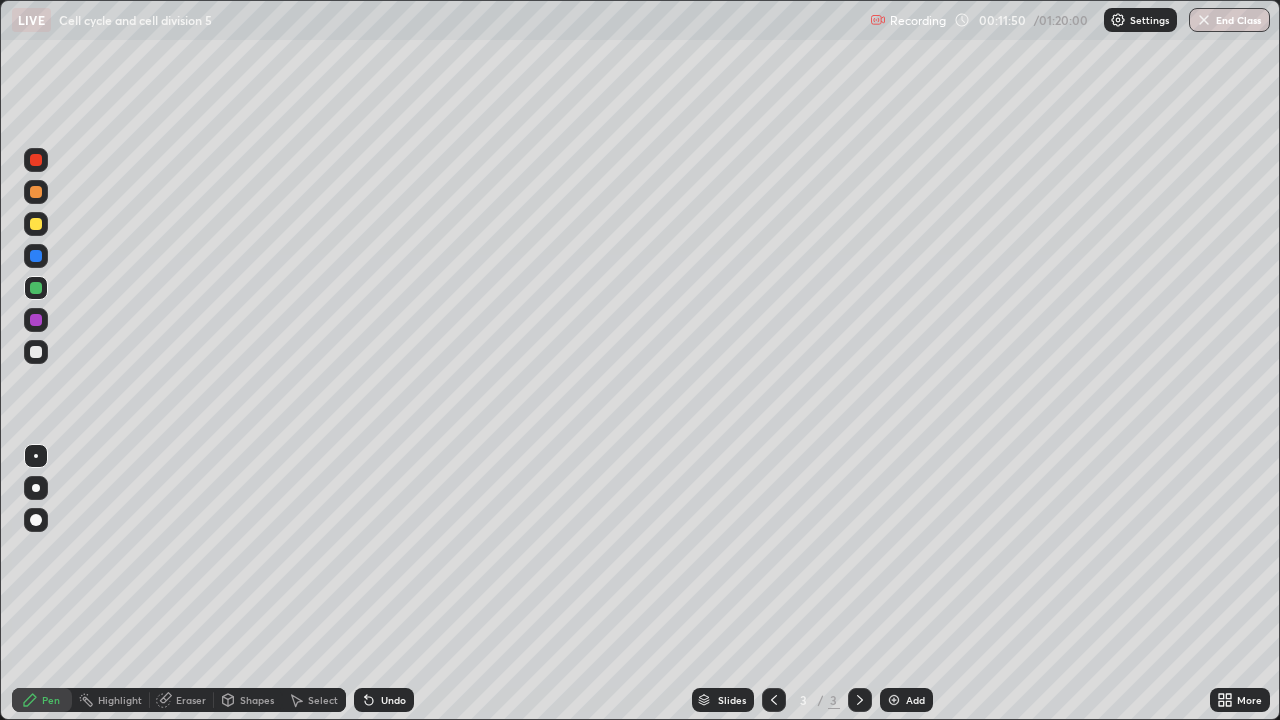 click on "Undo" at bounding box center [384, 700] 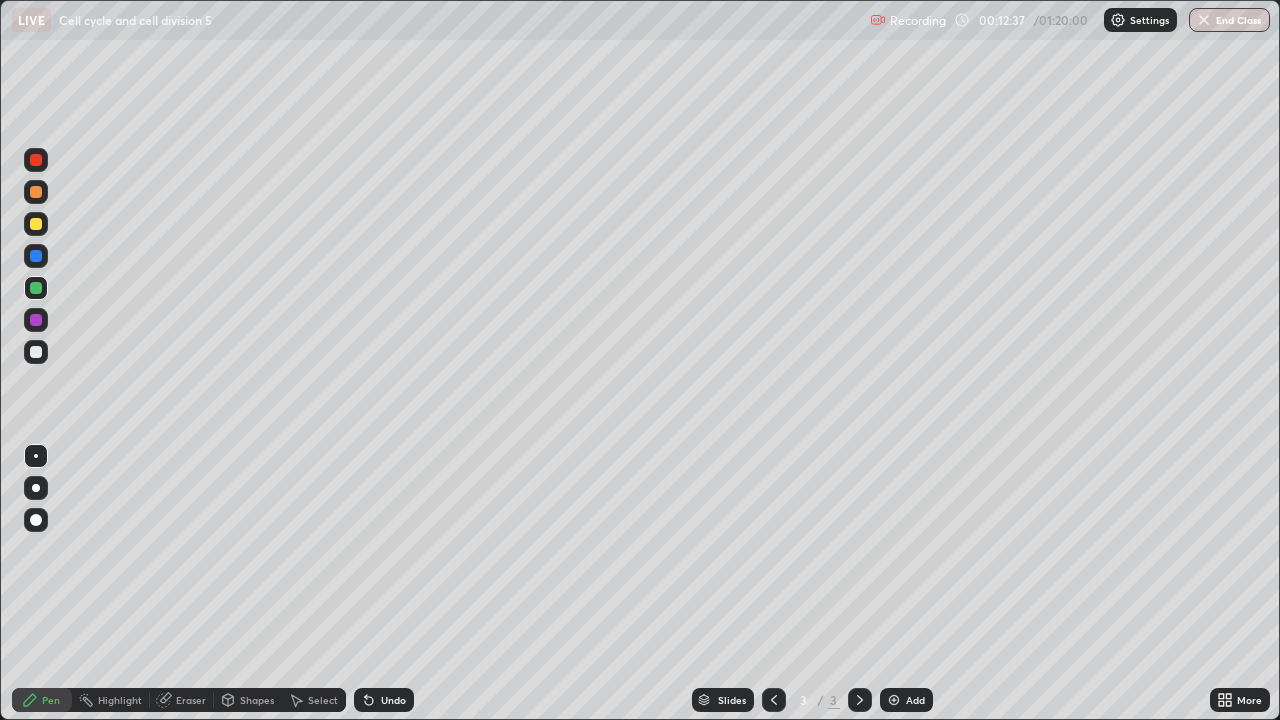 click at bounding box center (36, 224) 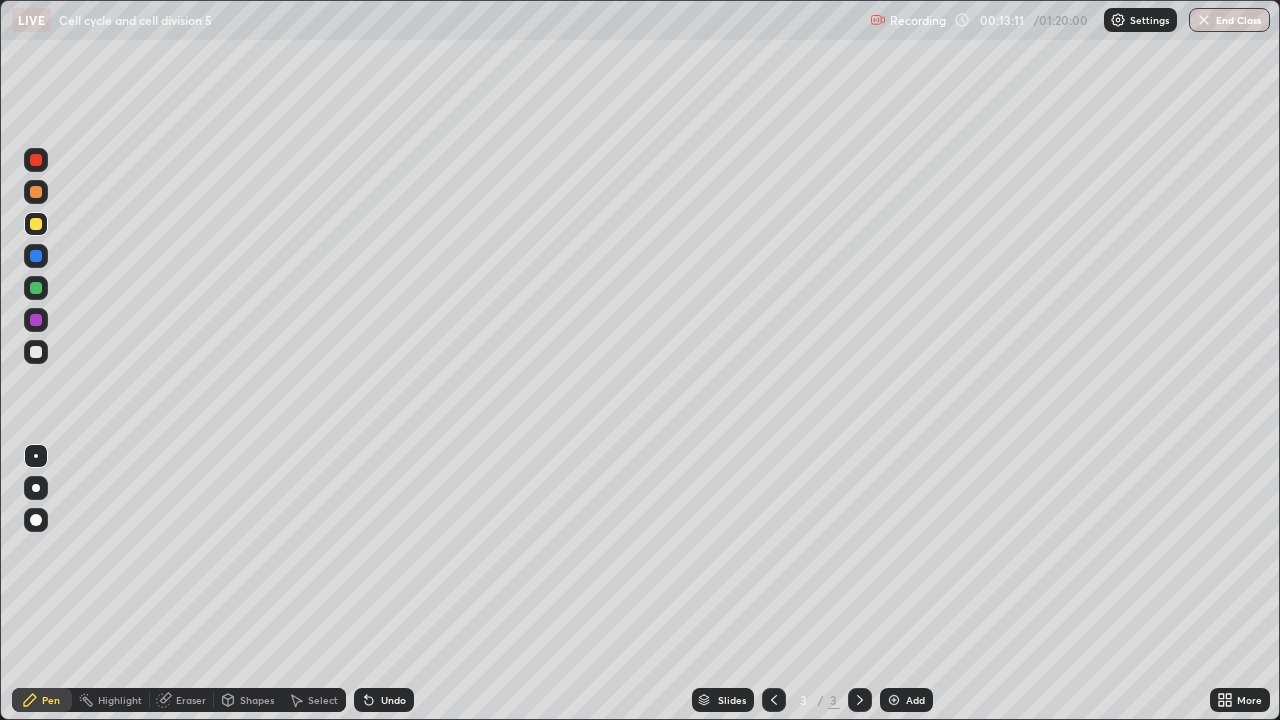 click 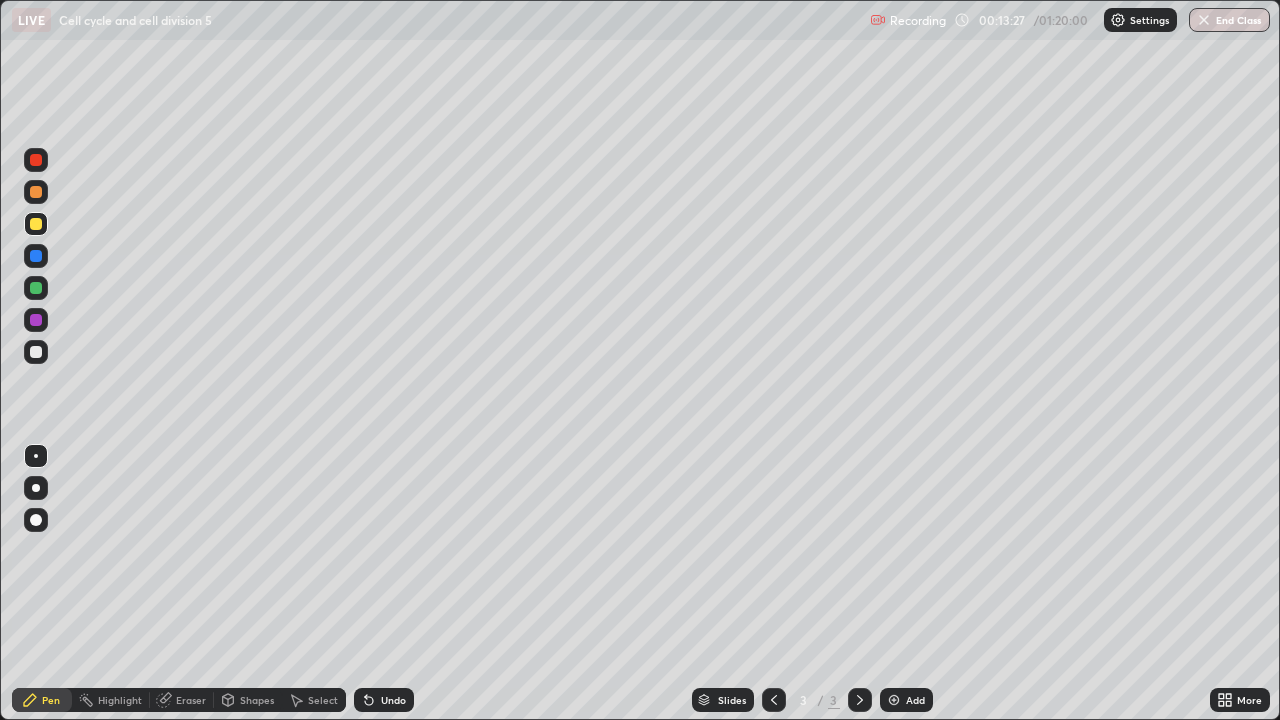 click on "Undo" at bounding box center [384, 700] 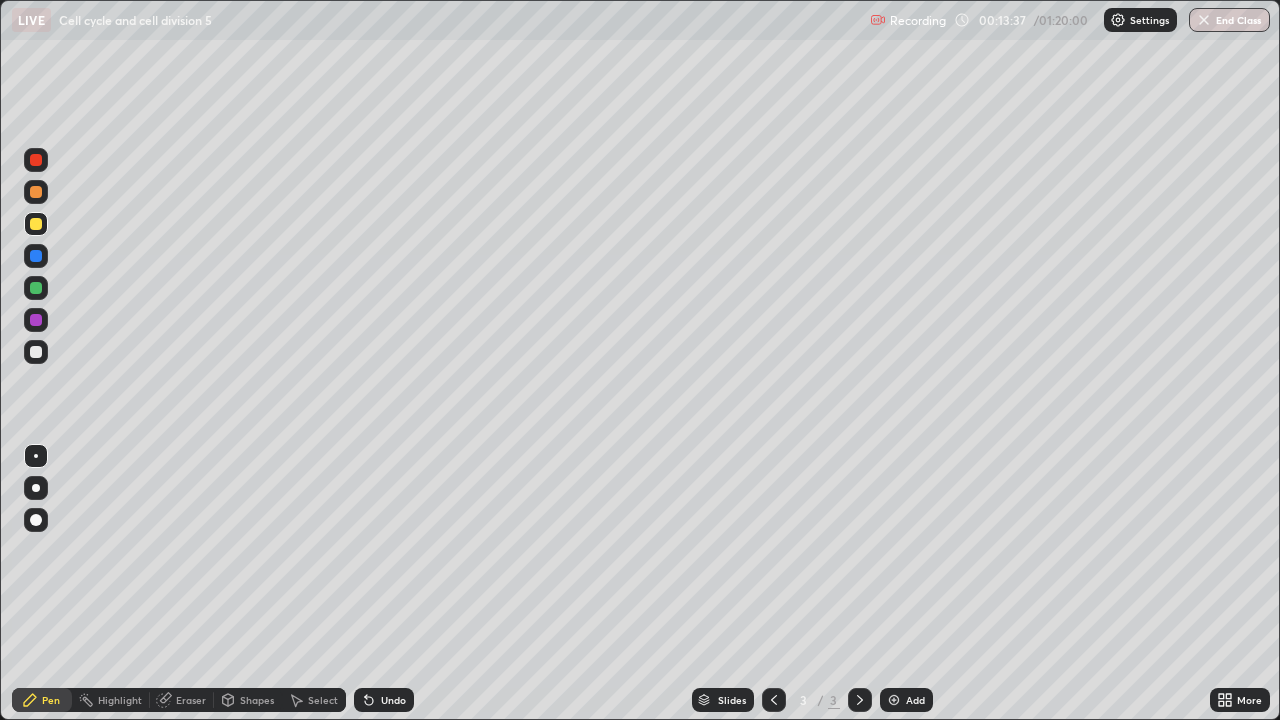 click on "Undo" at bounding box center [393, 700] 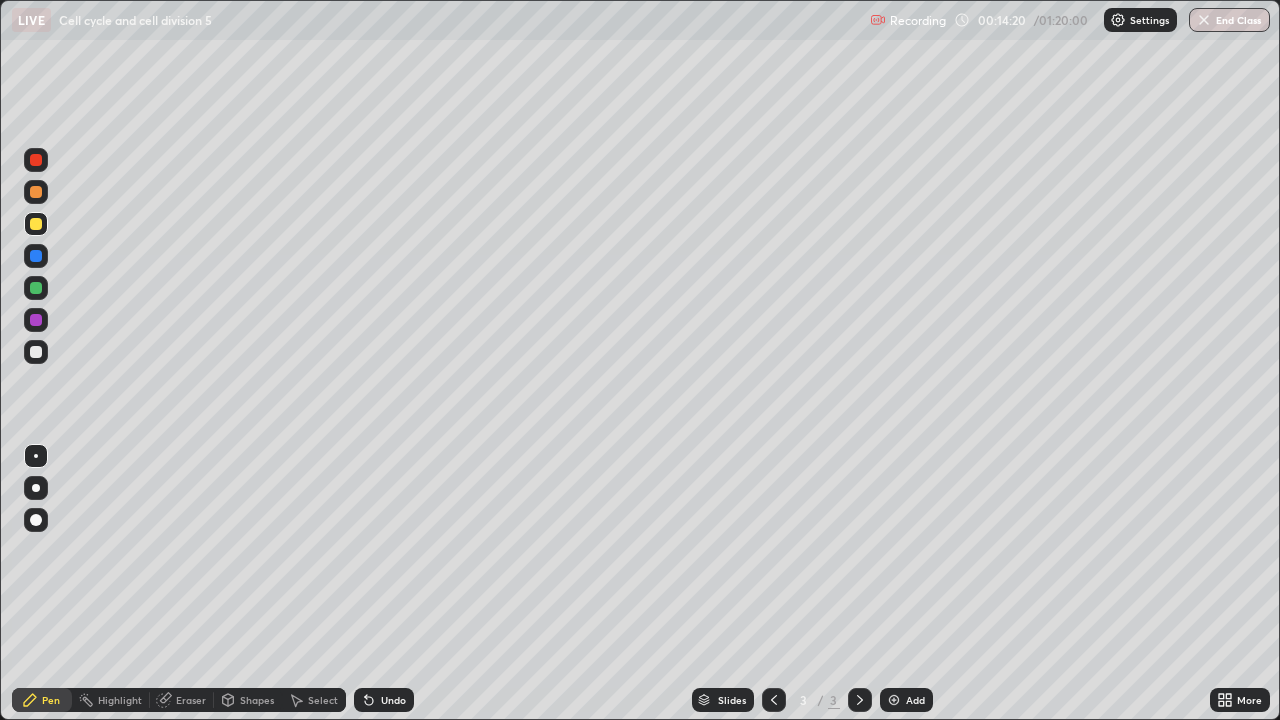 click at bounding box center [36, 352] 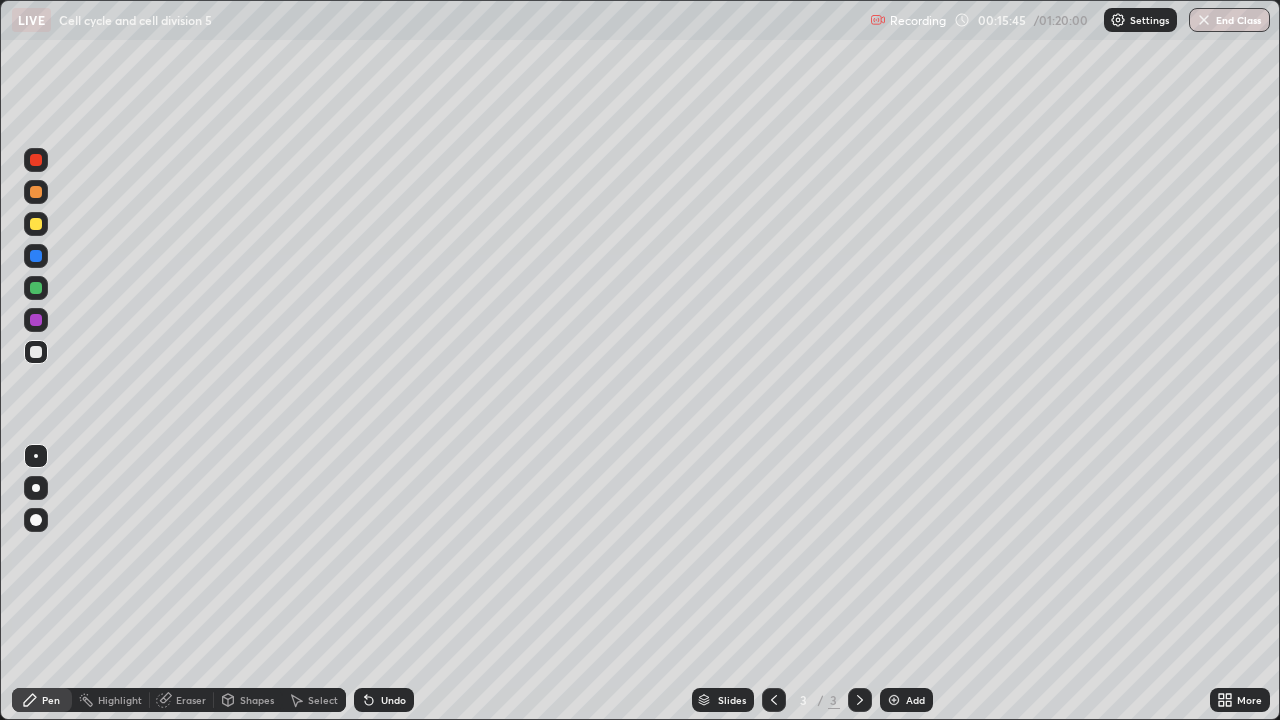 click 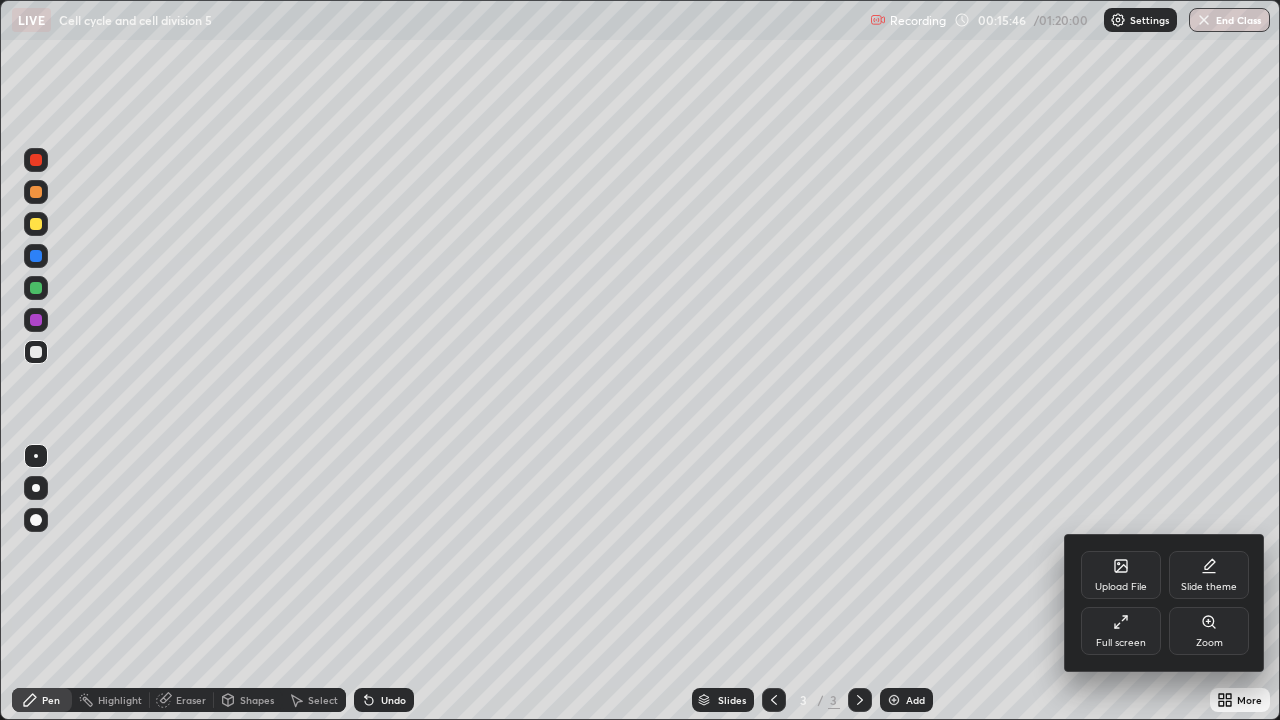 click on "Full screen" at bounding box center [1121, 643] 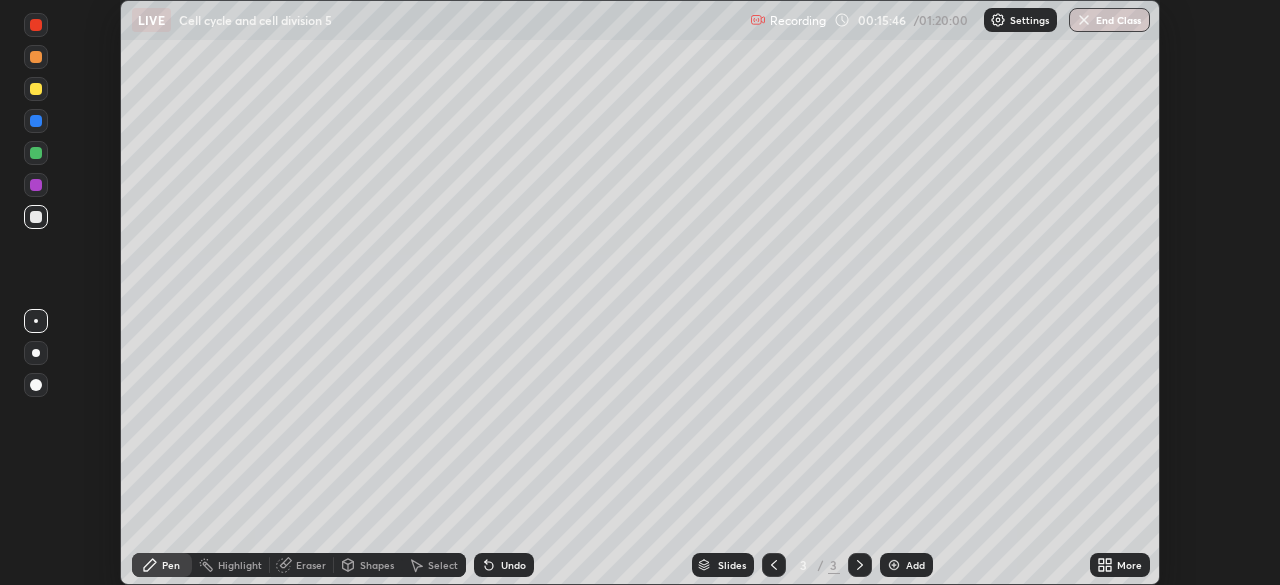 scroll, scrollTop: 585, scrollLeft: 1280, axis: both 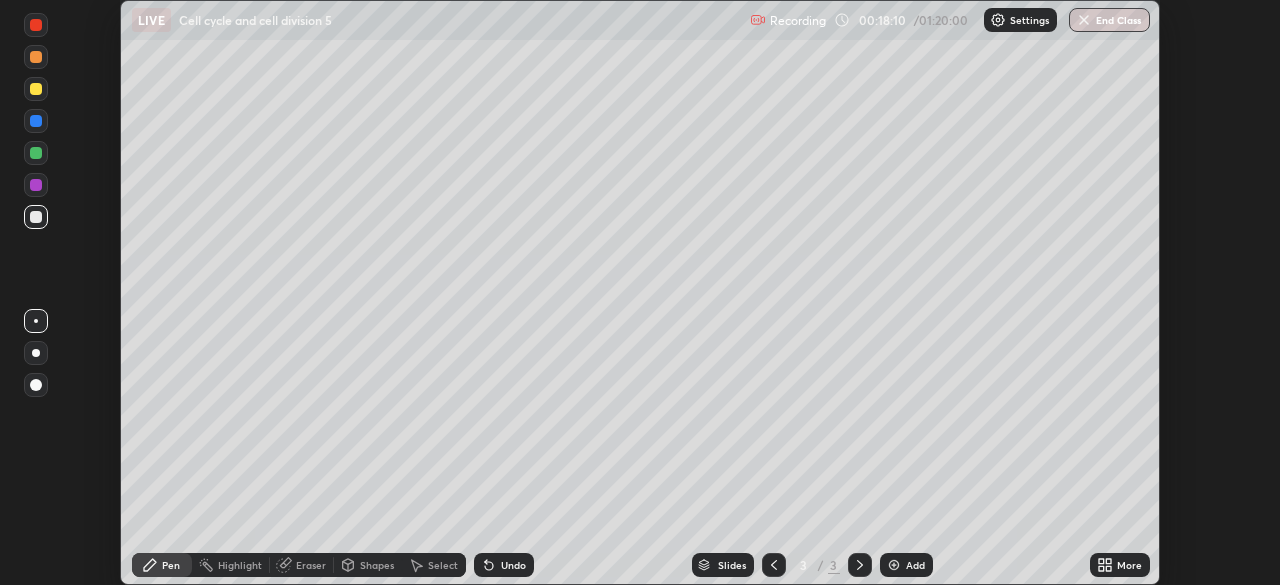 click on "More" at bounding box center [1129, 565] 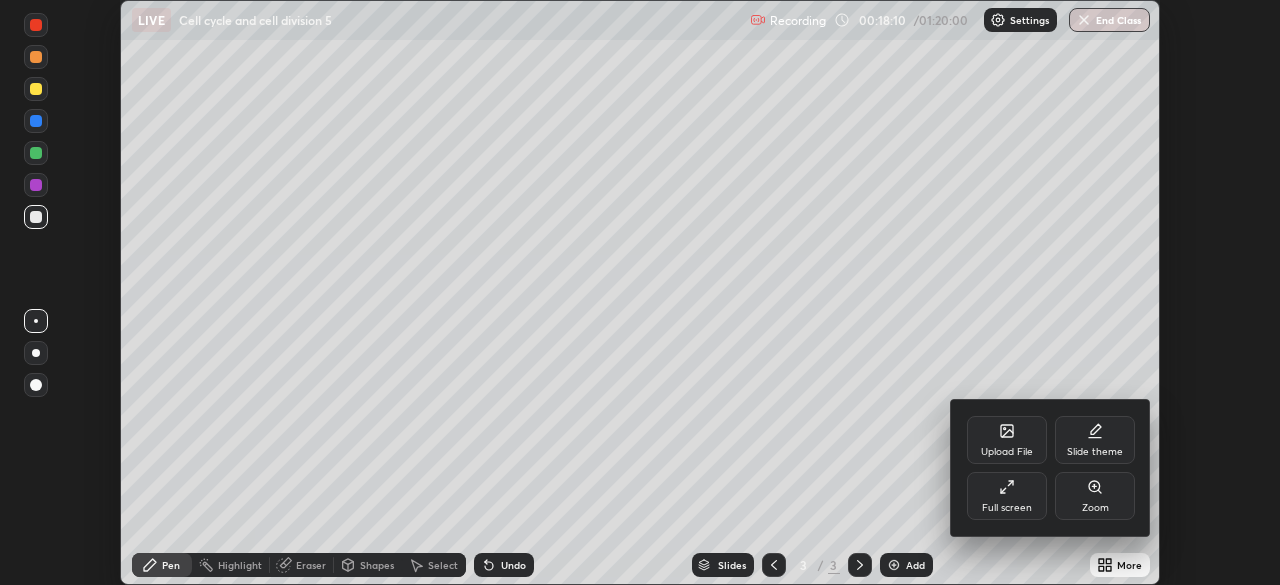 click on "Full screen" at bounding box center [1007, 496] 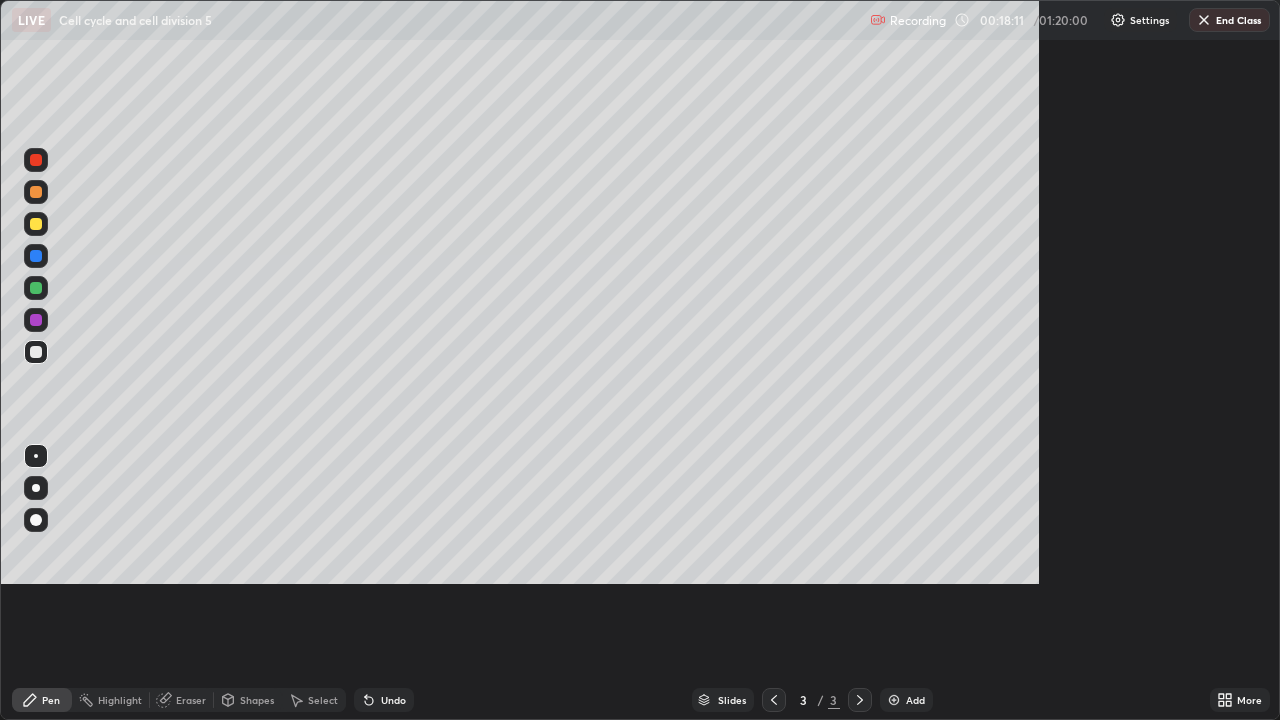 scroll, scrollTop: 99280, scrollLeft: 98720, axis: both 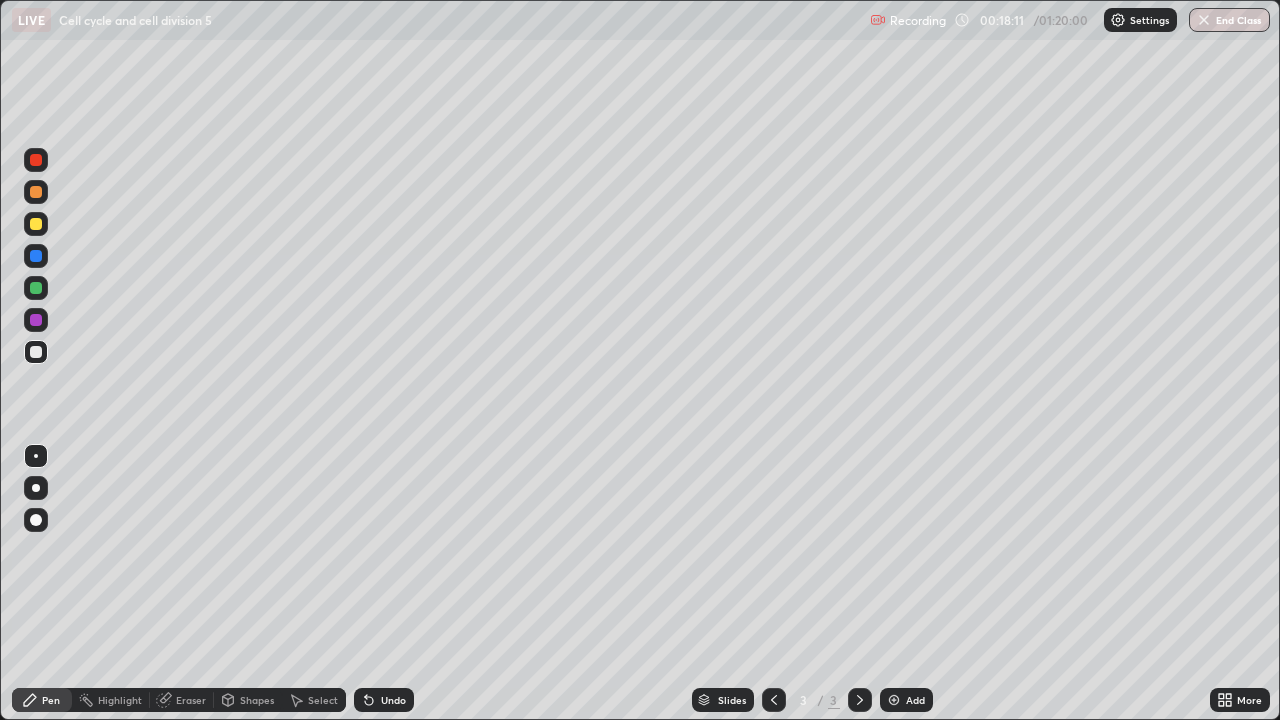 click on "Add" at bounding box center [915, 700] 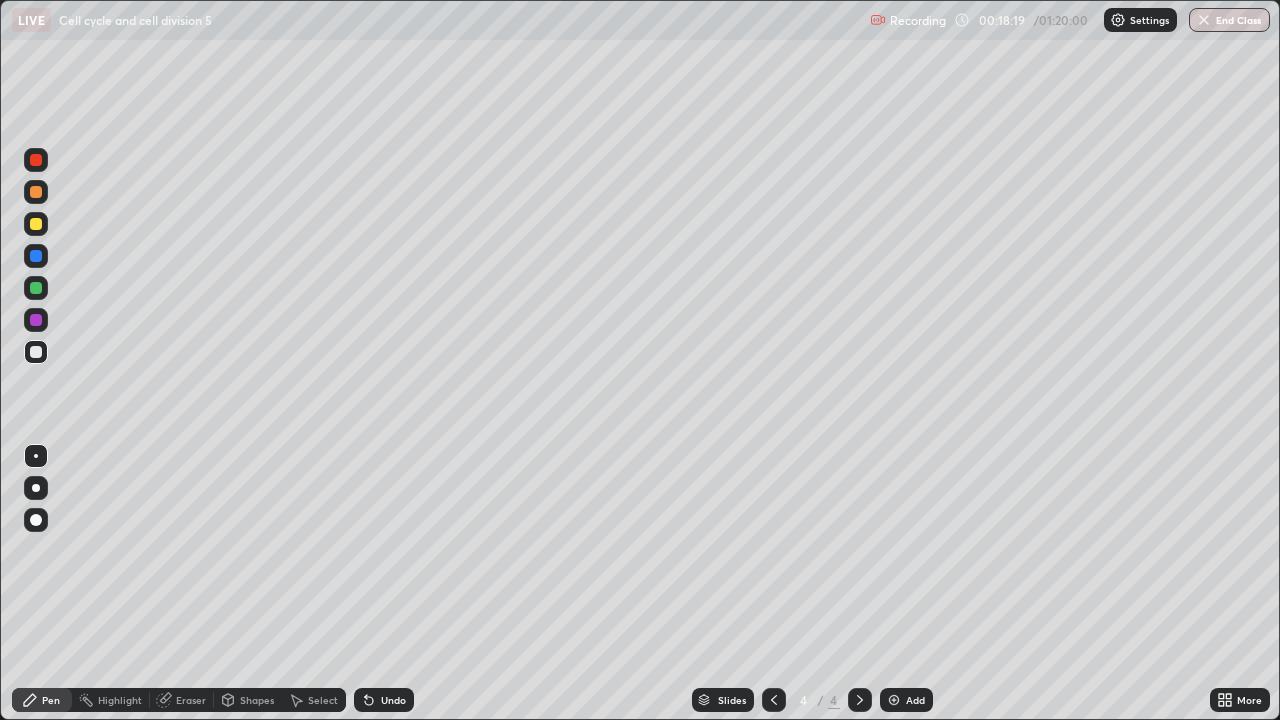 click on "Add" at bounding box center [906, 700] 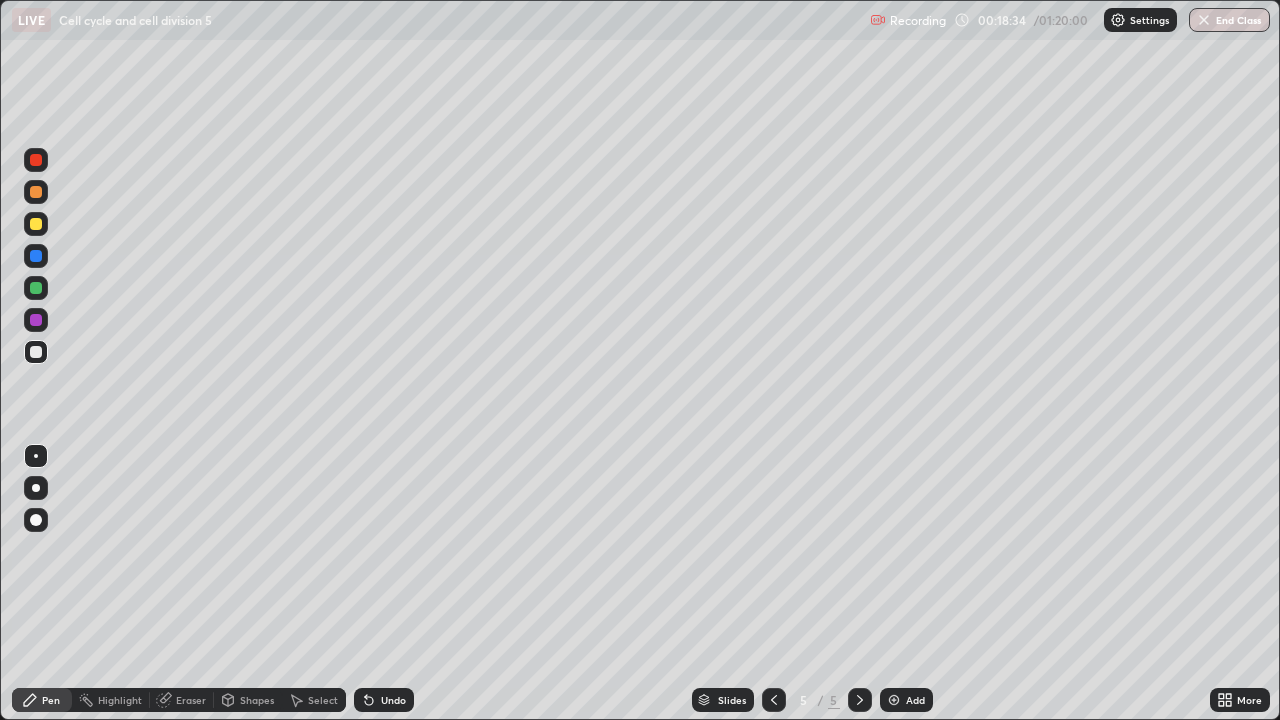 click at bounding box center [36, 224] 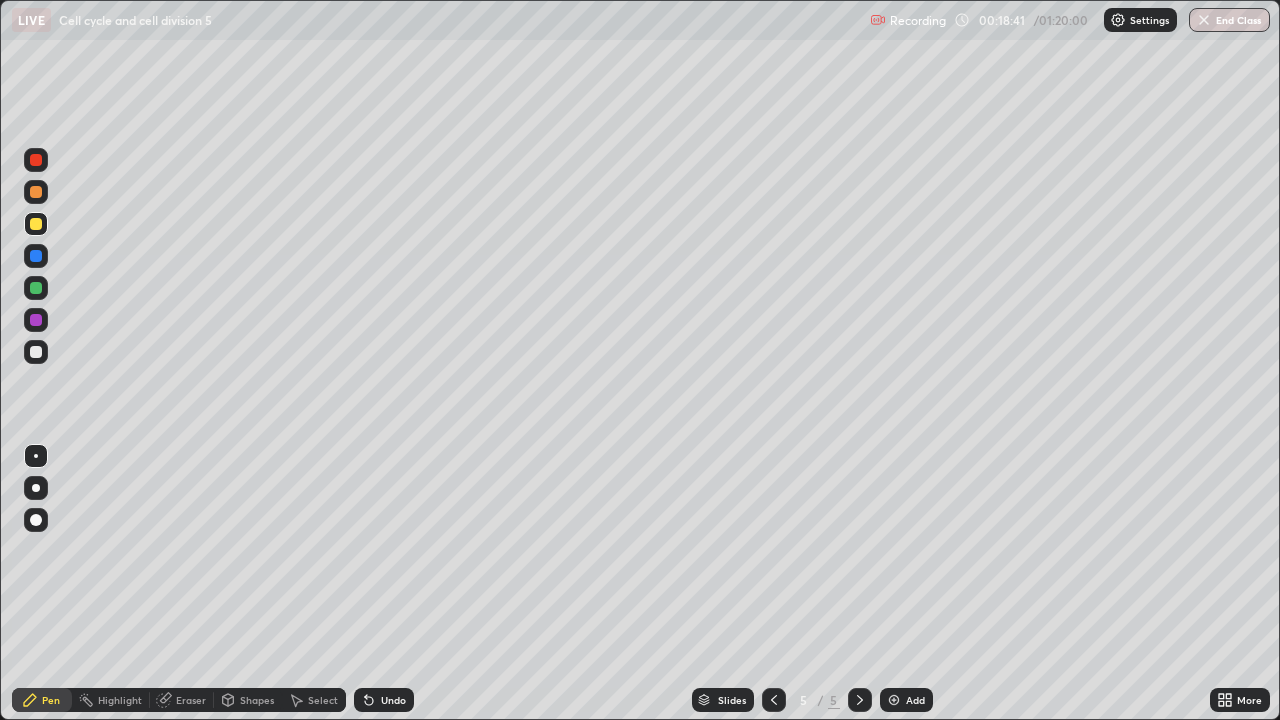 click at bounding box center (36, 488) 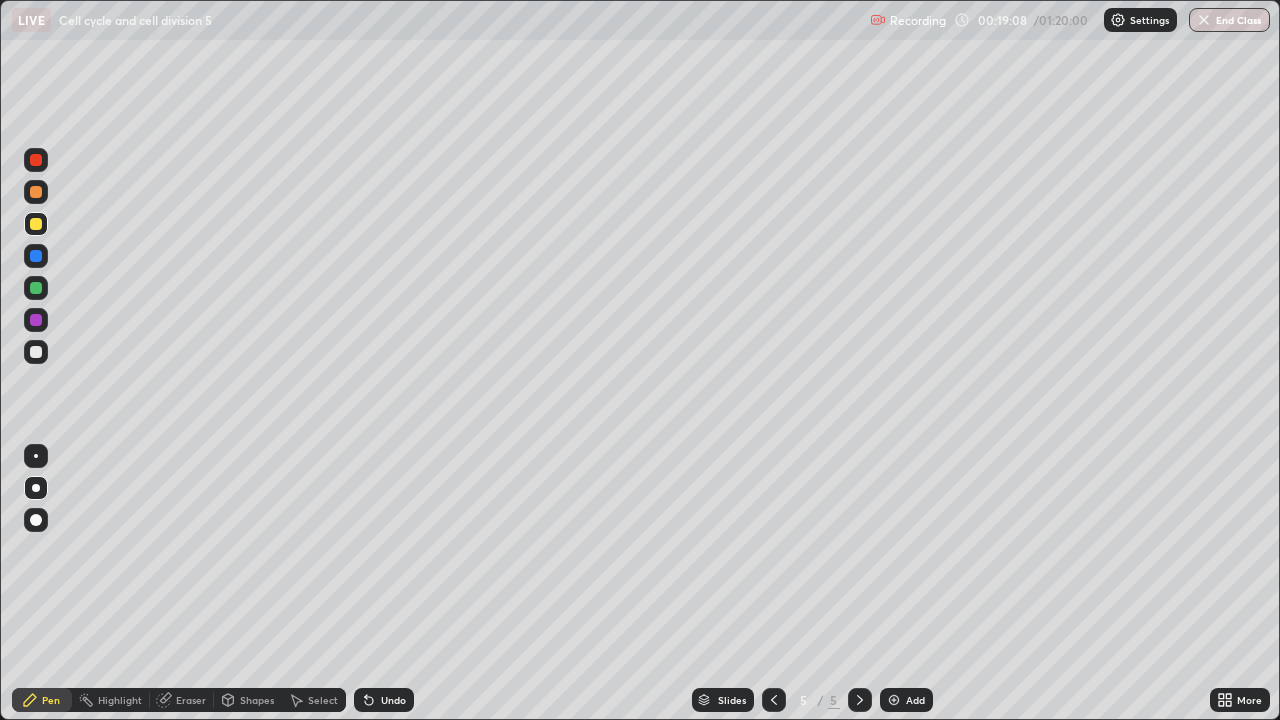 click at bounding box center [36, 352] 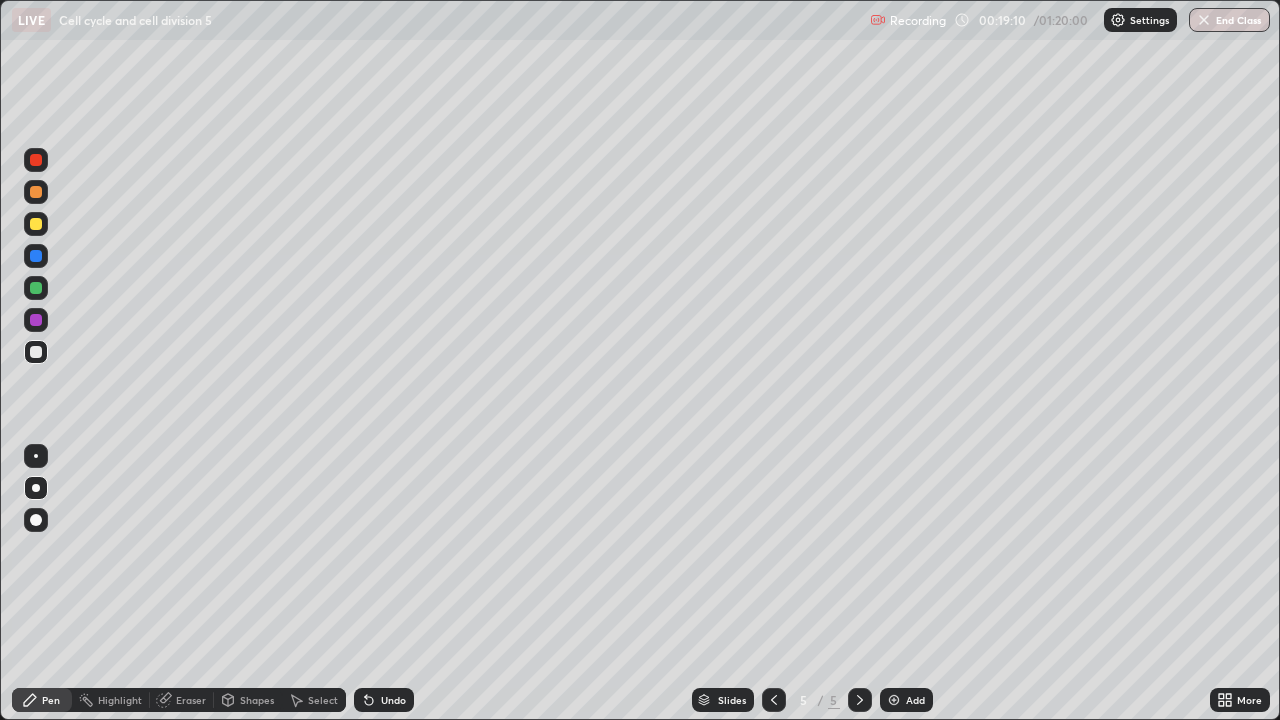 click 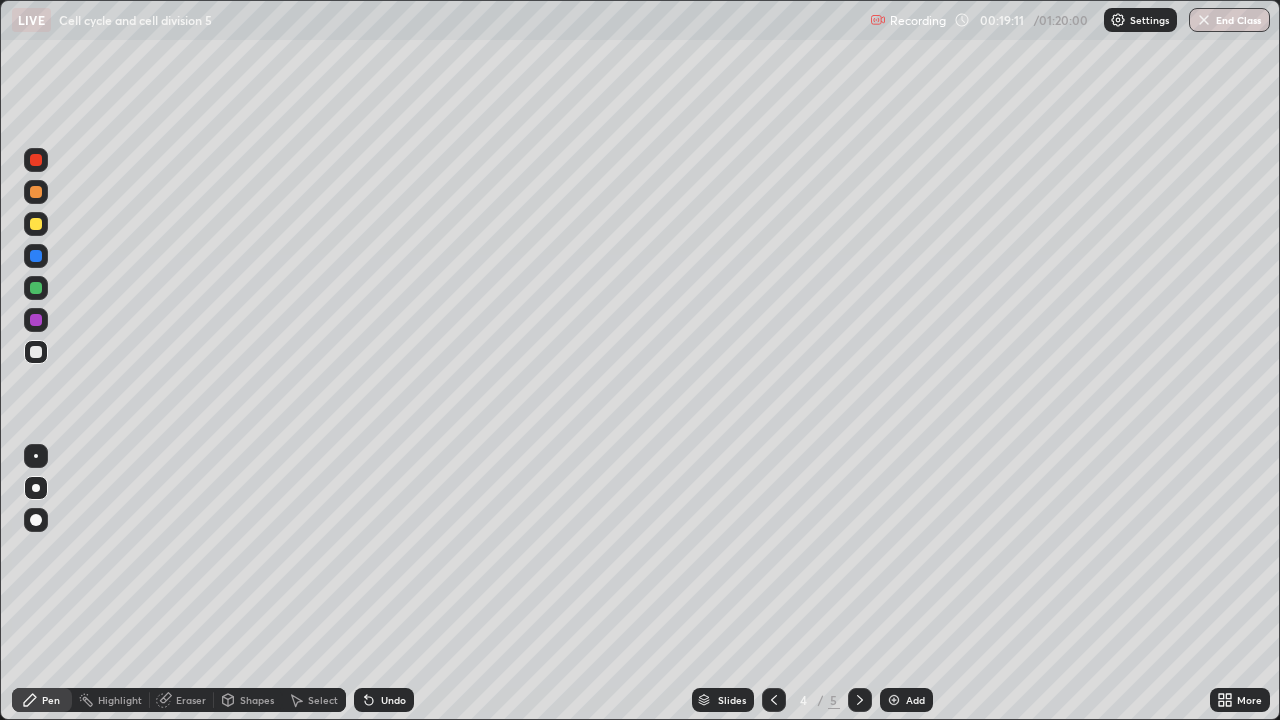 click at bounding box center (774, 700) 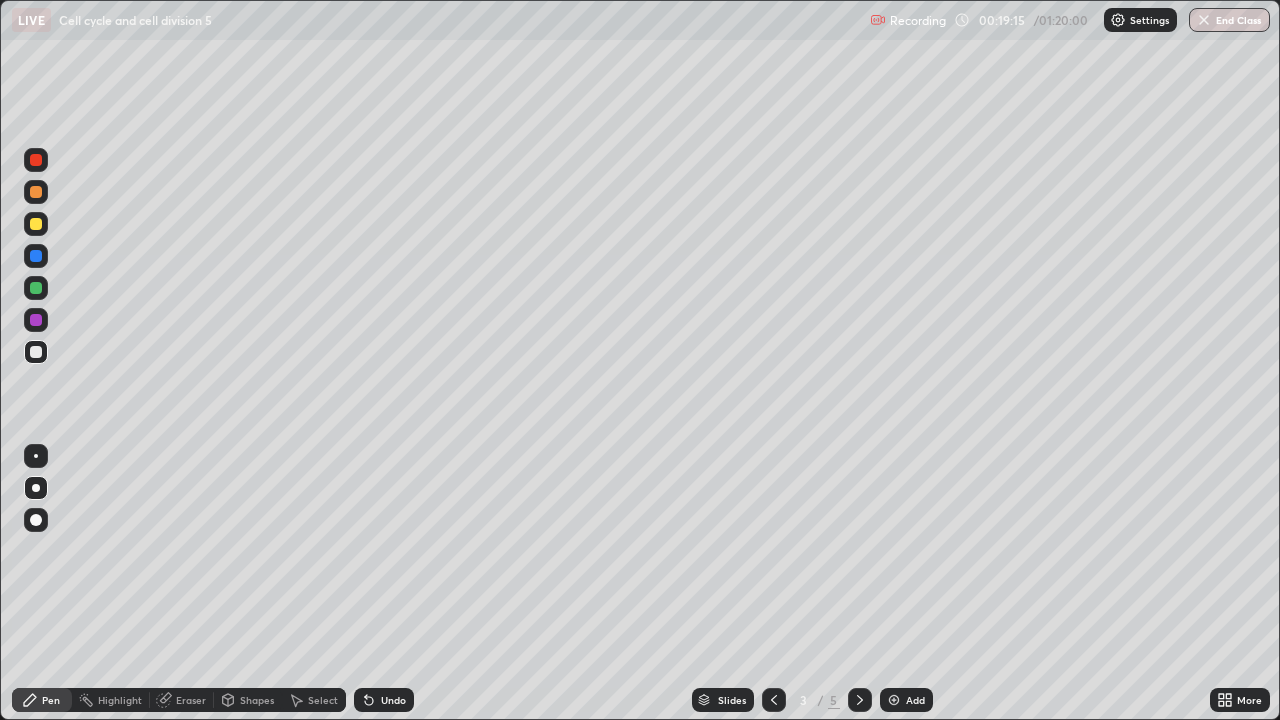 click at bounding box center [774, 700] 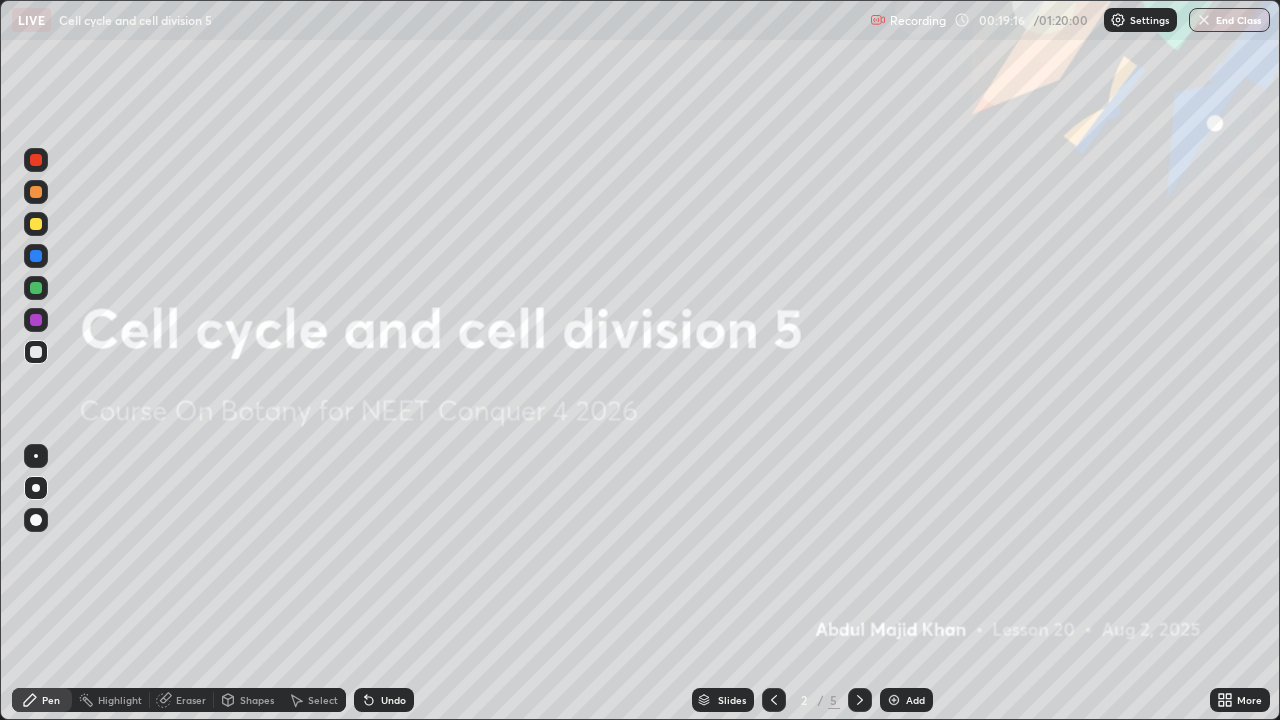 click 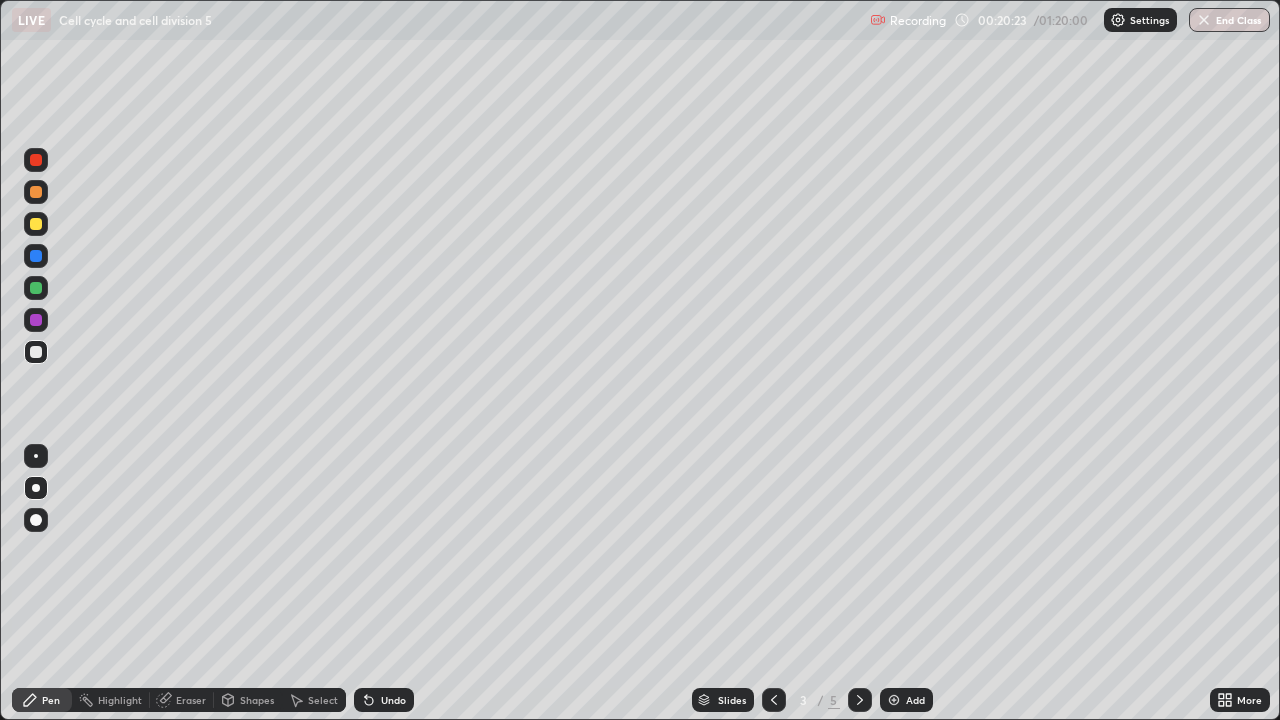 click 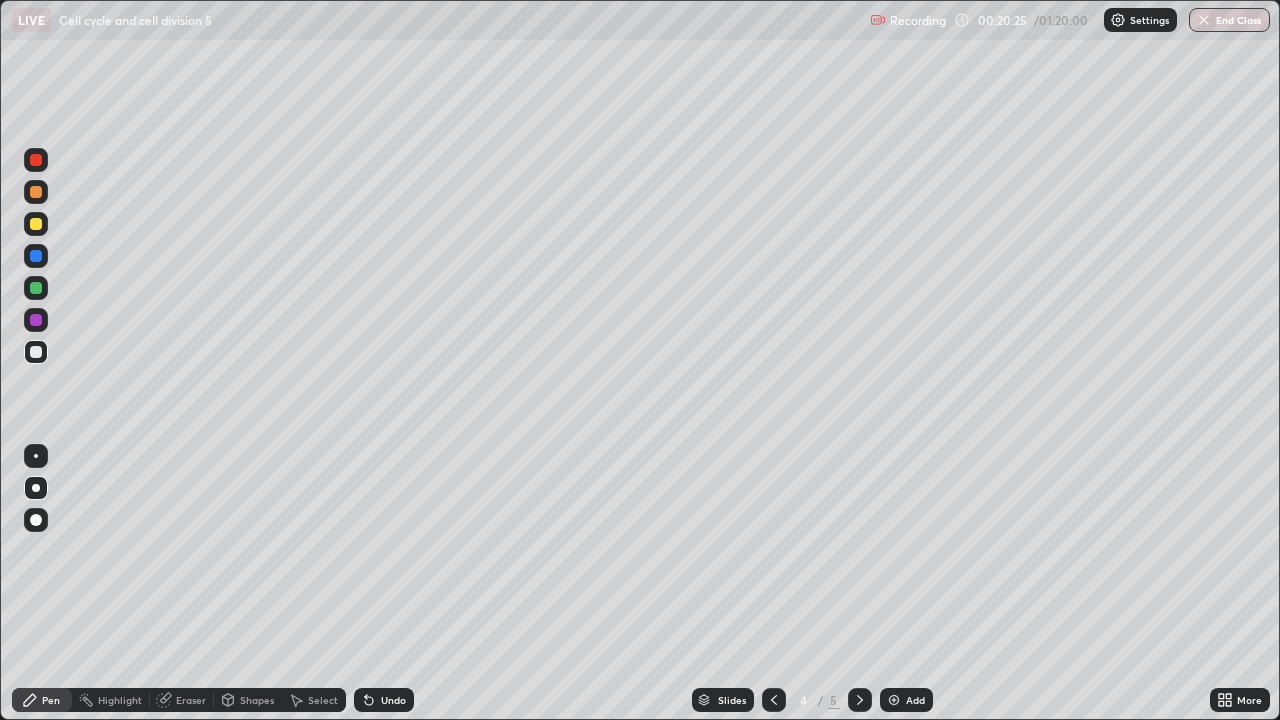 click 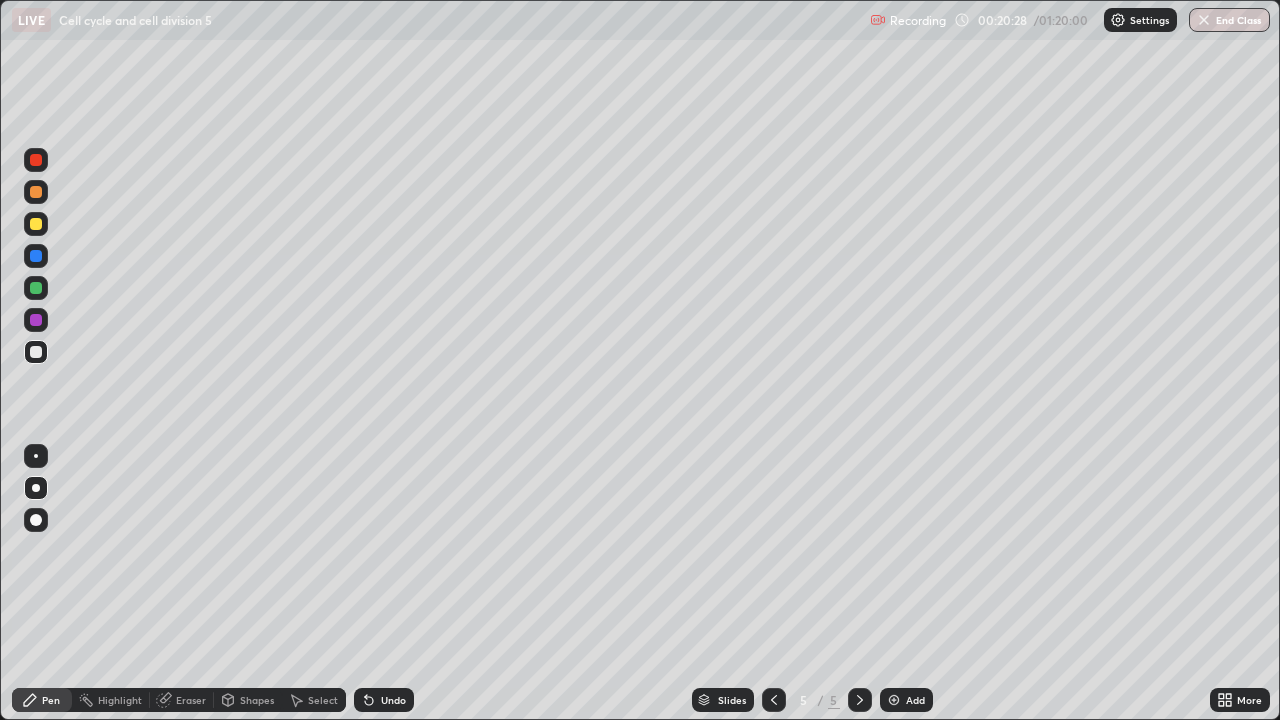 click at bounding box center (36, 352) 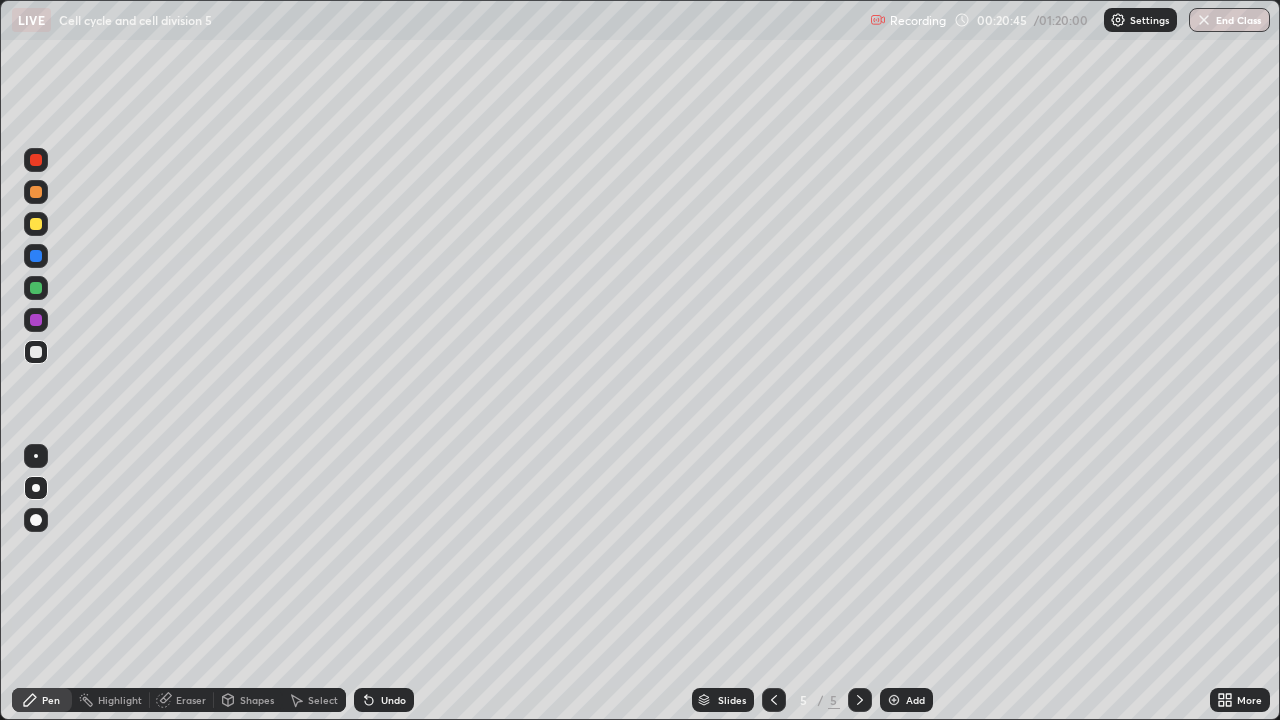 click at bounding box center [36, 320] 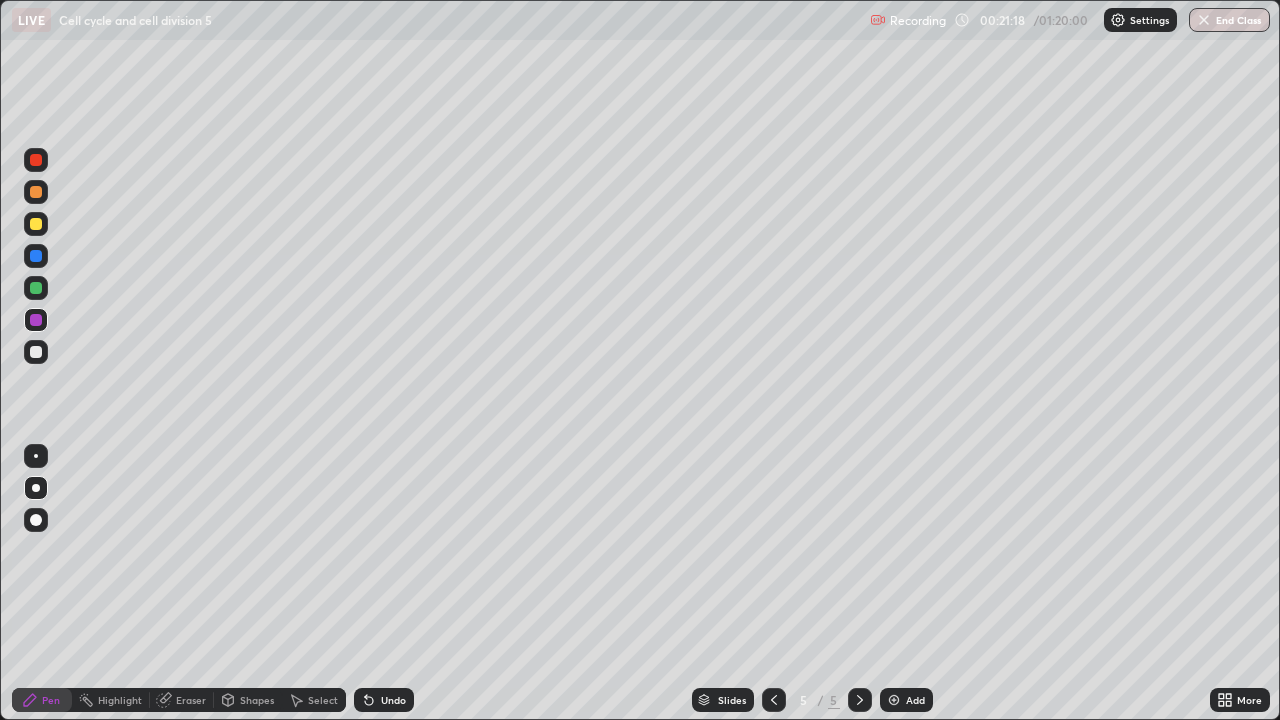 click at bounding box center [36, 224] 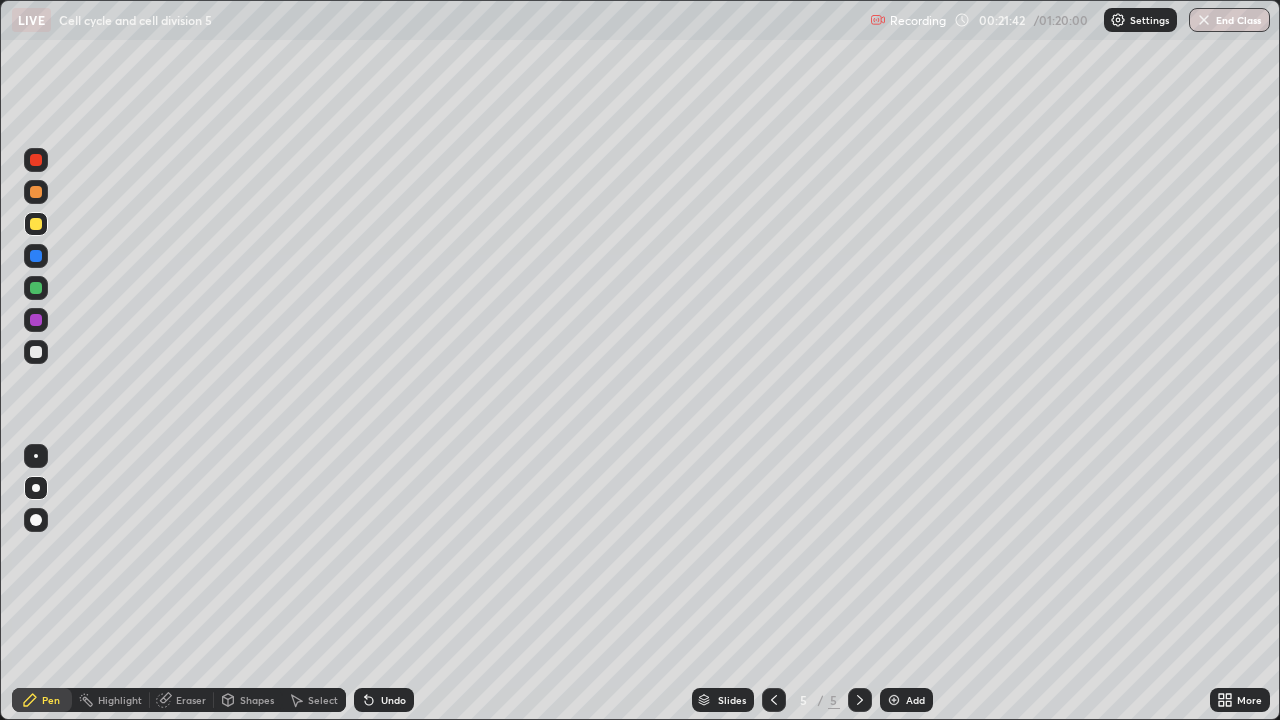 click at bounding box center [36, 352] 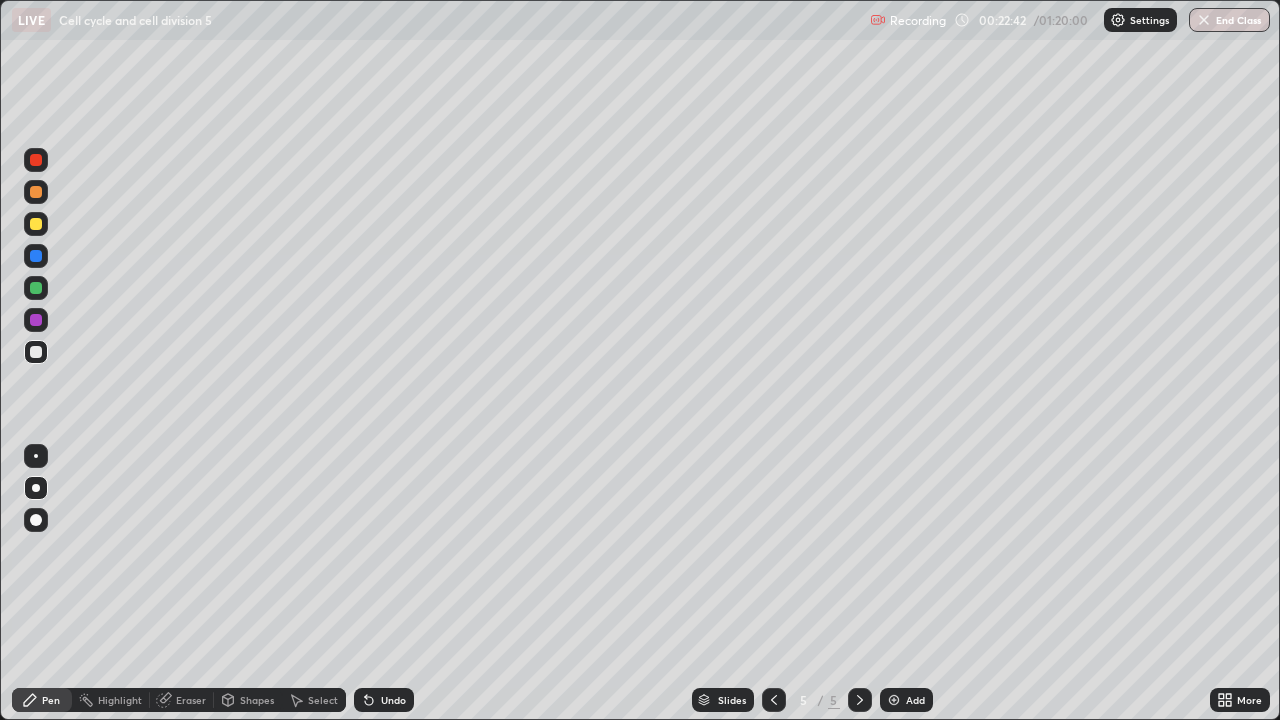 click at bounding box center (36, 288) 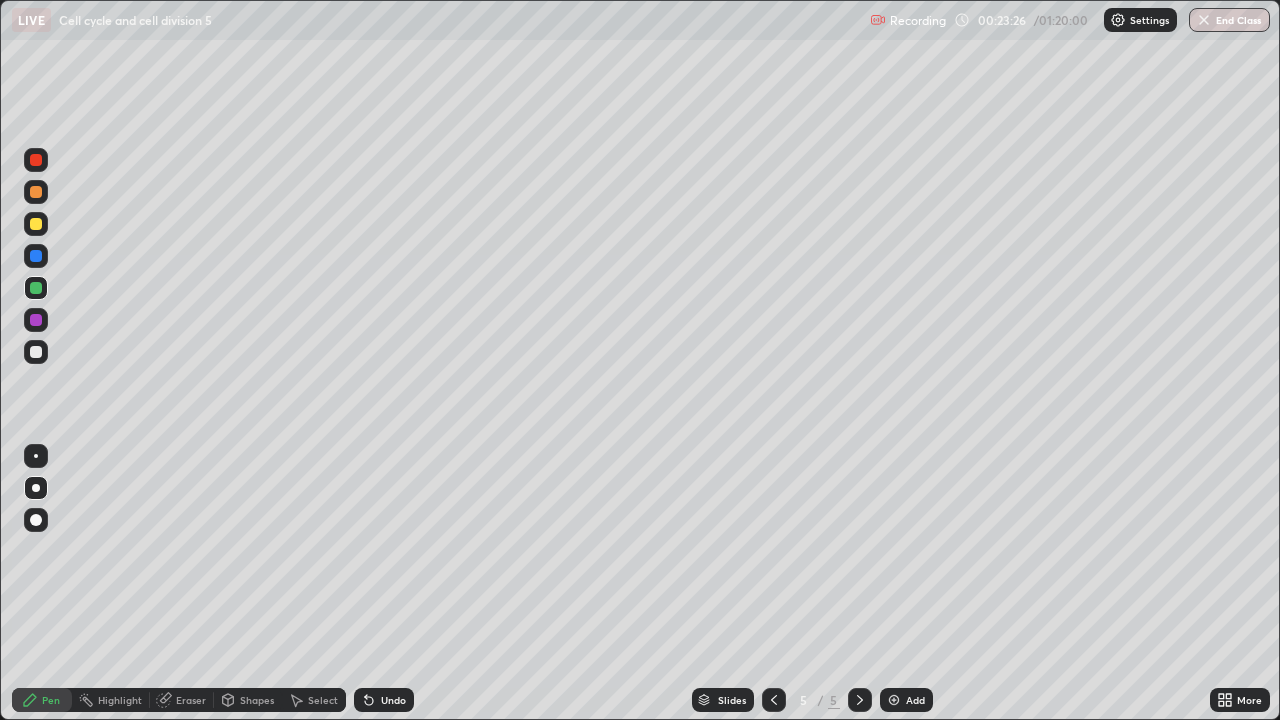 click at bounding box center [36, 352] 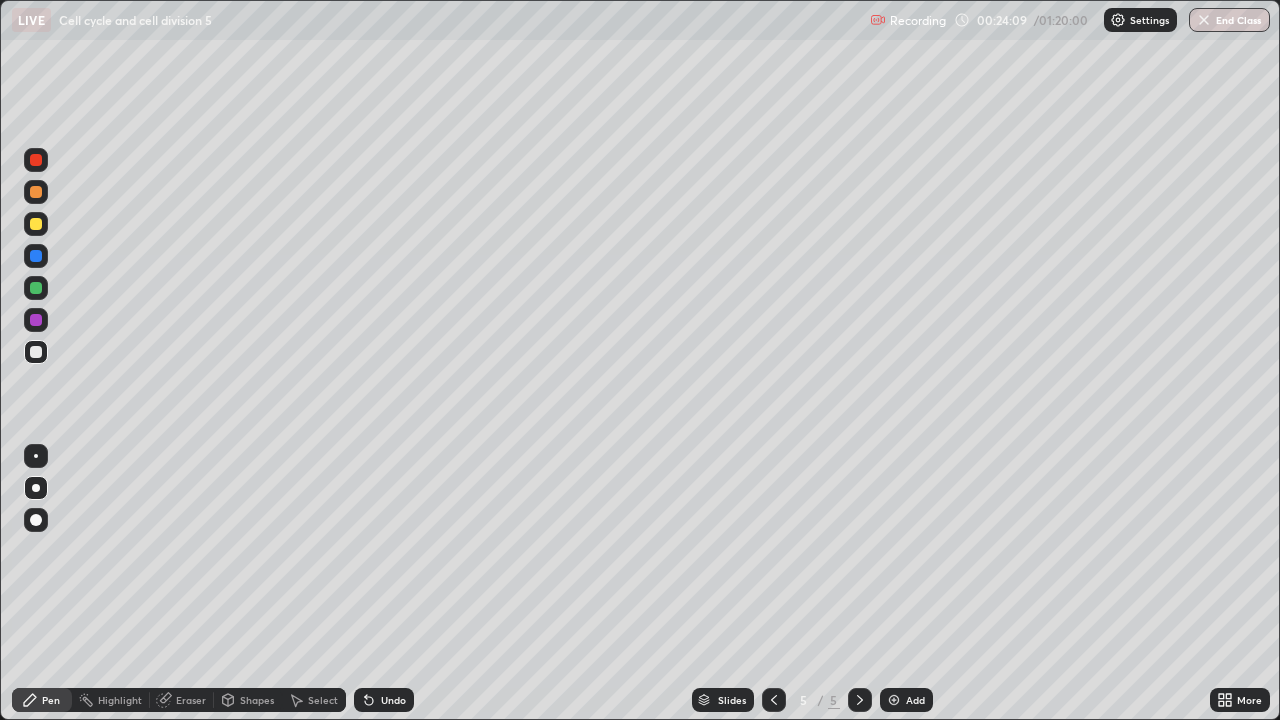 click at bounding box center [36, 352] 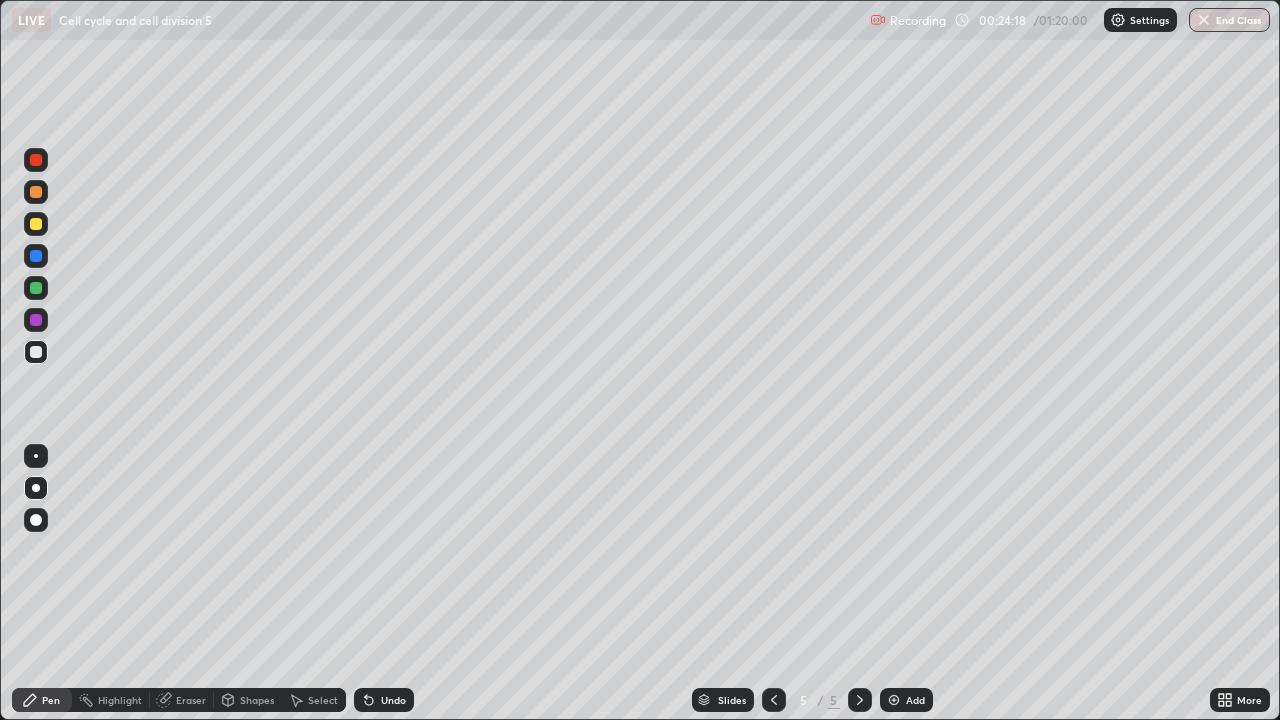 click on "Undo" at bounding box center [384, 700] 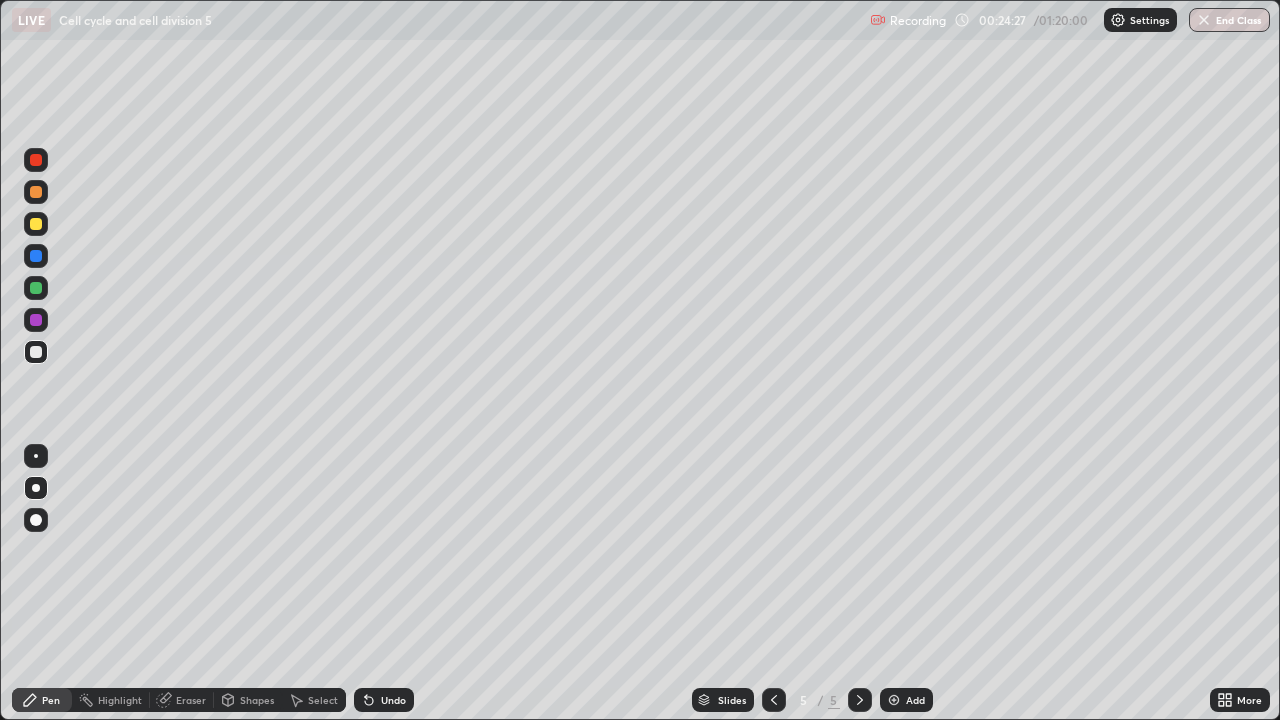 click at bounding box center (36, 192) 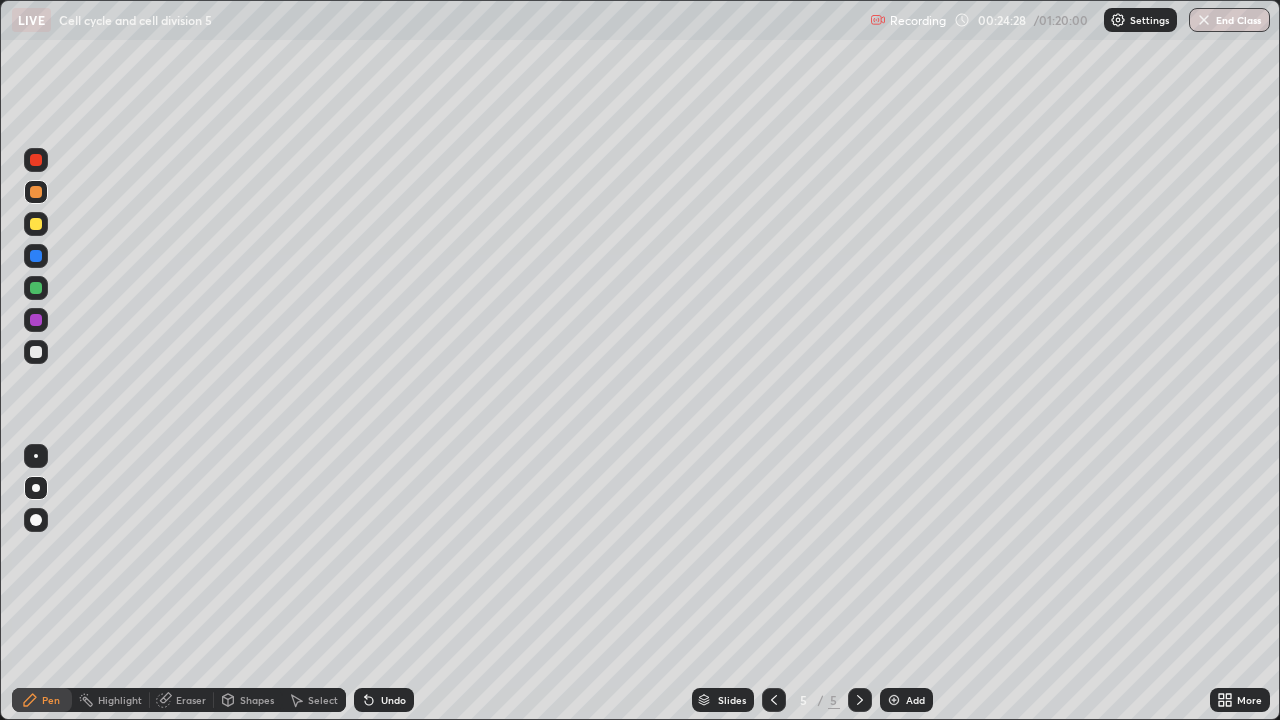click at bounding box center (36, 520) 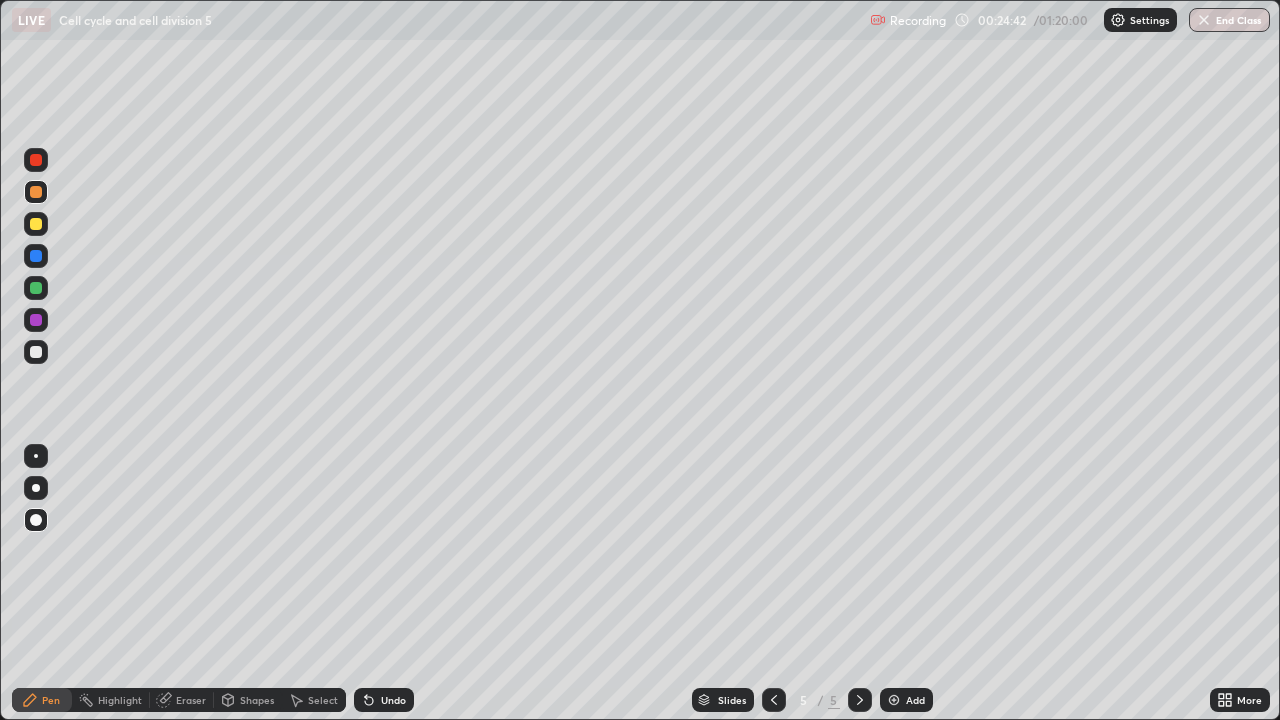 click at bounding box center [36, 352] 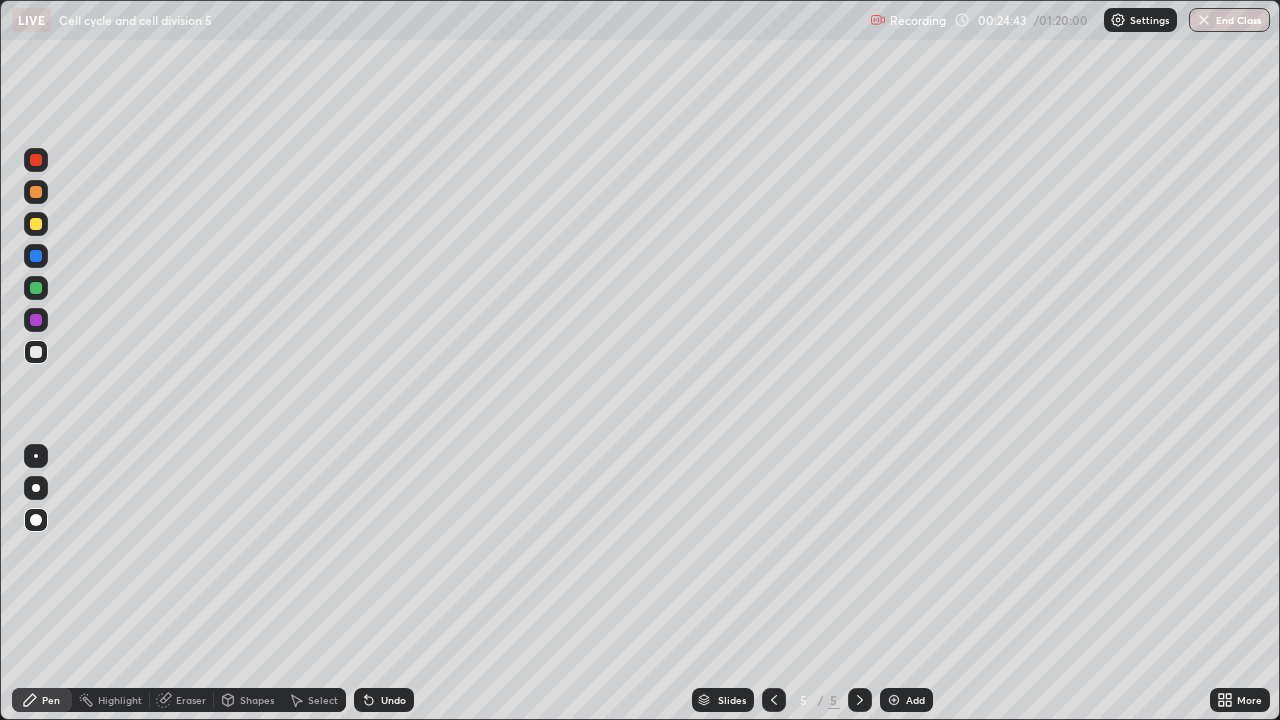 click at bounding box center (36, 488) 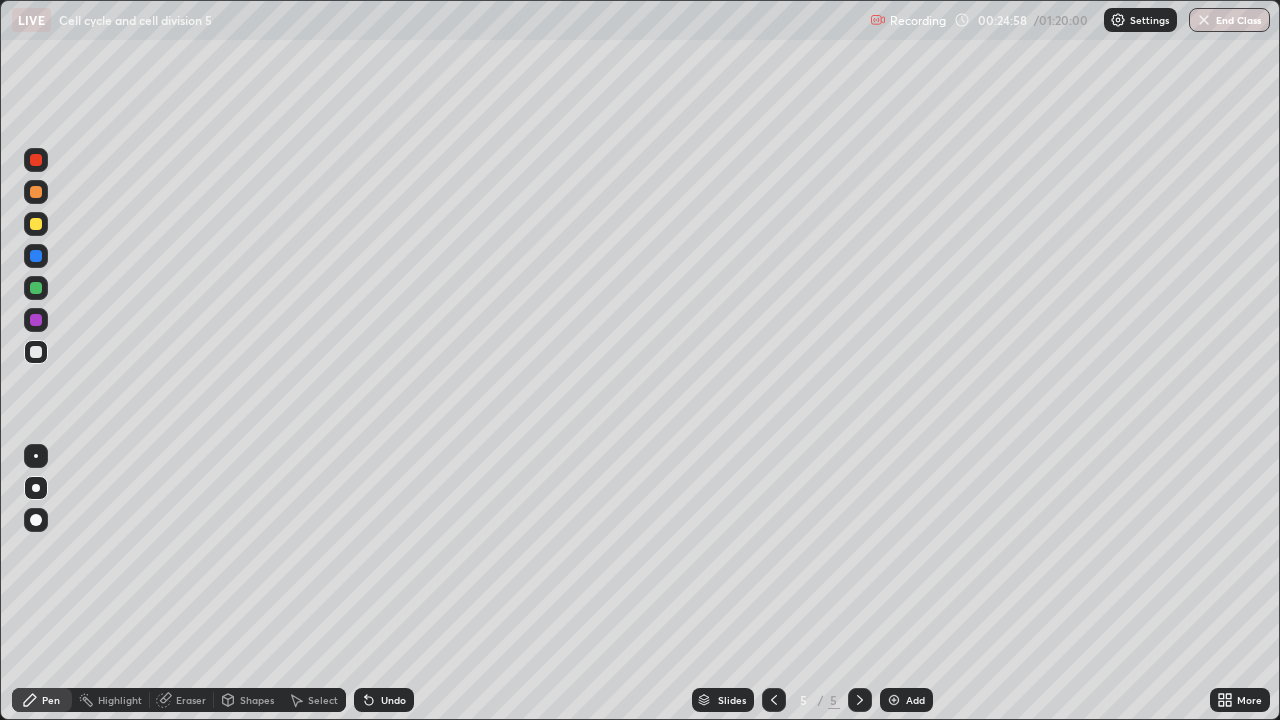 click at bounding box center (36, 352) 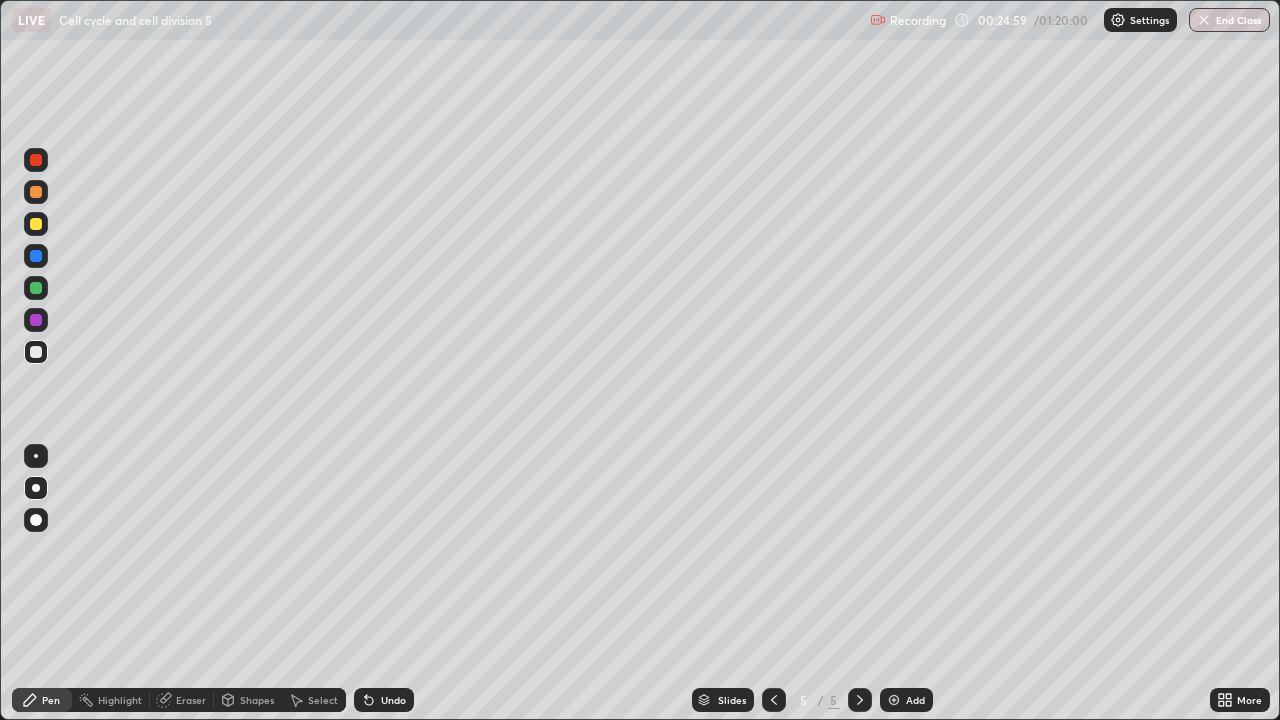 click on "Add" at bounding box center (915, 700) 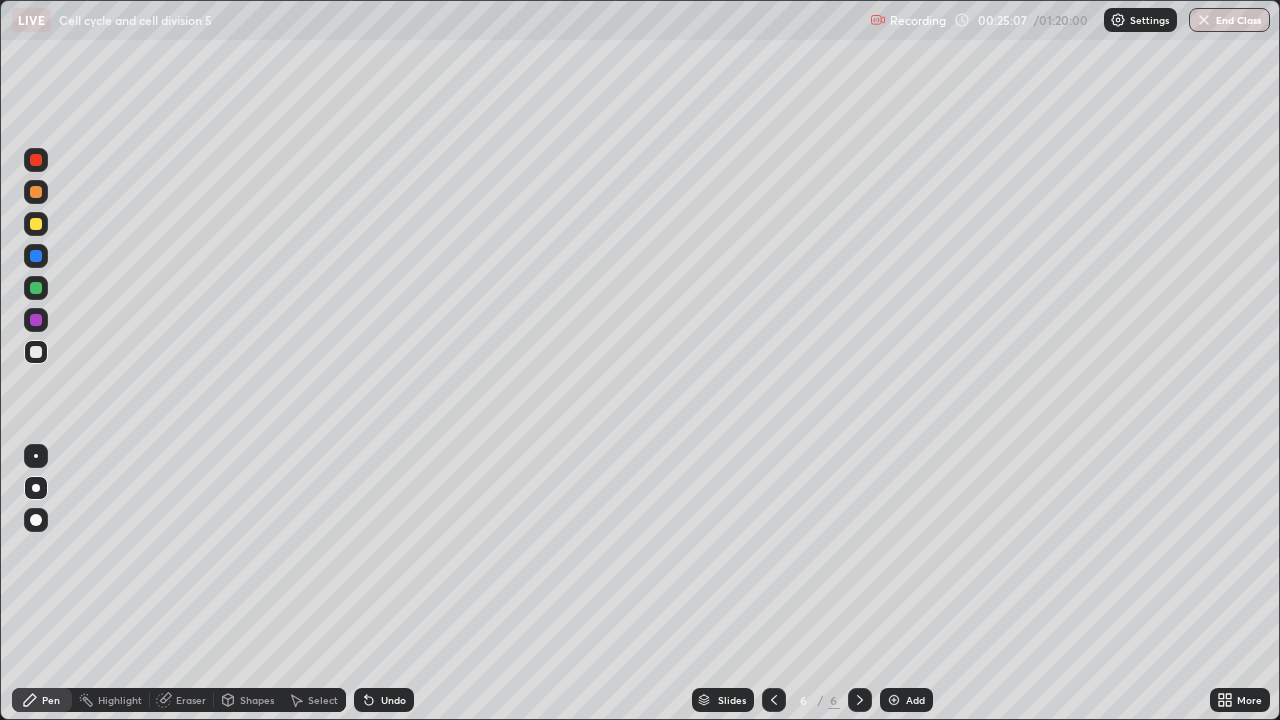 click at bounding box center (36, 256) 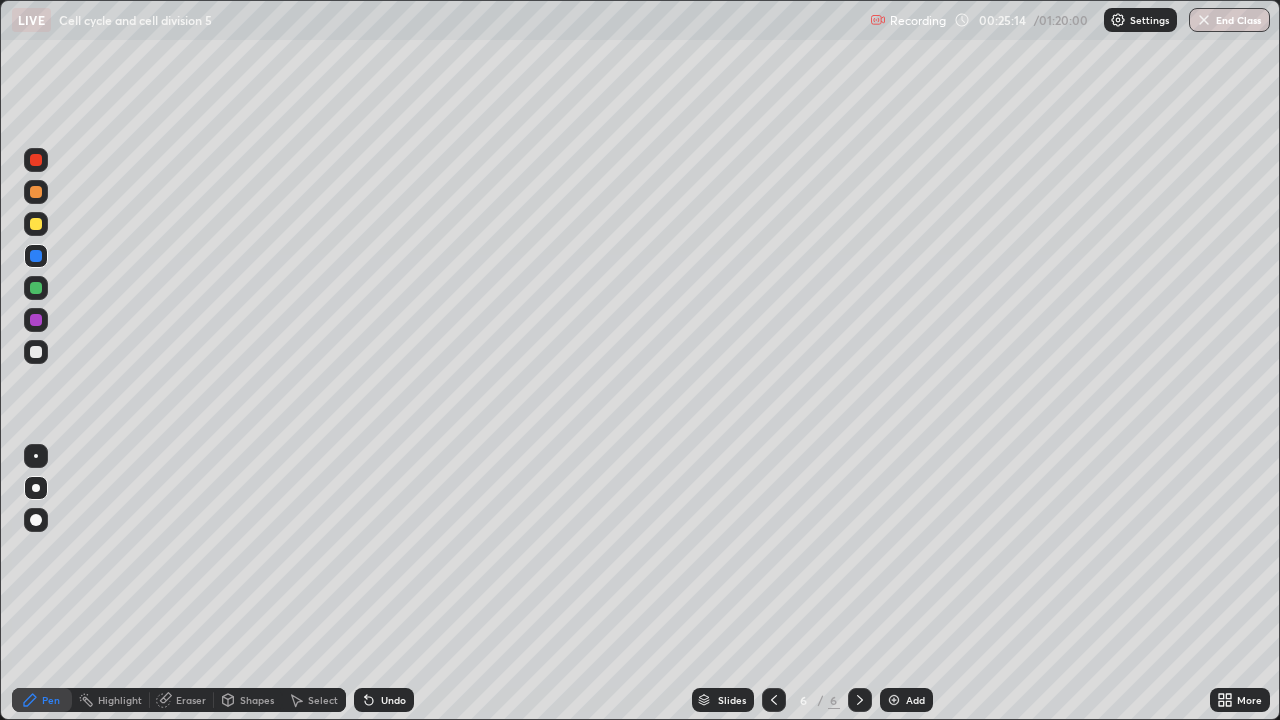click at bounding box center (36, 224) 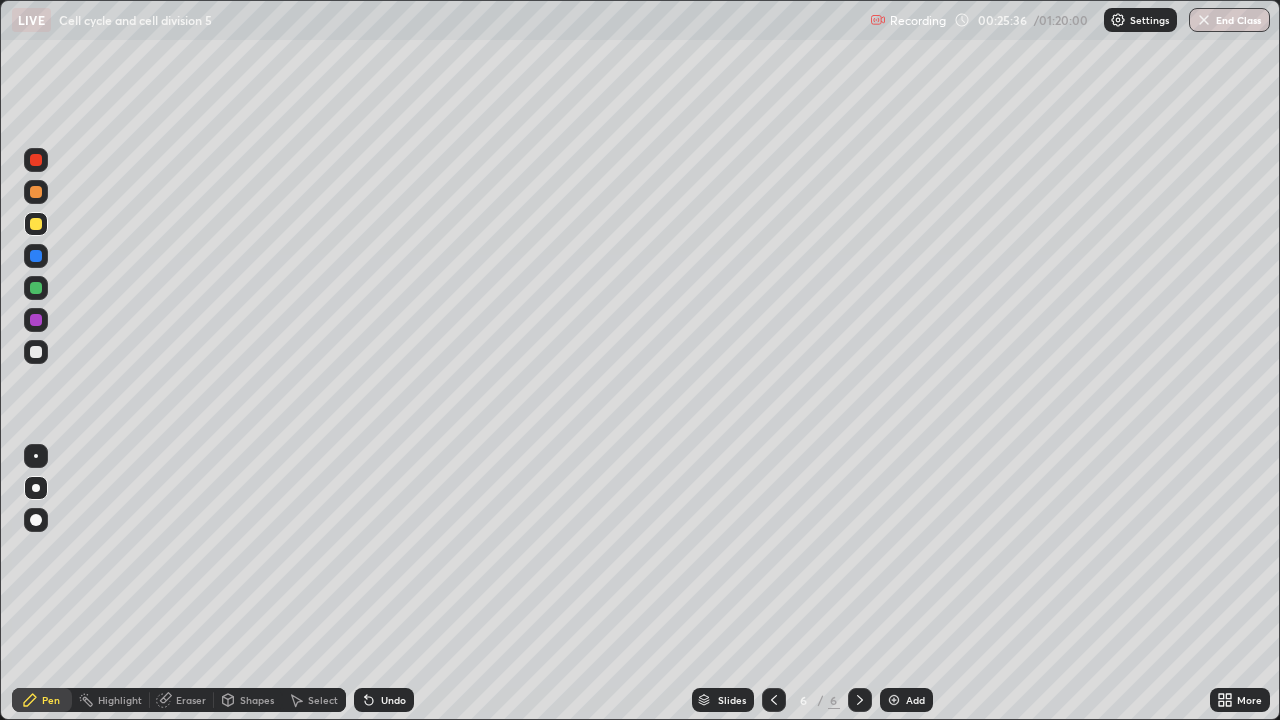 click on "Undo" at bounding box center (393, 700) 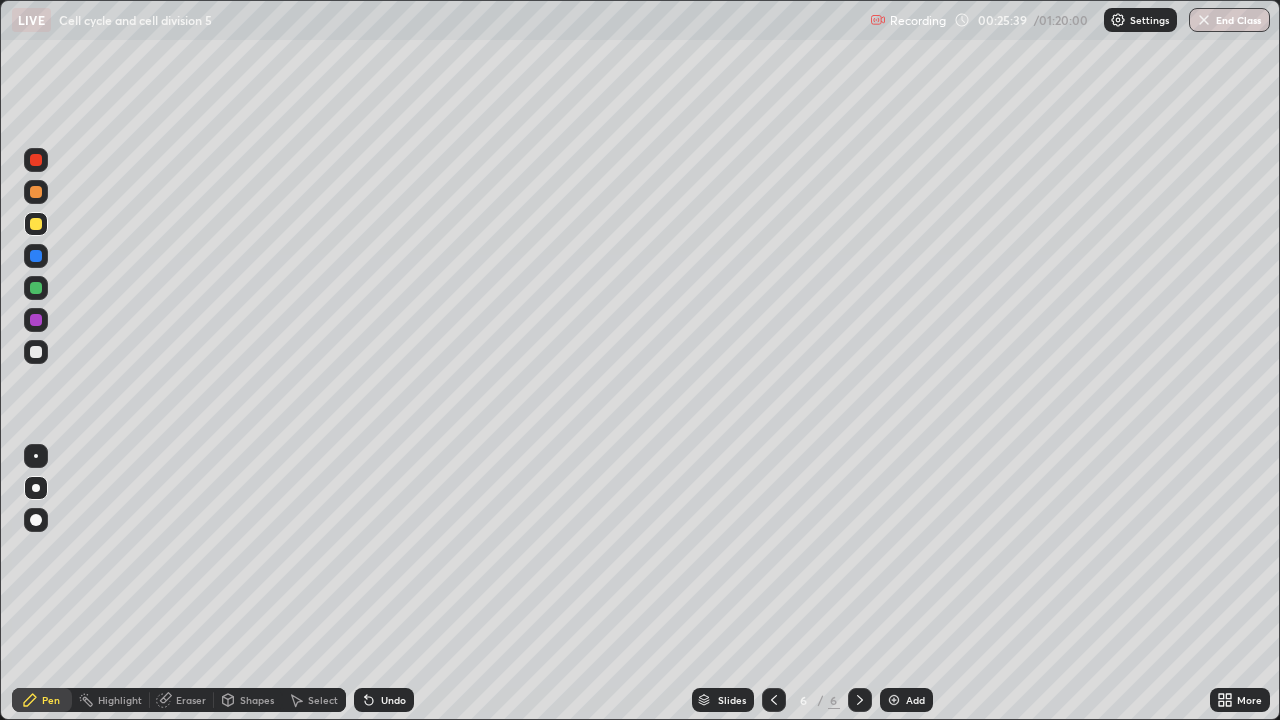 click at bounding box center (36, 160) 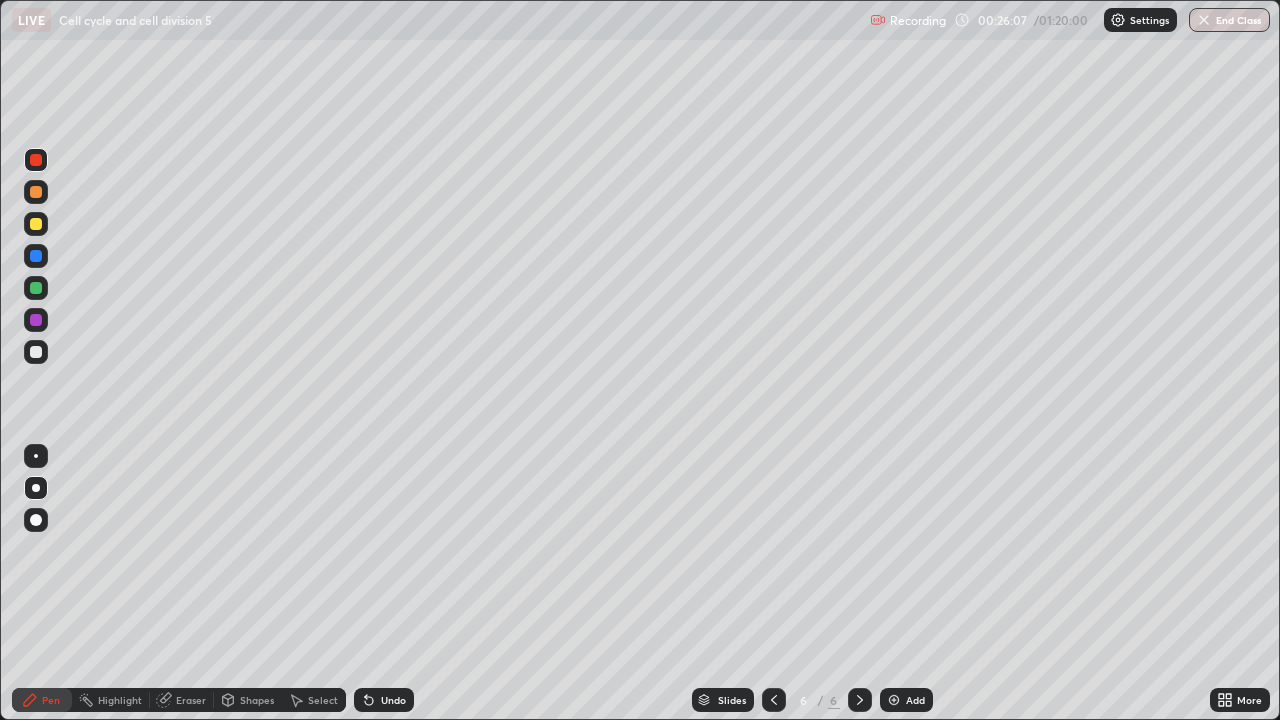 click 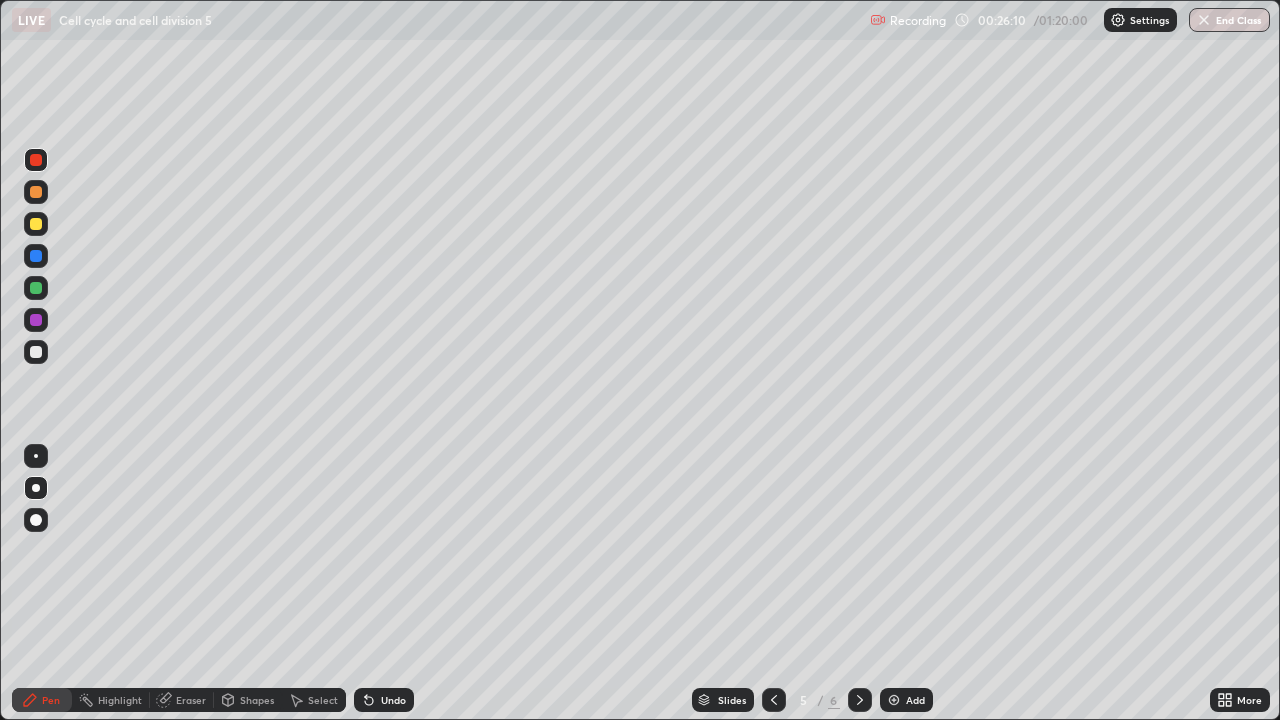 click at bounding box center (36, 352) 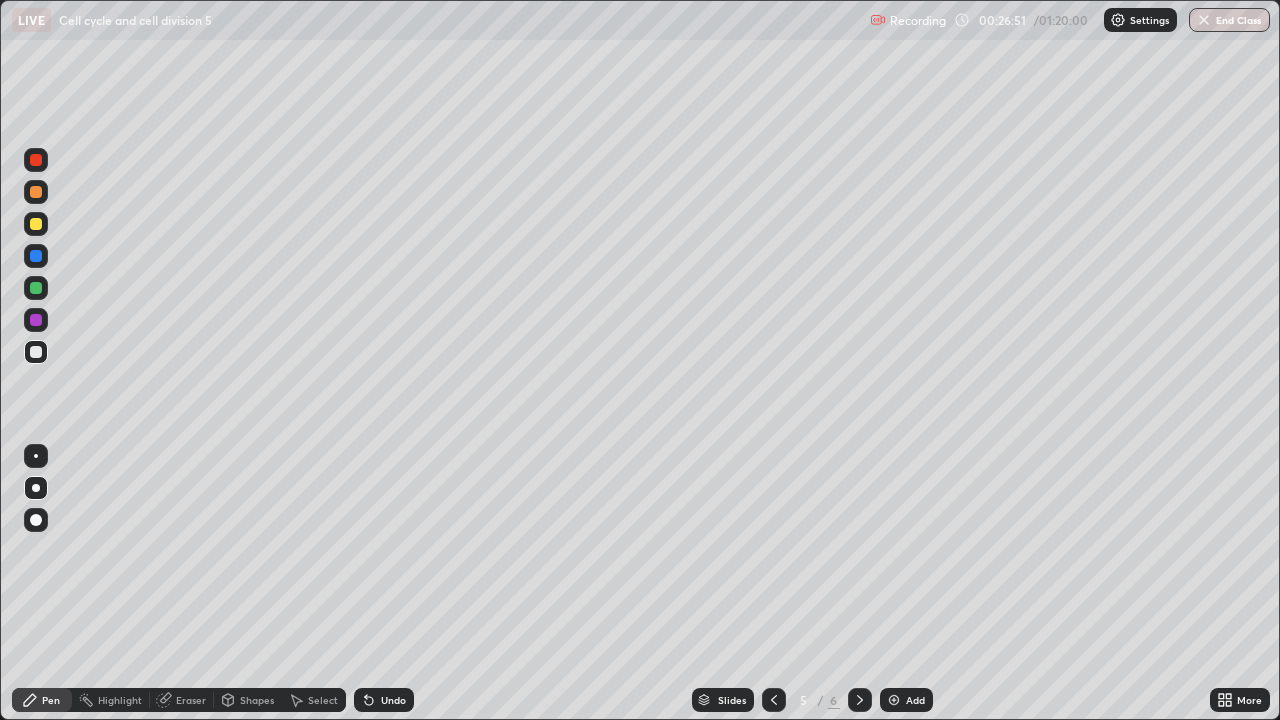 click at bounding box center [36, 224] 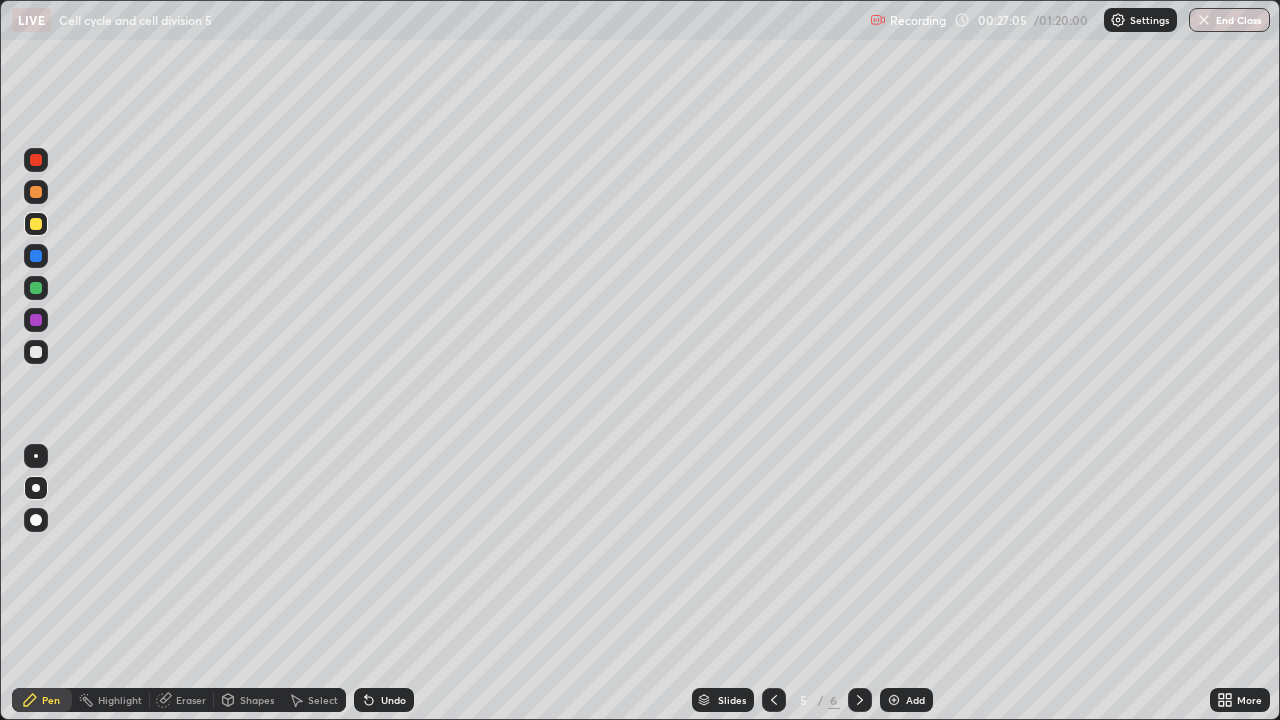 click at bounding box center (36, 256) 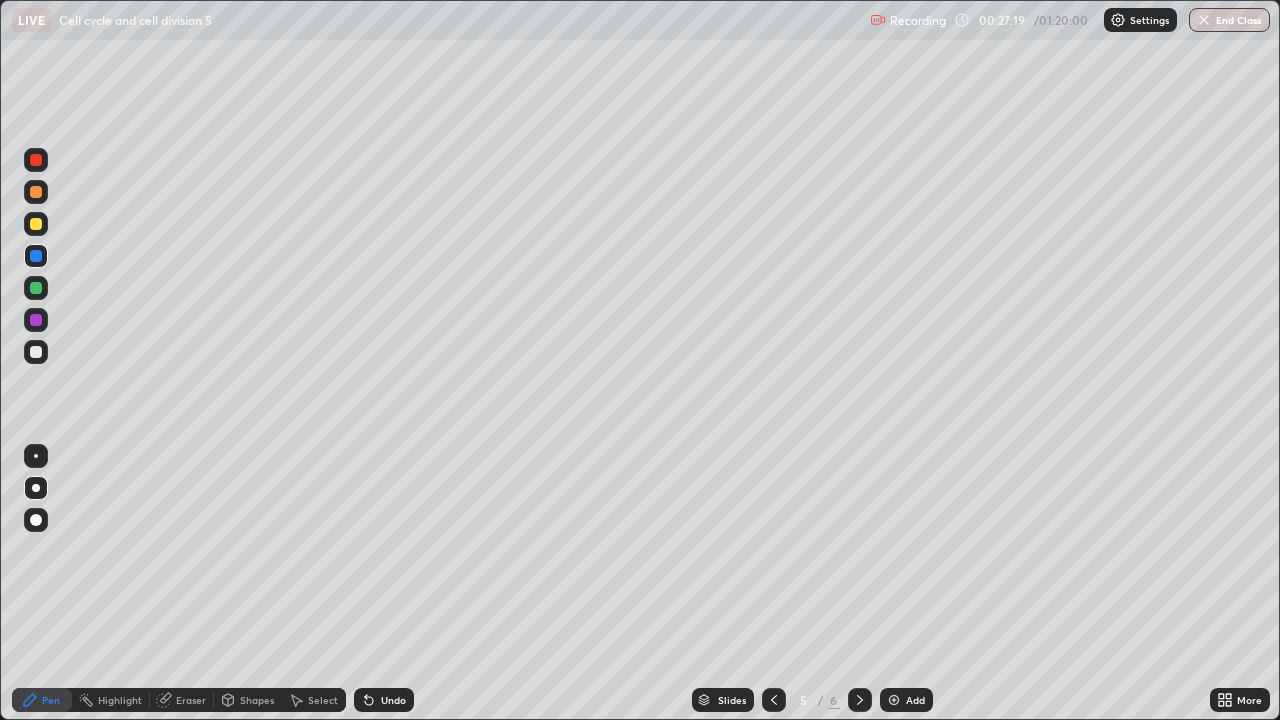 click on "Undo" at bounding box center (393, 700) 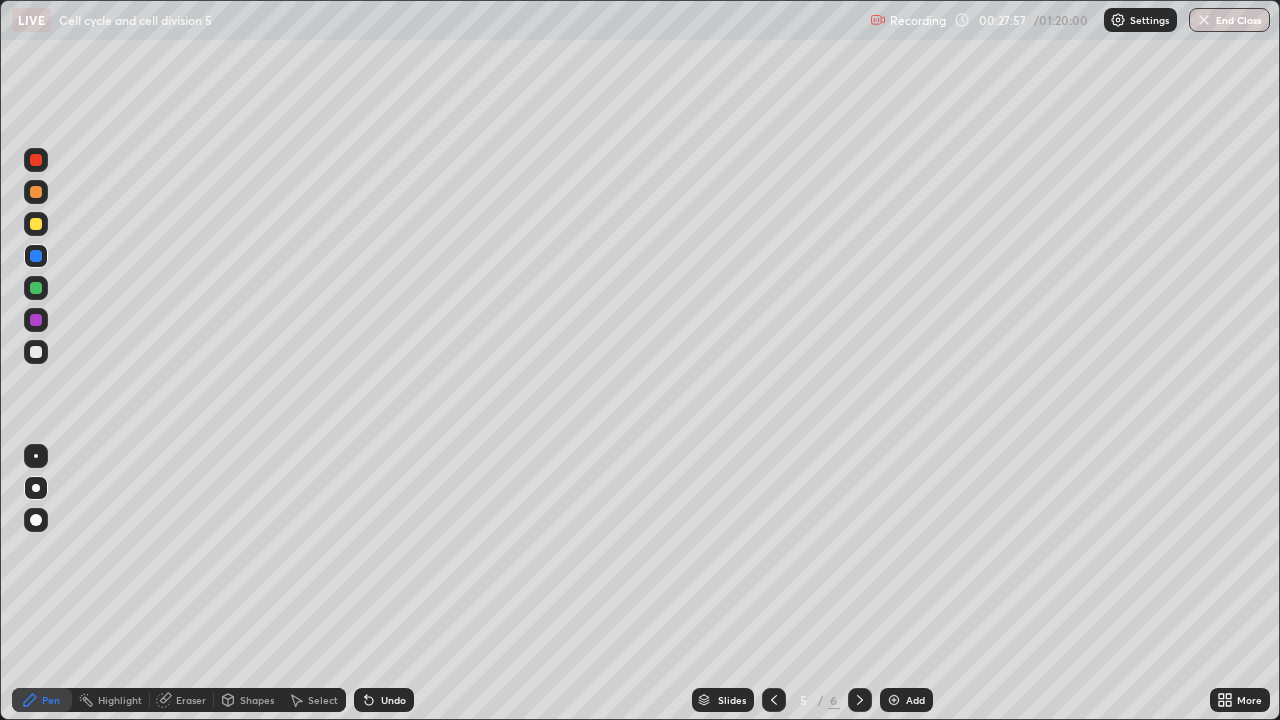click at bounding box center [36, 160] 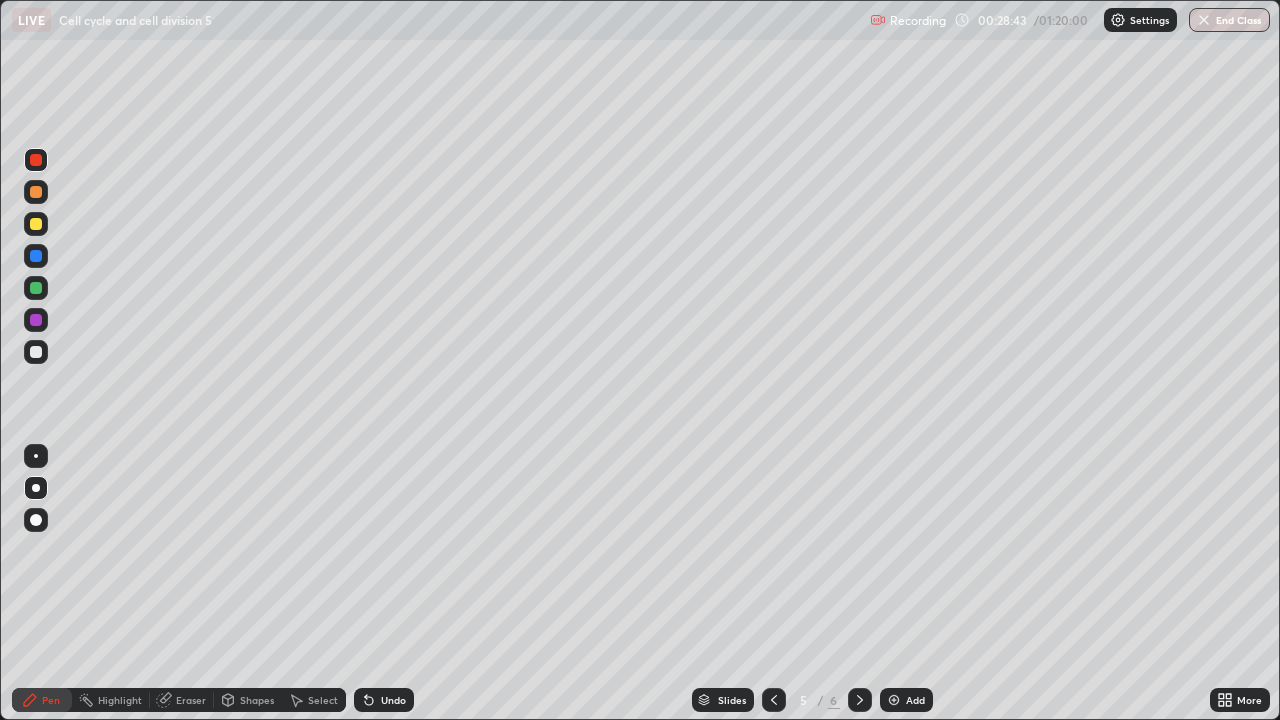 click at bounding box center (36, 192) 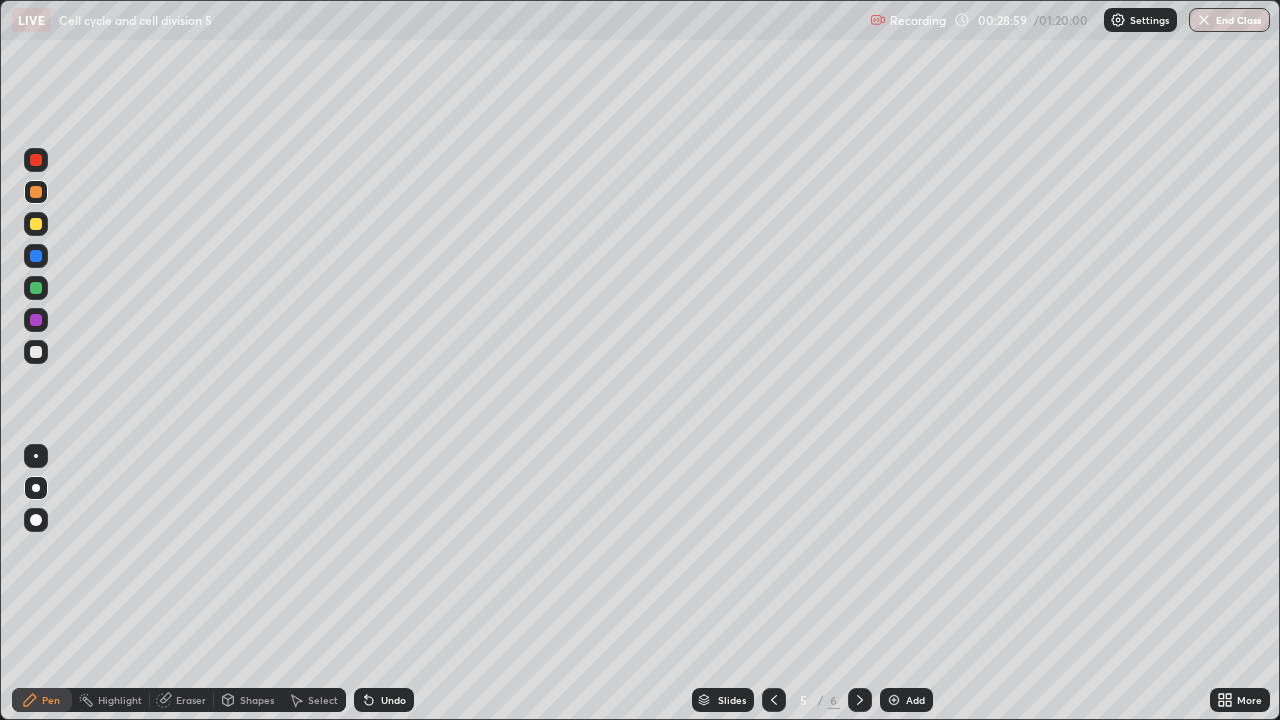 click at bounding box center [36, 488] 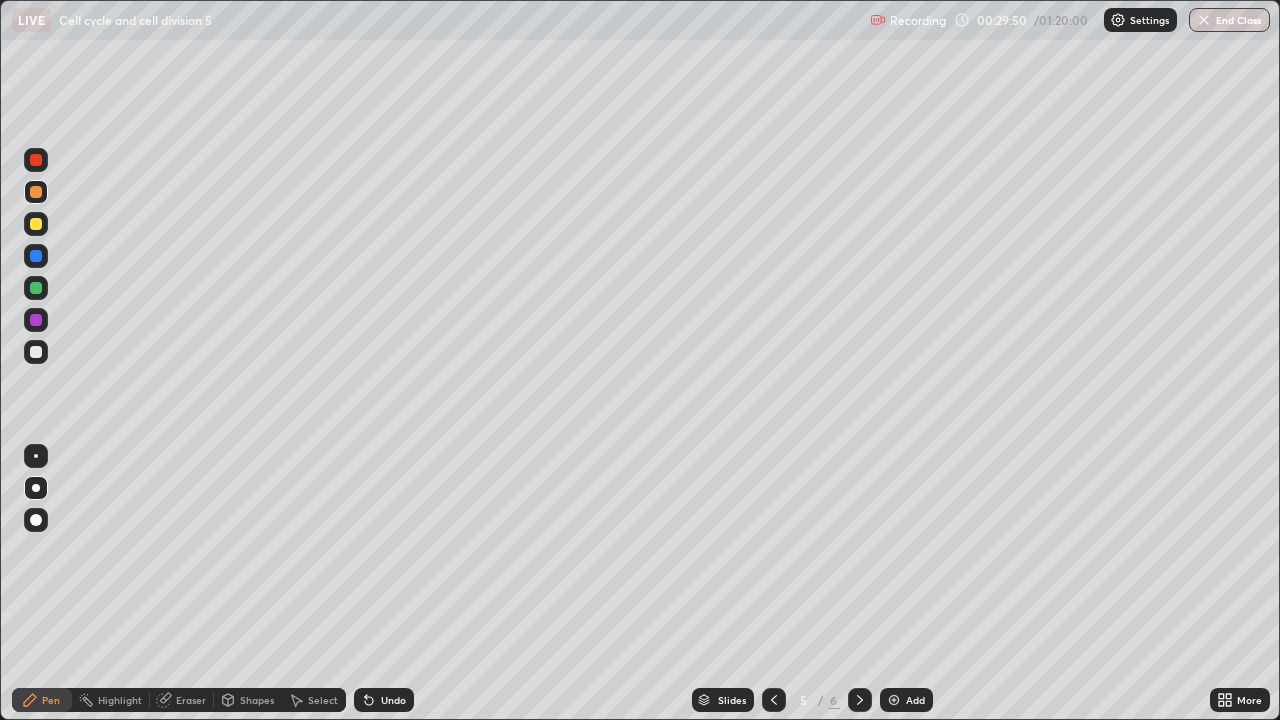 click at bounding box center [36, 256] 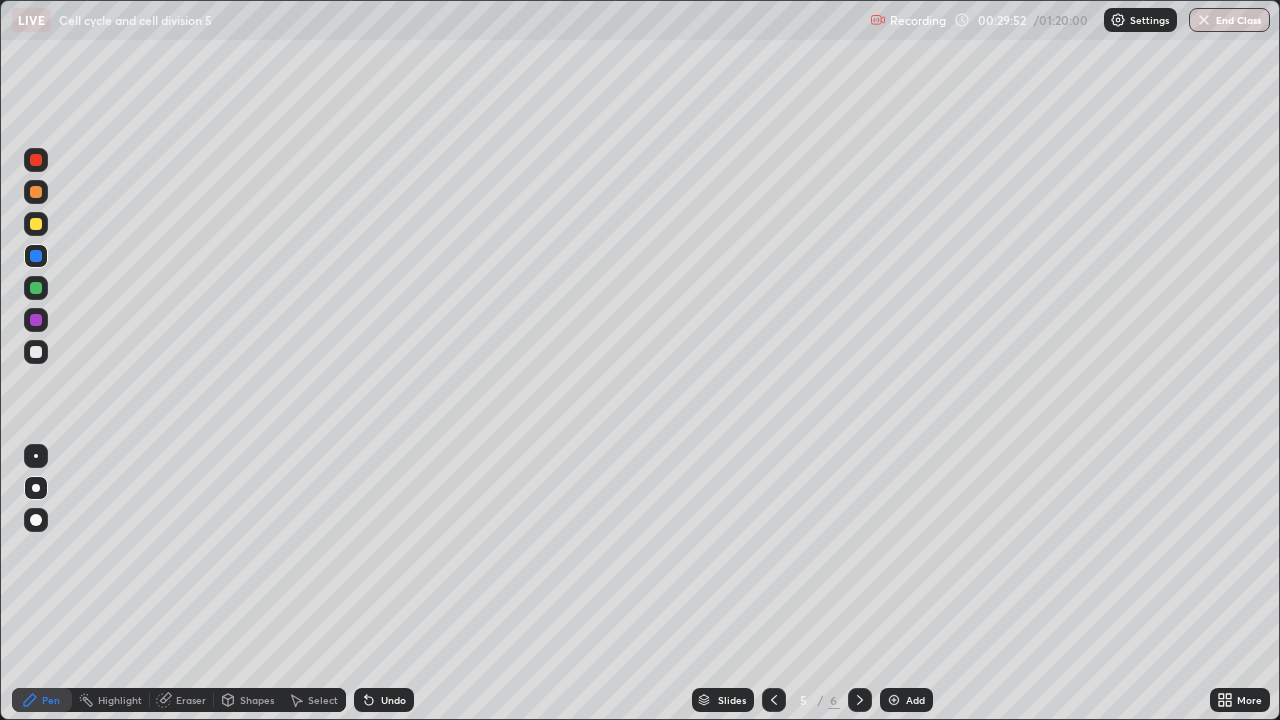click at bounding box center (36, 352) 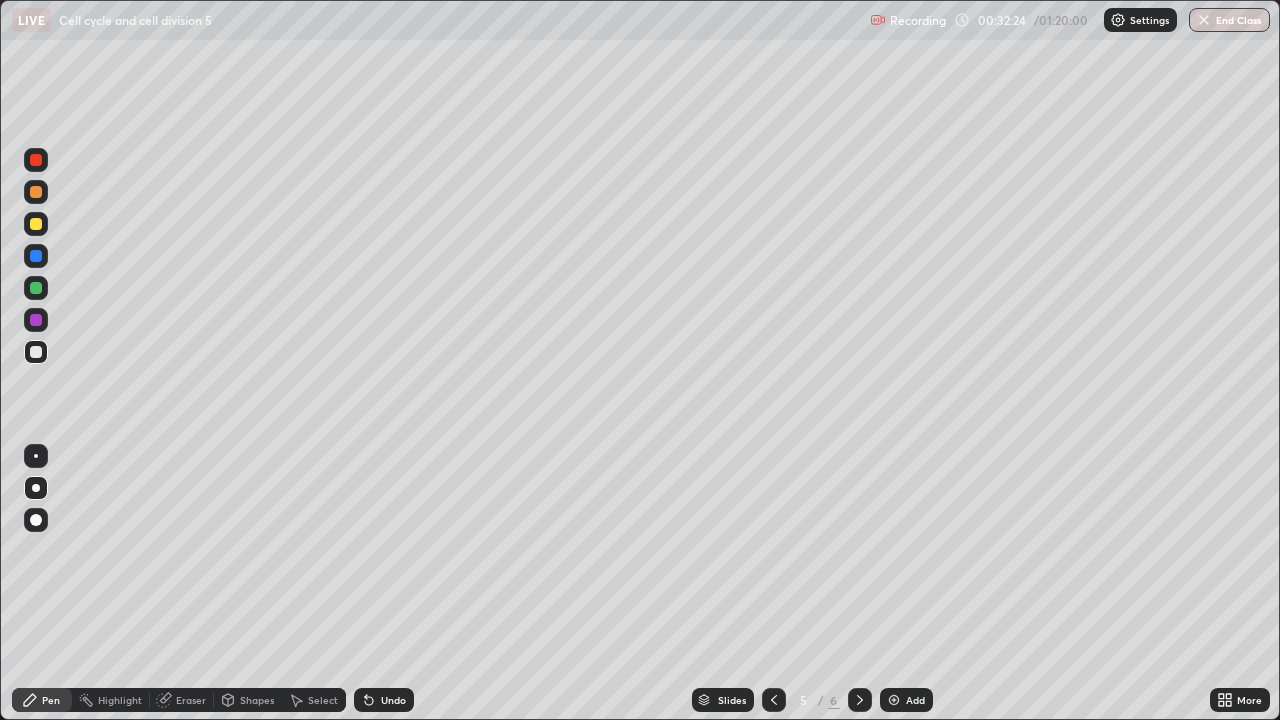 click 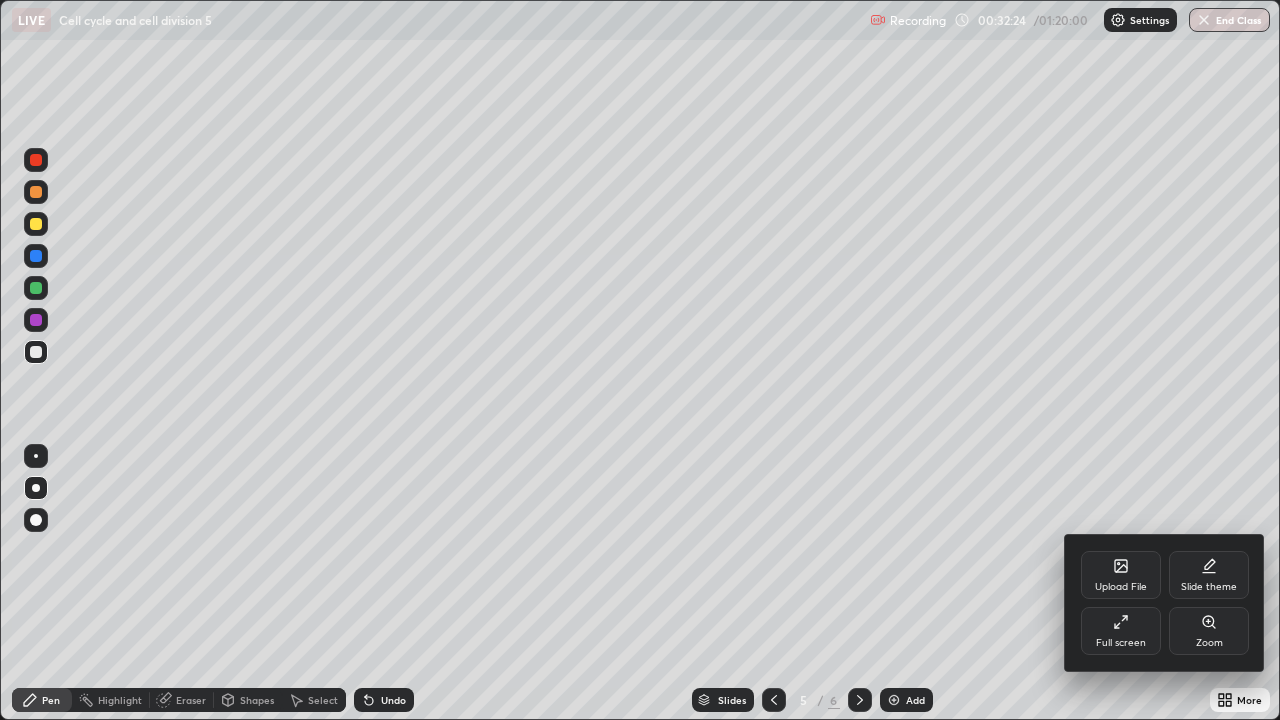 click on "Full screen" at bounding box center (1121, 631) 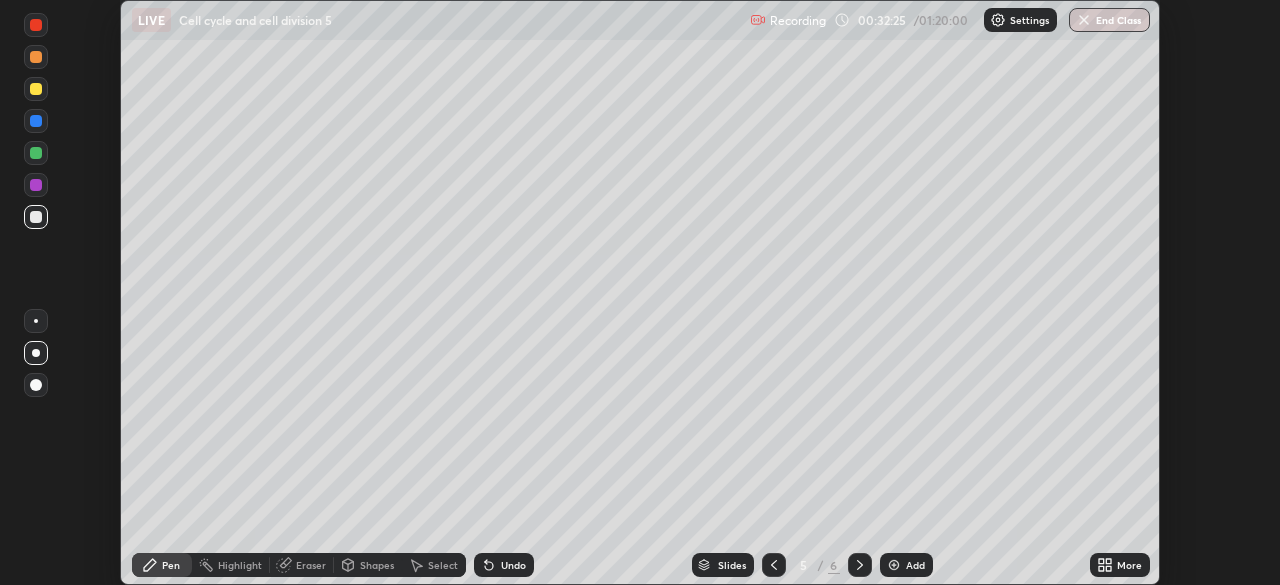 scroll, scrollTop: 585, scrollLeft: 1280, axis: both 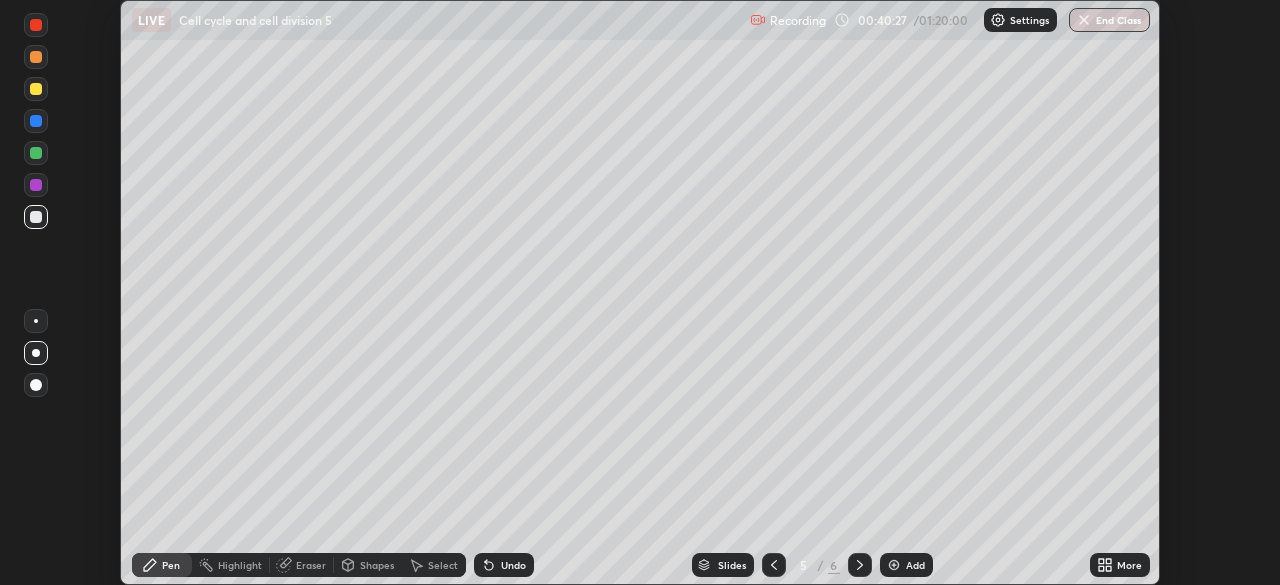 click 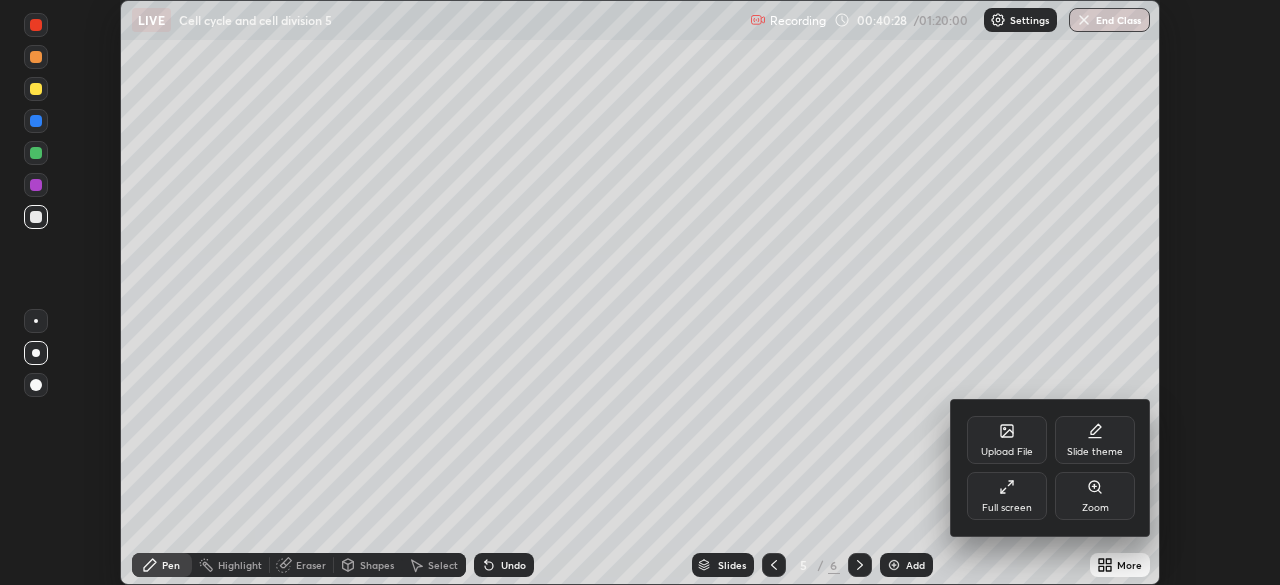 click on "Full screen" at bounding box center (1007, 496) 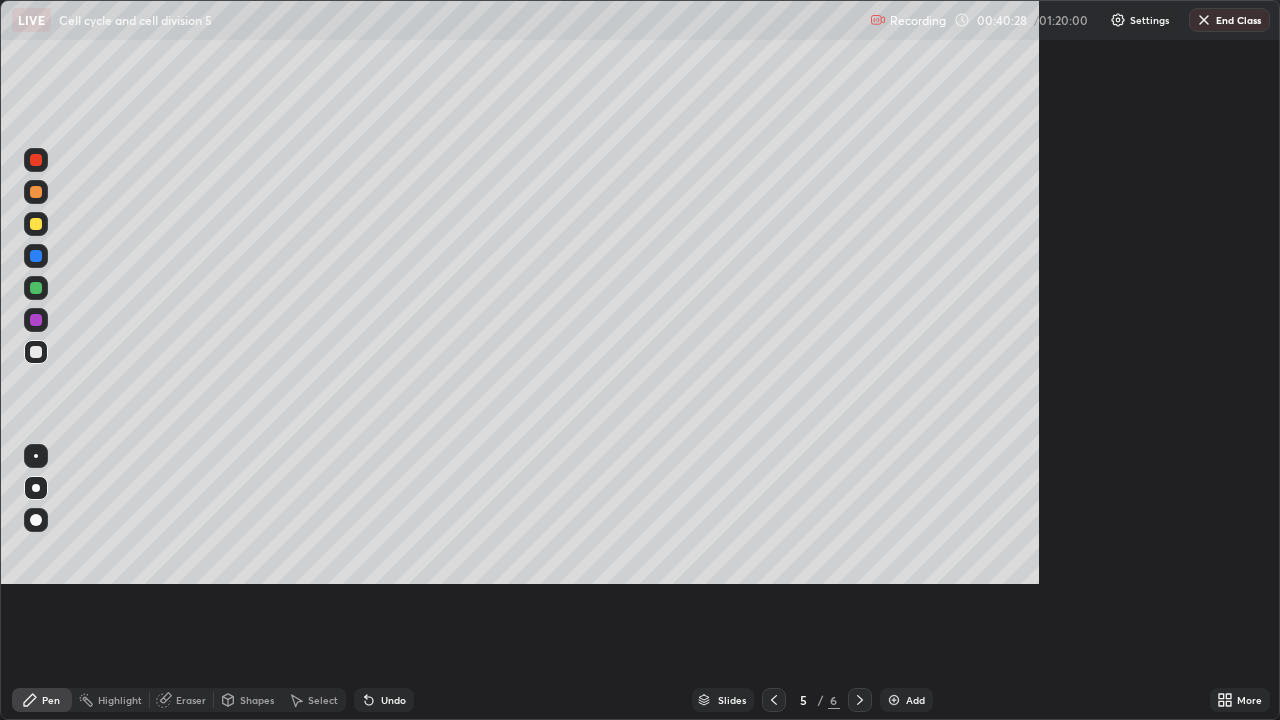 scroll, scrollTop: 99280, scrollLeft: 98720, axis: both 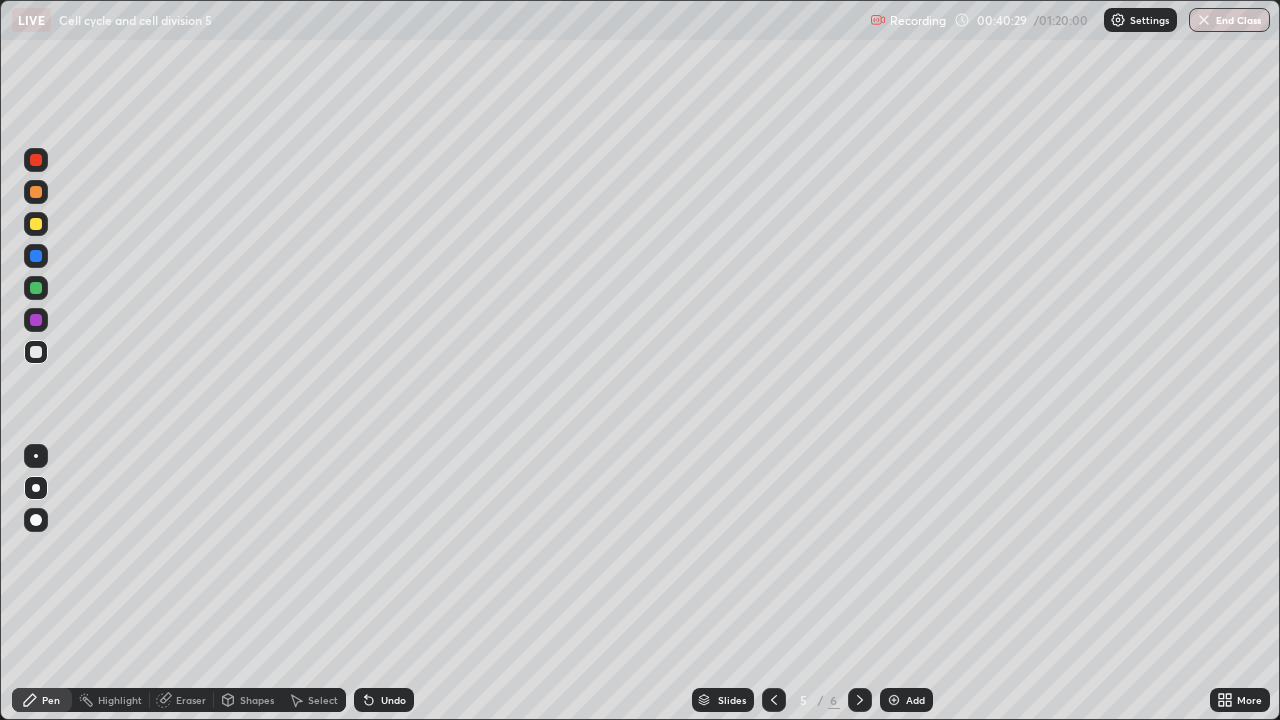 click on "Add" at bounding box center [915, 700] 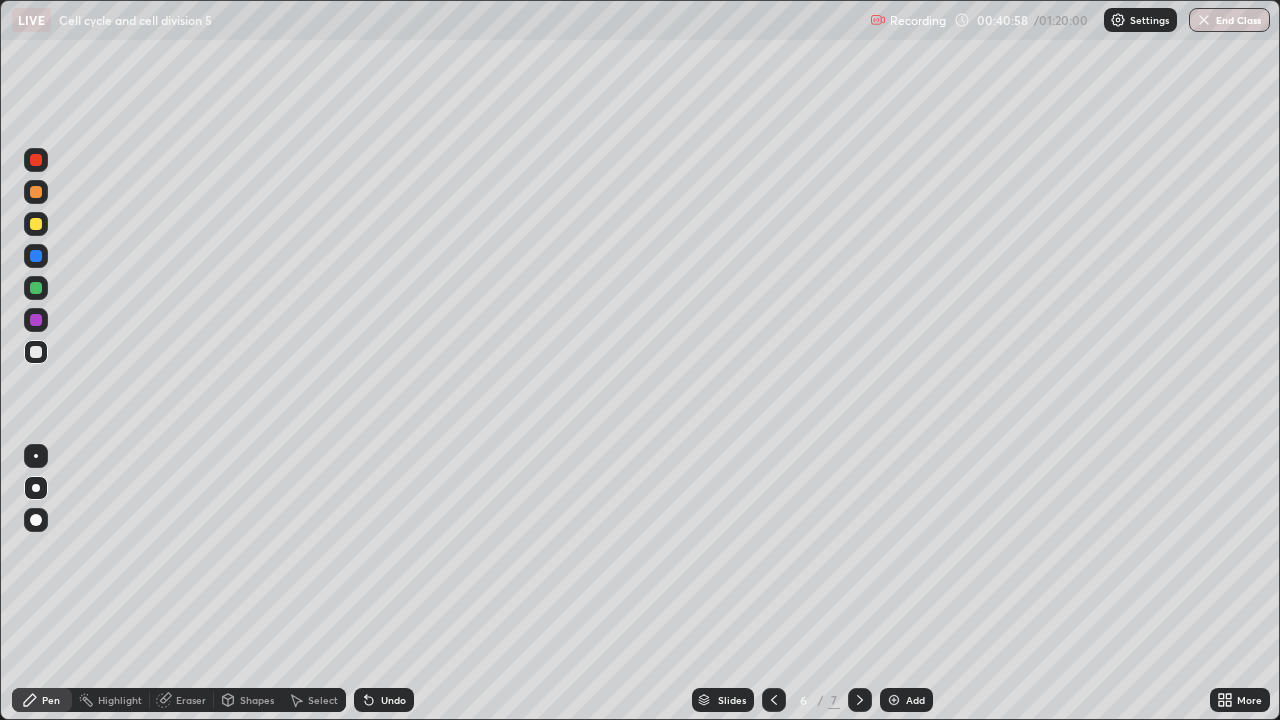 click on "Undo" at bounding box center (393, 700) 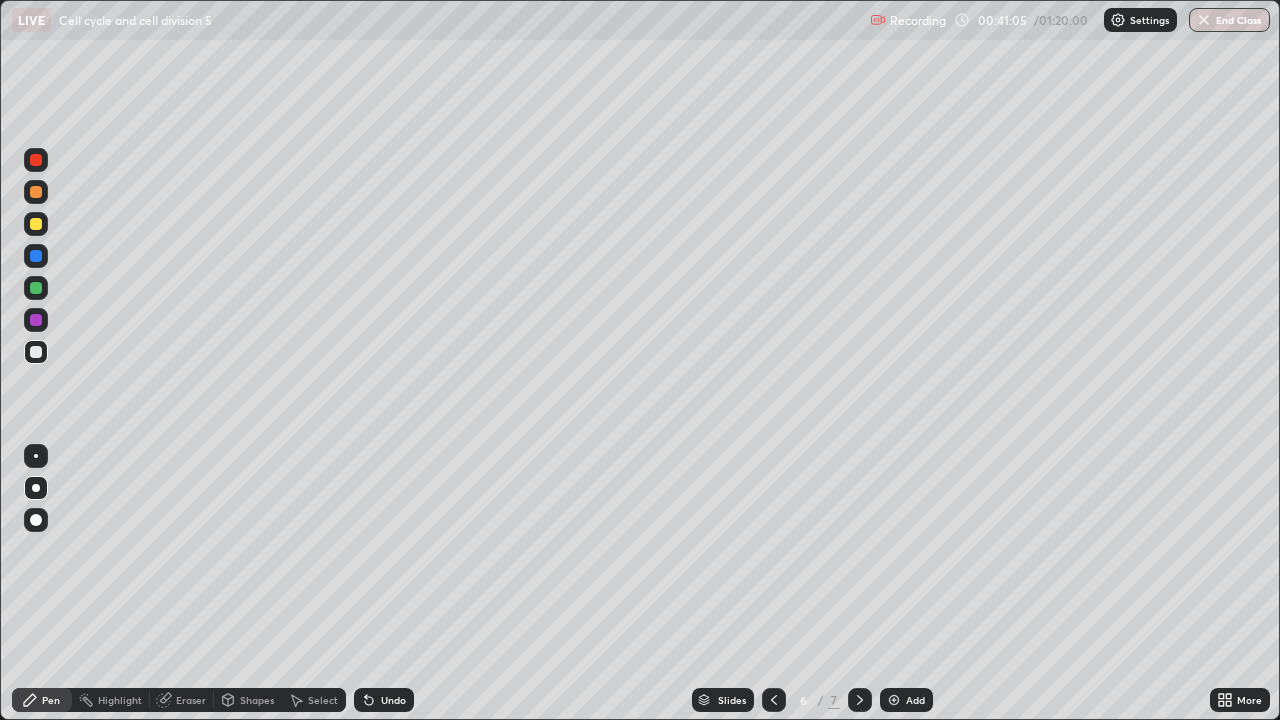 click on "Undo" at bounding box center (393, 700) 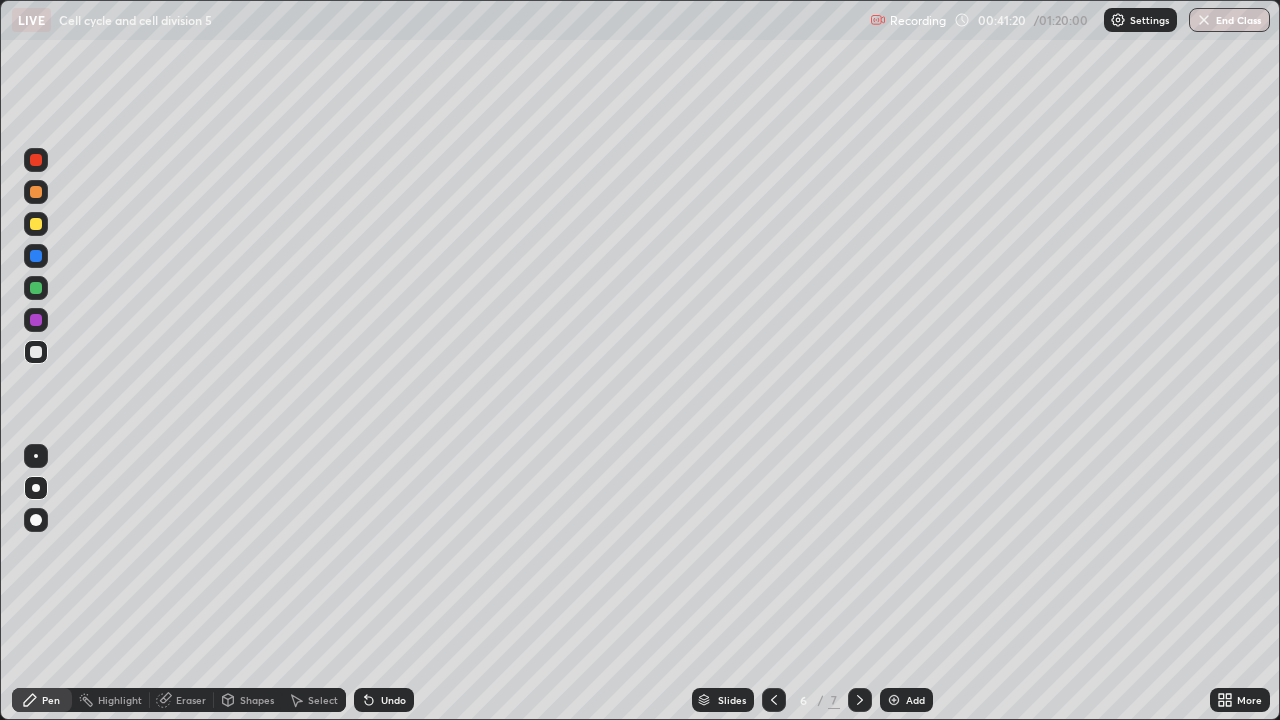 click at bounding box center [36, 288] 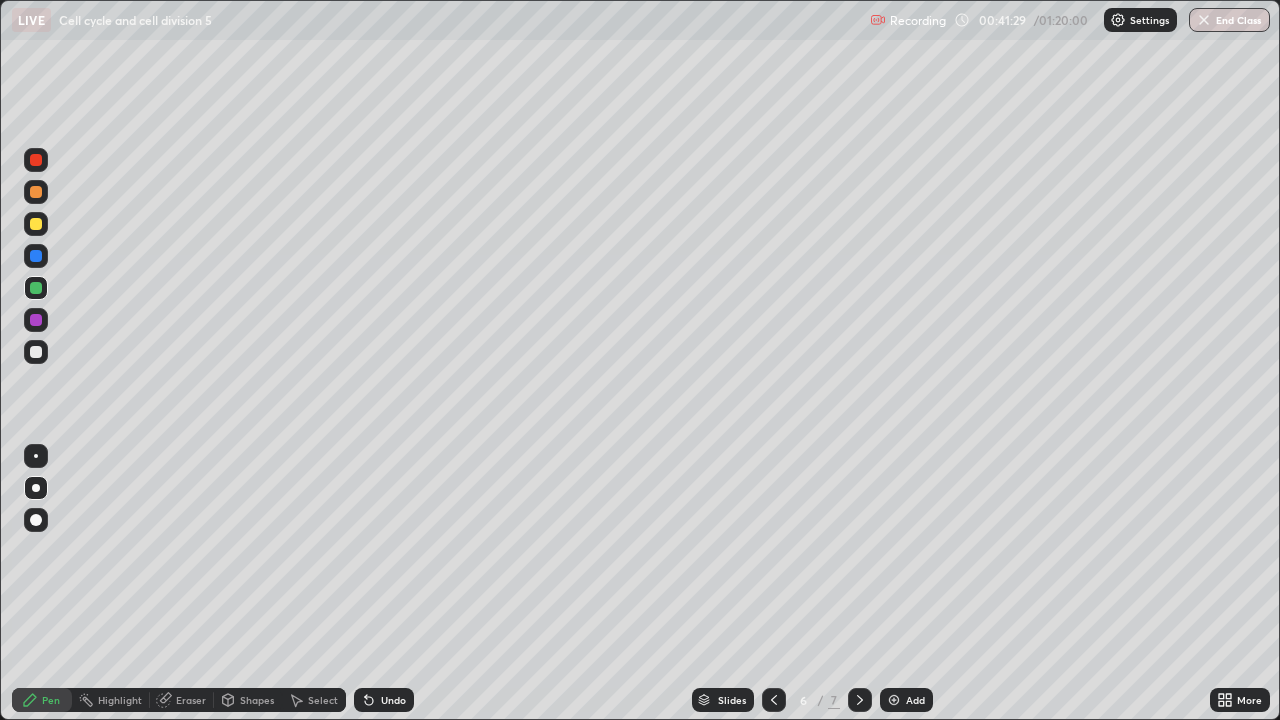 click at bounding box center (36, 352) 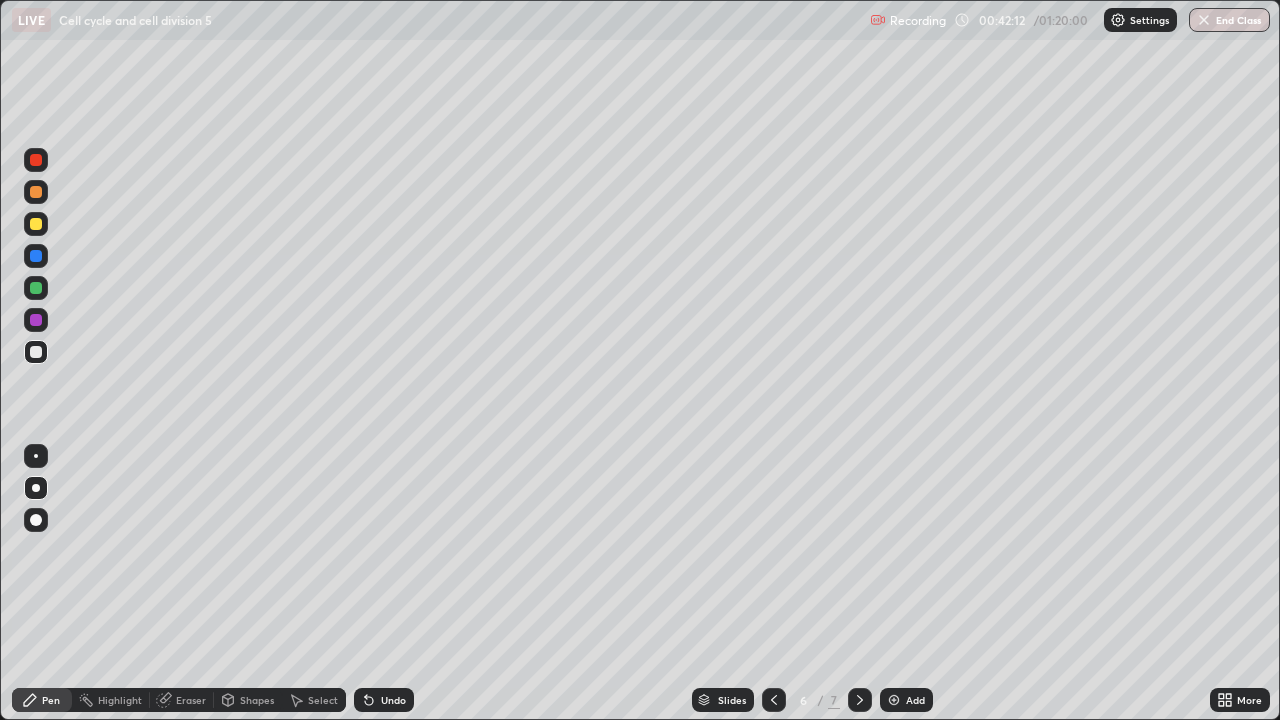 click on "Undo" at bounding box center [384, 700] 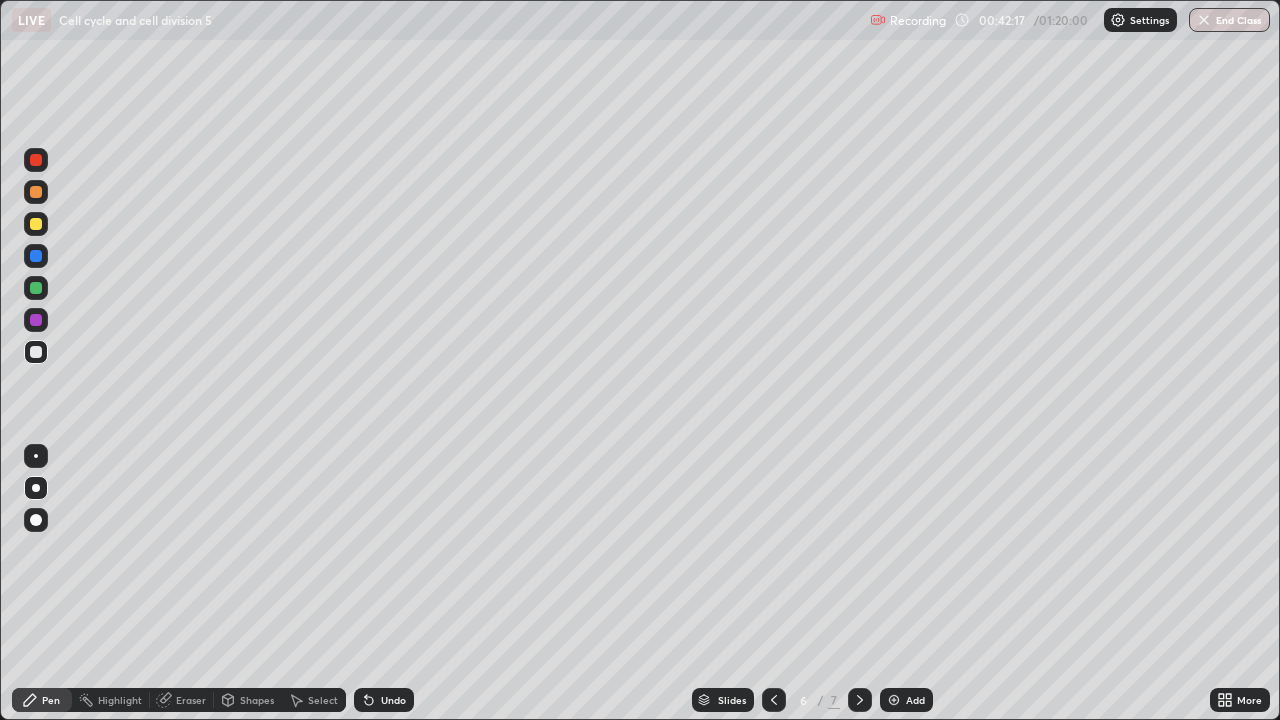click at bounding box center (36, 224) 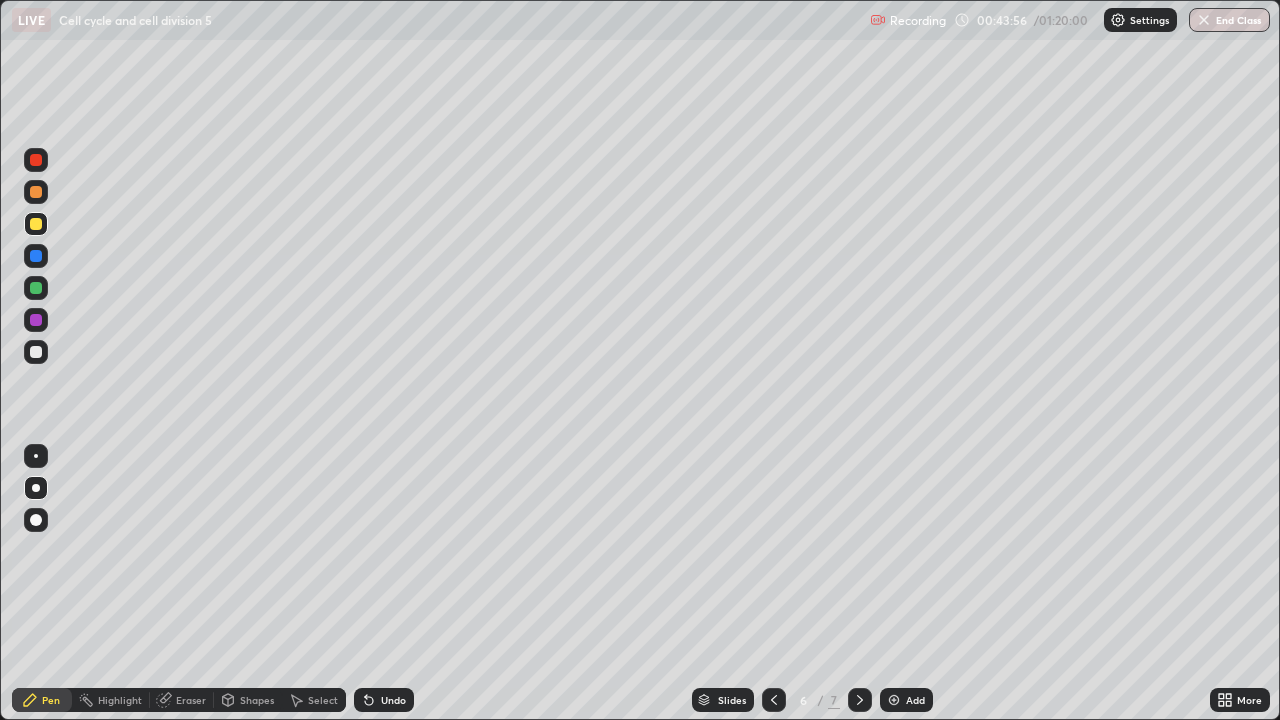 click on "Undo" at bounding box center [393, 700] 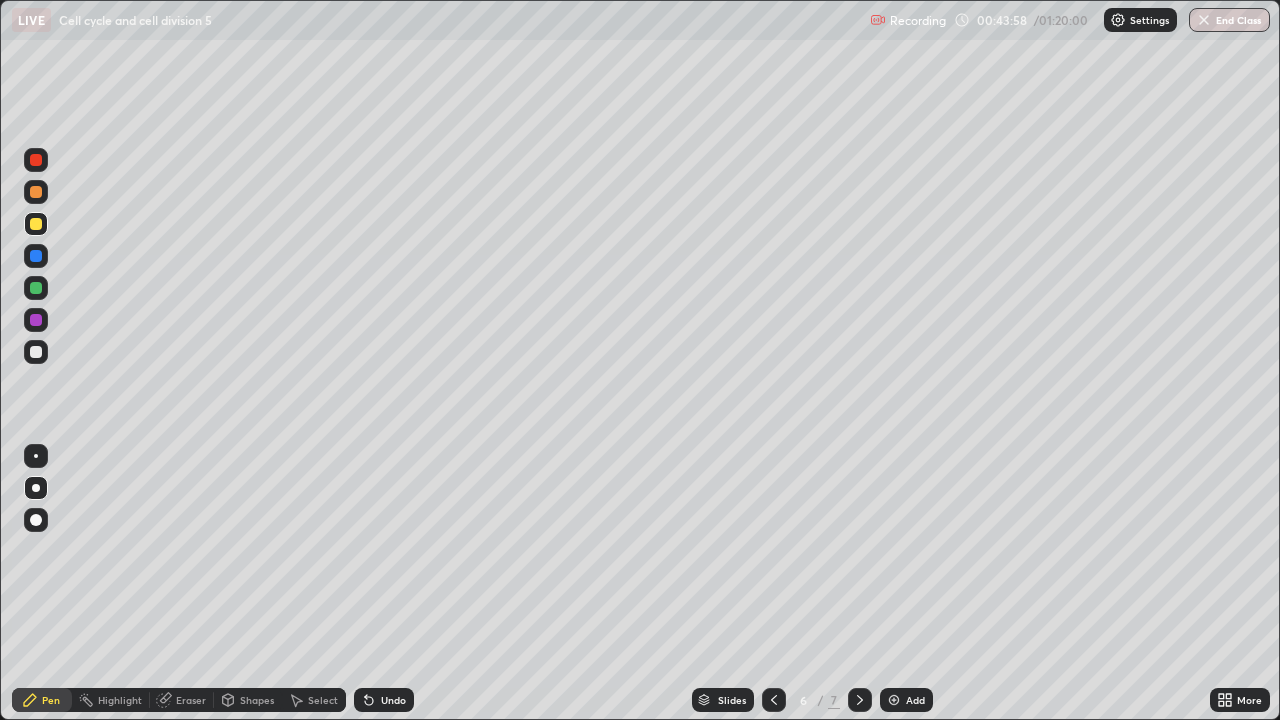 click at bounding box center [36, 256] 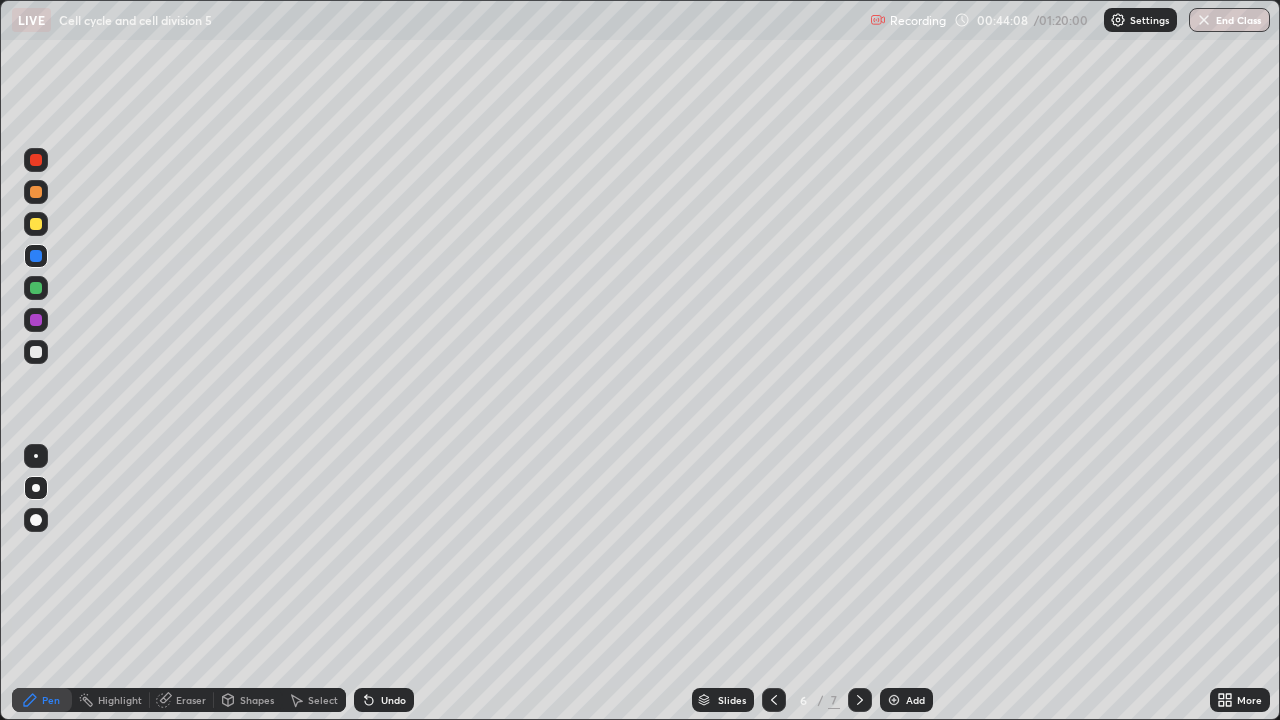 click at bounding box center [36, 224] 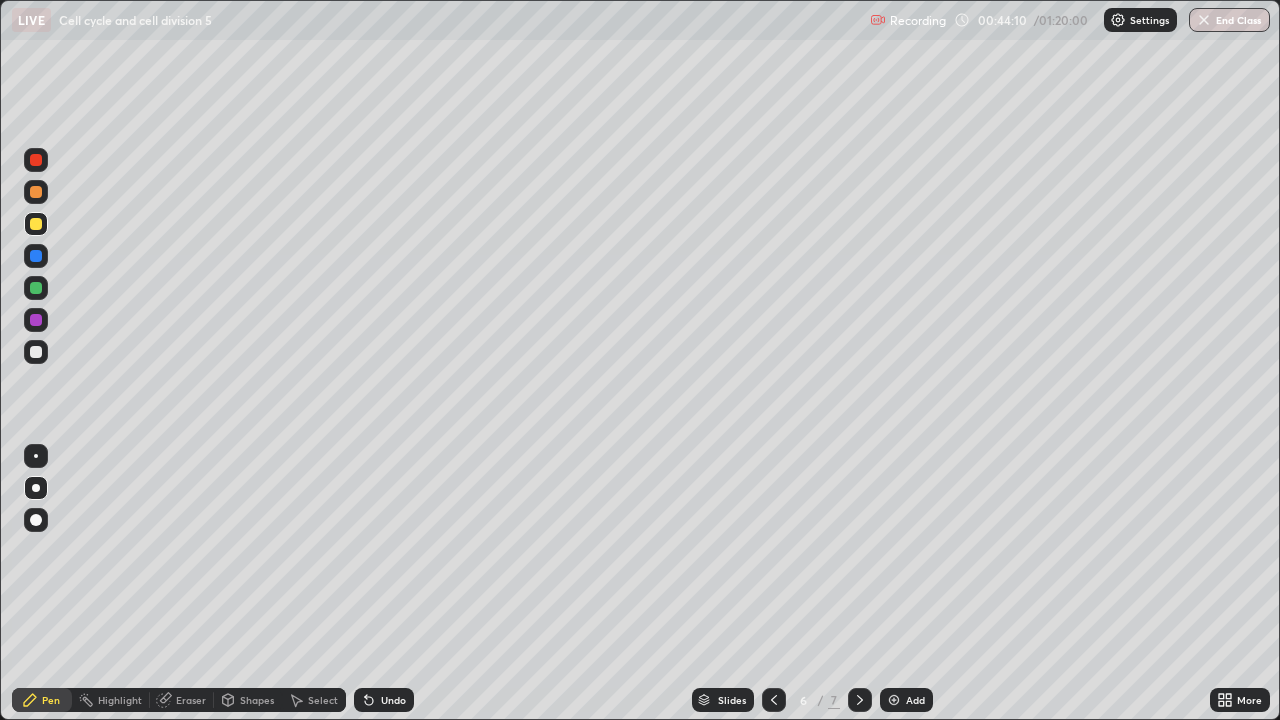 click at bounding box center [36, 288] 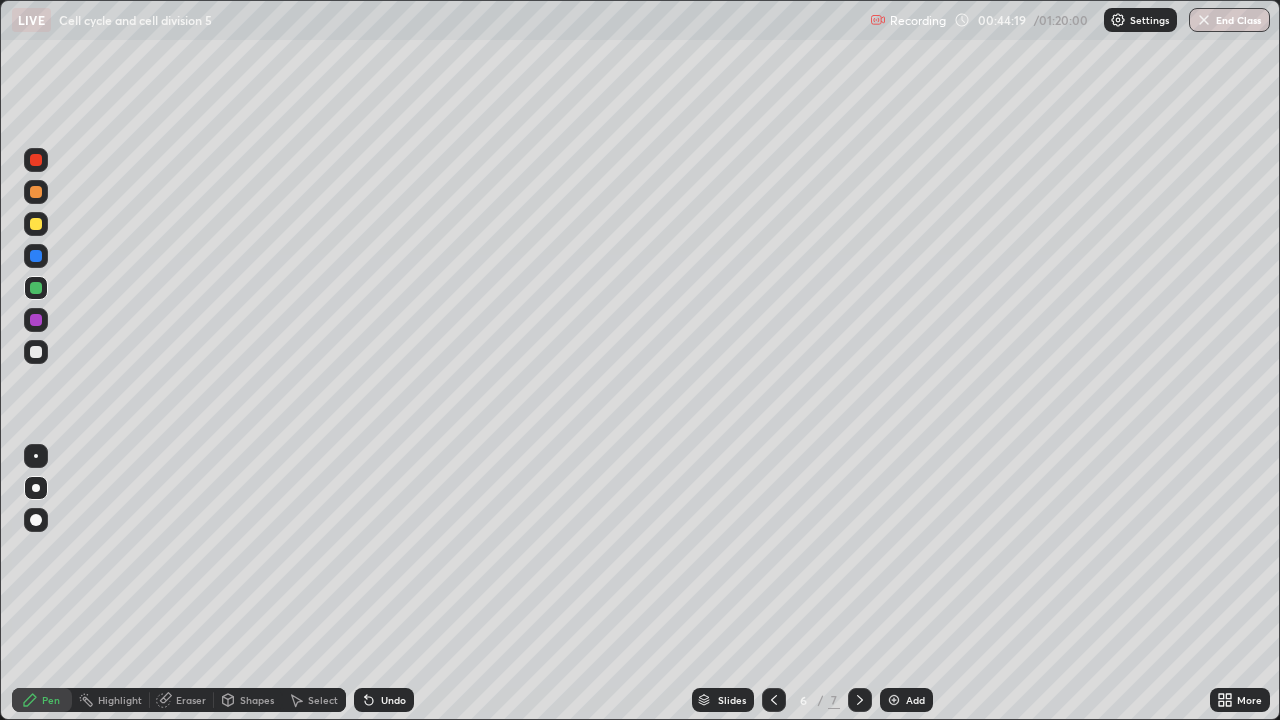 click at bounding box center (36, 352) 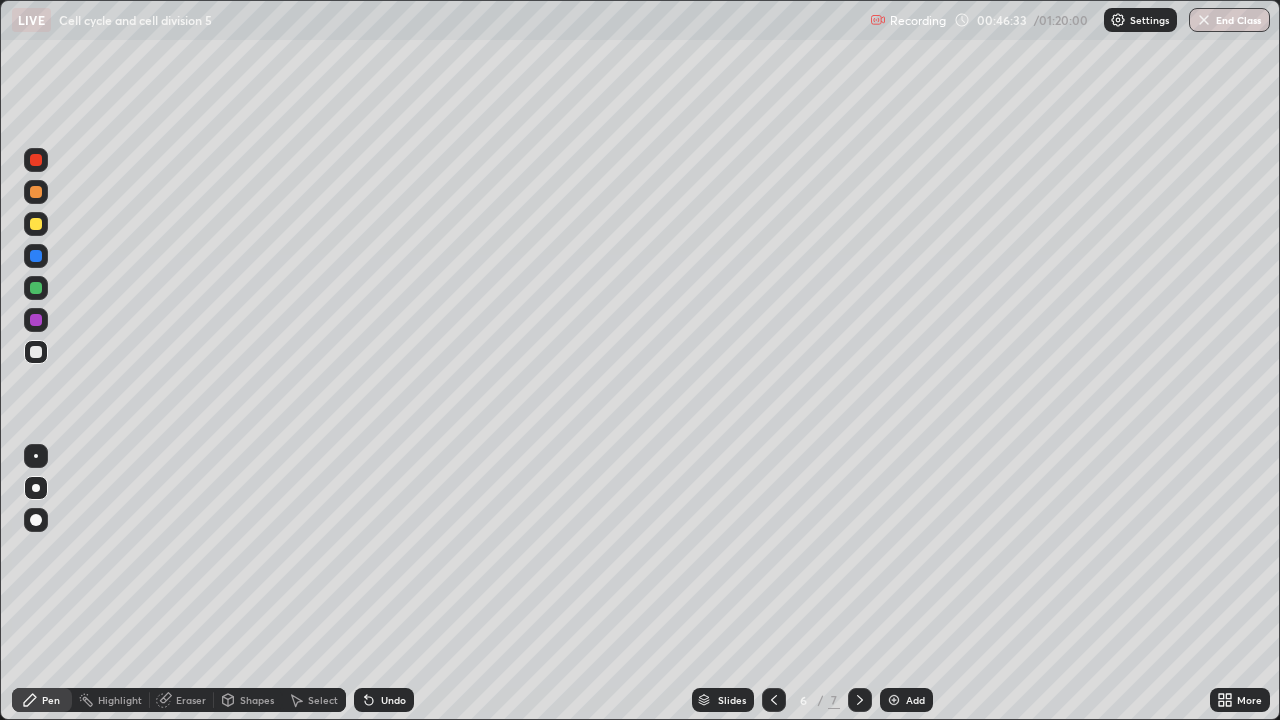 click at bounding box center (36, 288) 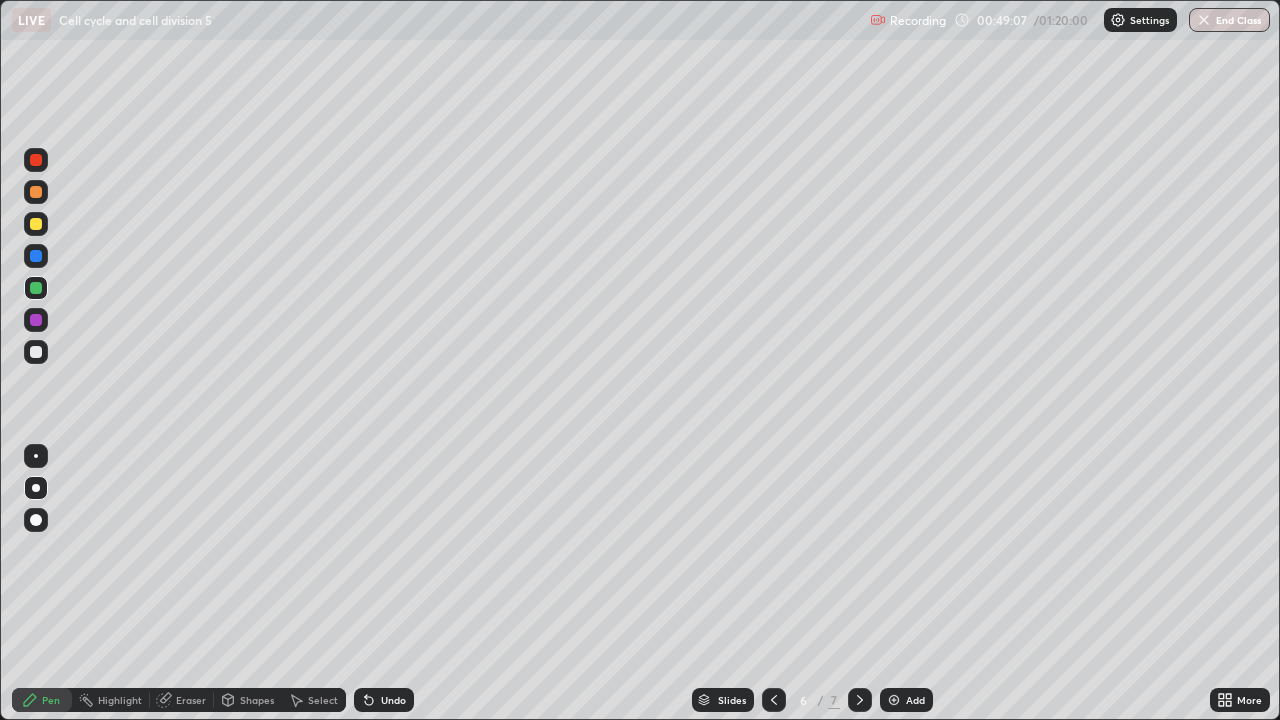click on "Add" at bounding box center (915, 700) 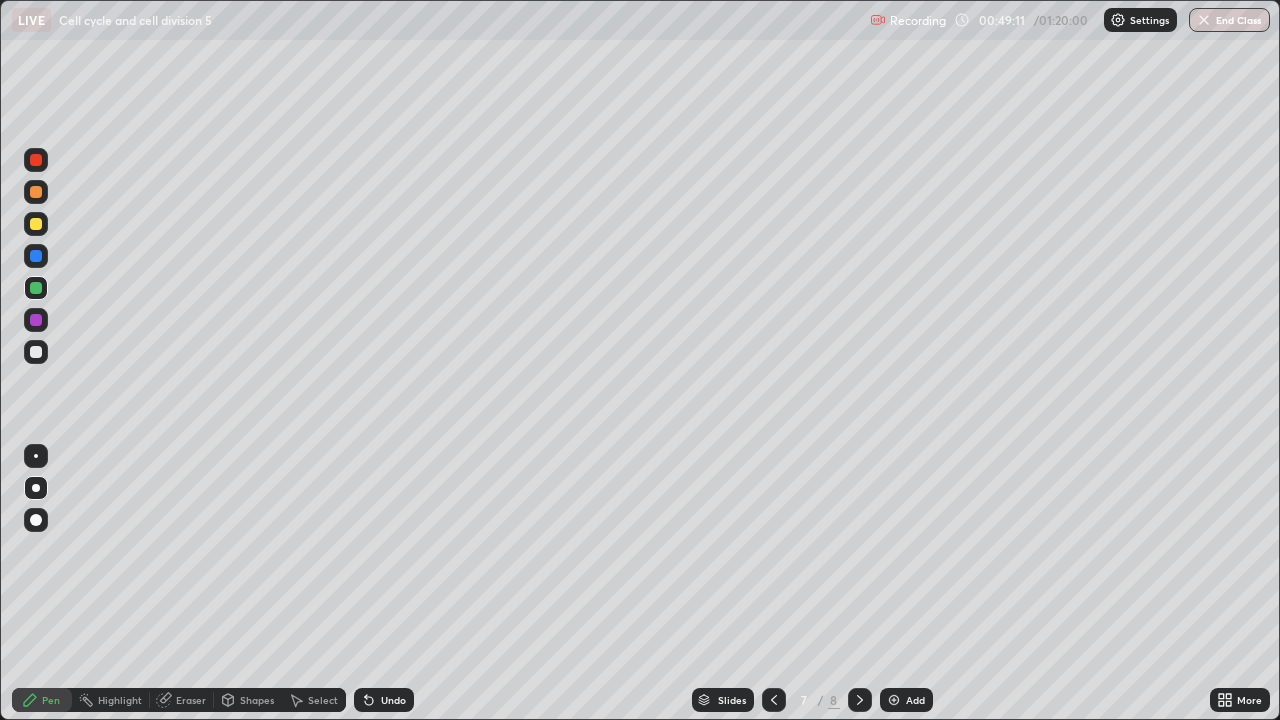 click at bounding box center (36, 352) 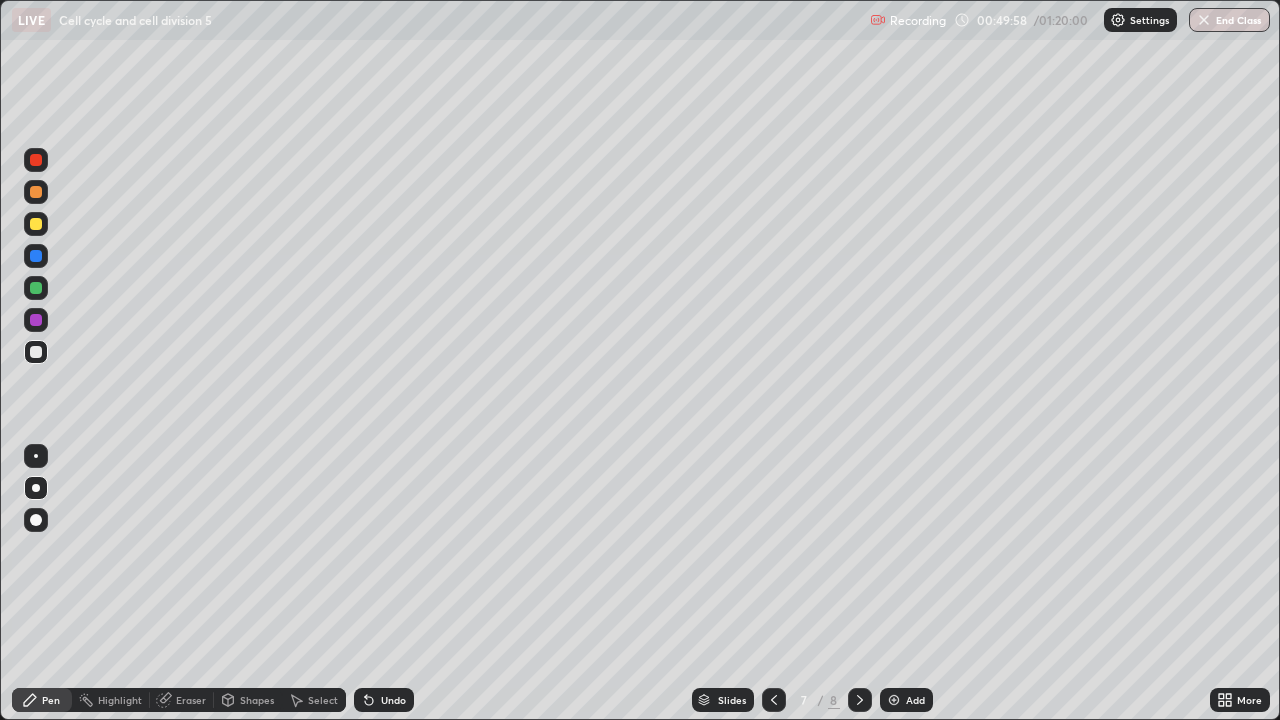 click at bounding box center (36, 288) 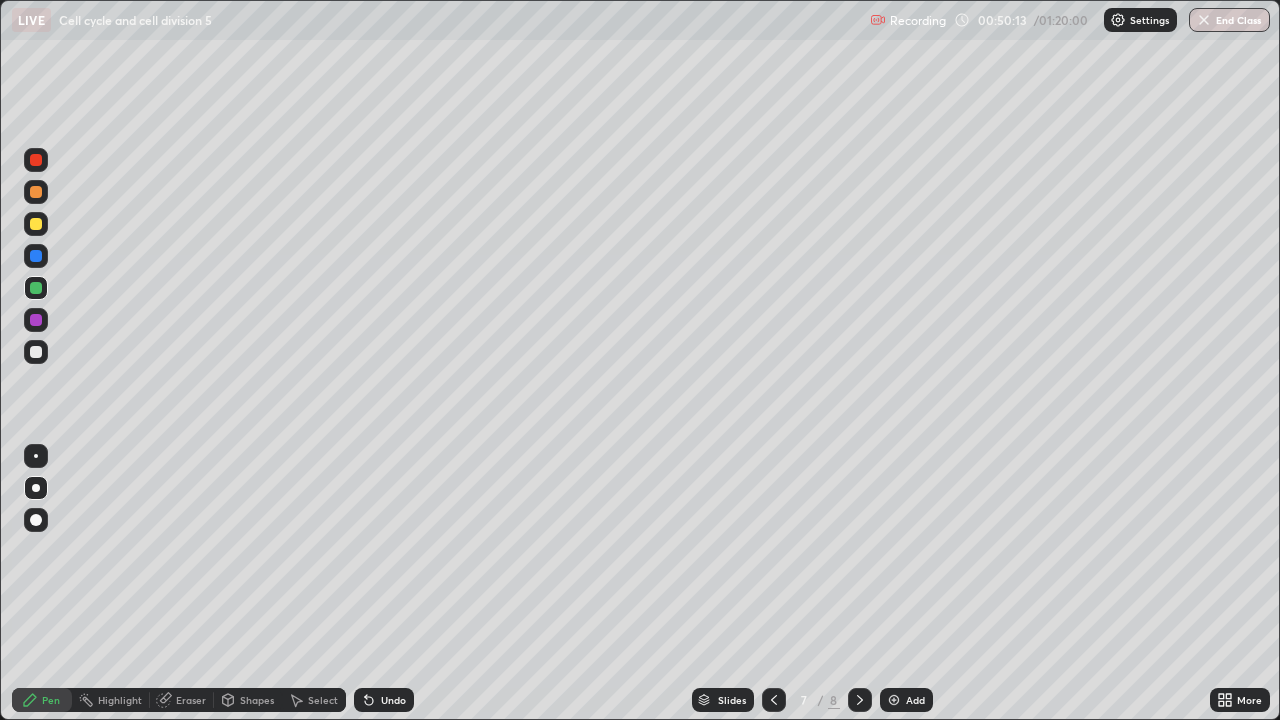 click at bounding box center (36, 224) 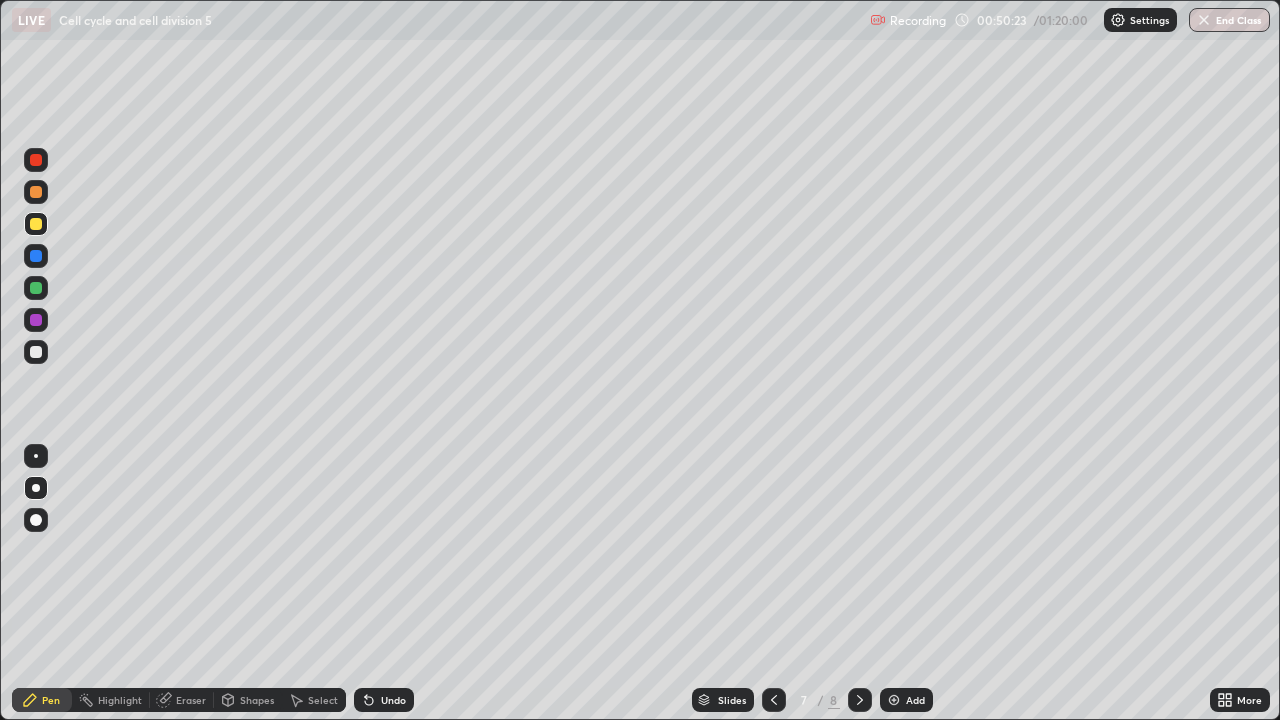 click at bounding box center (36, 288) 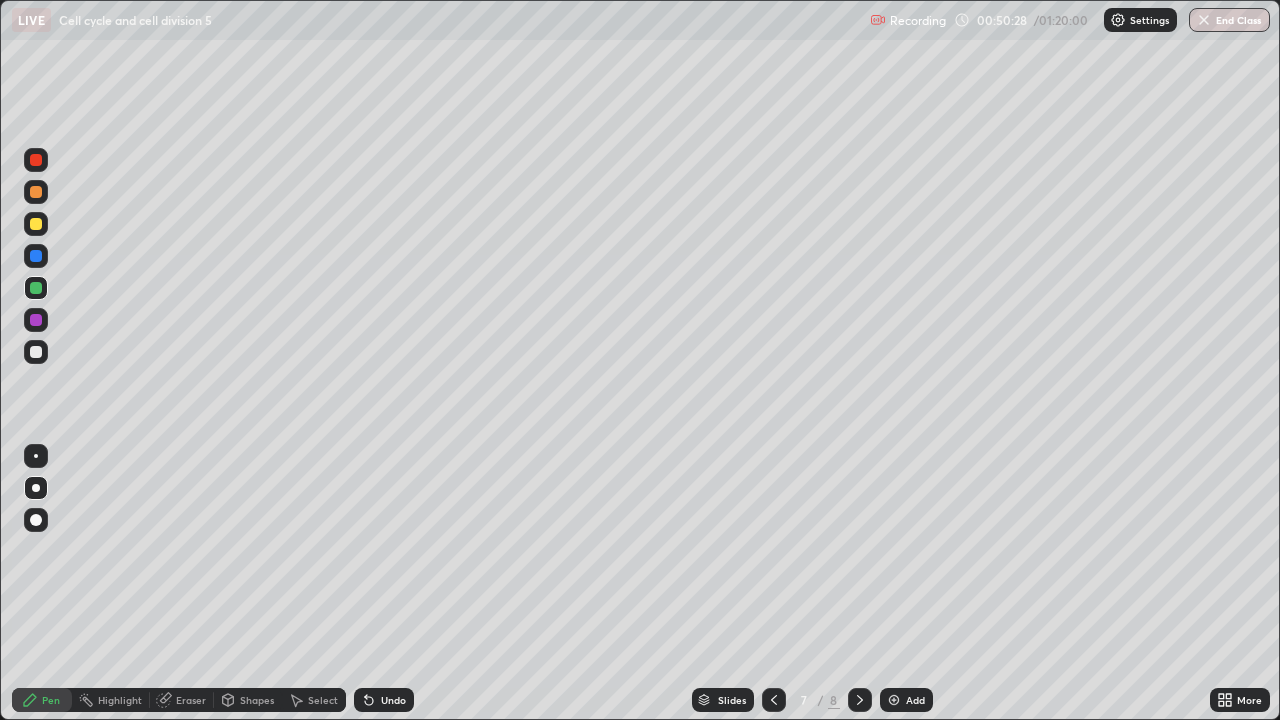 click at bounding box center (36, 256) 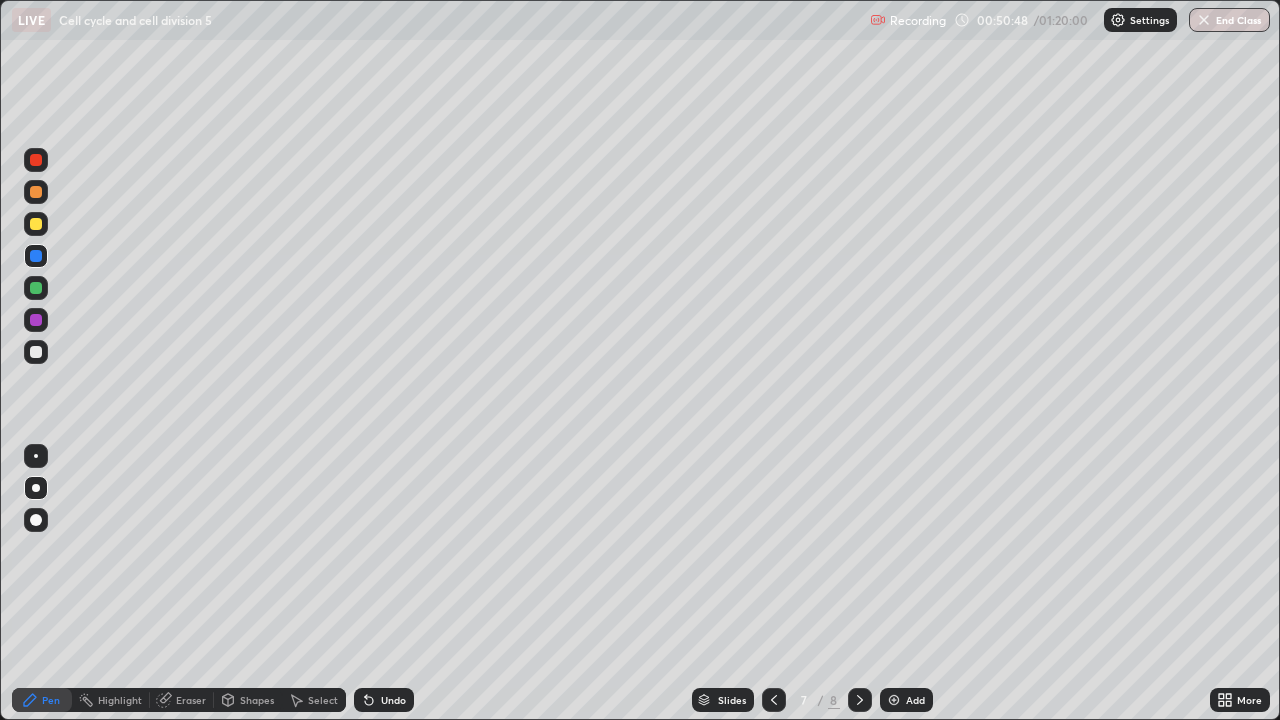 click at bounding box center (36, 288) 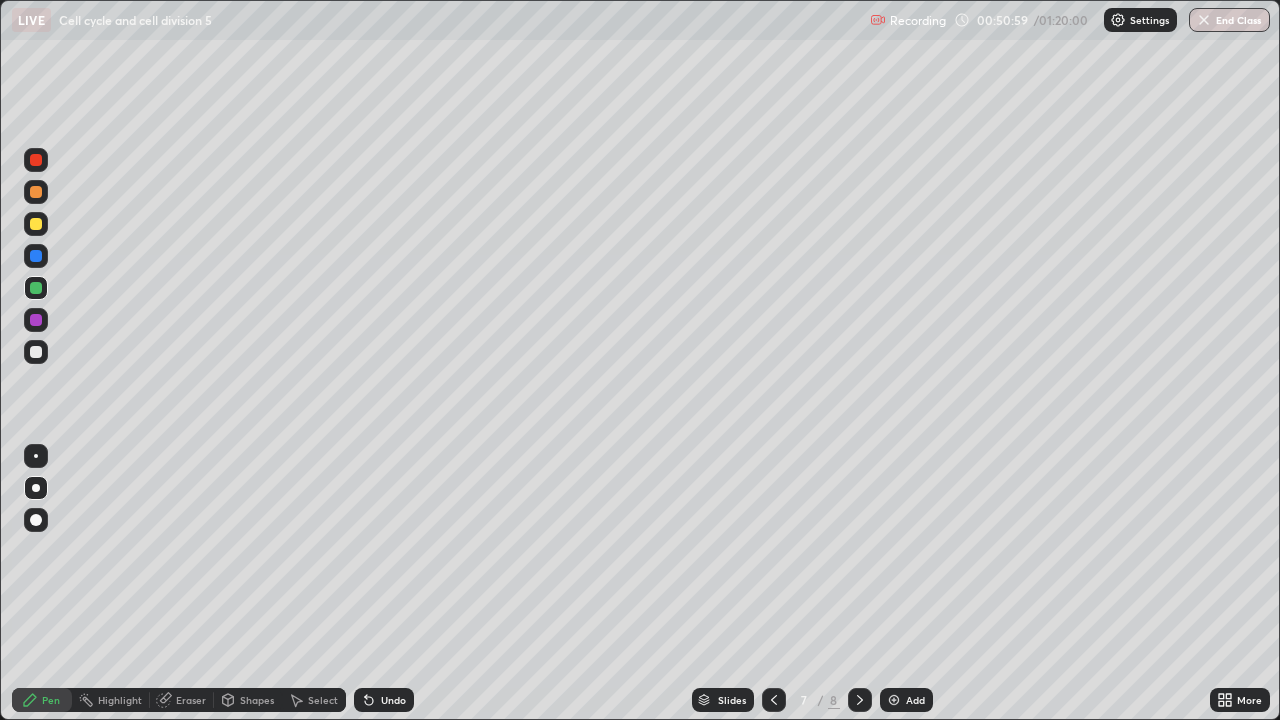 click at bounding box center [36, 256] 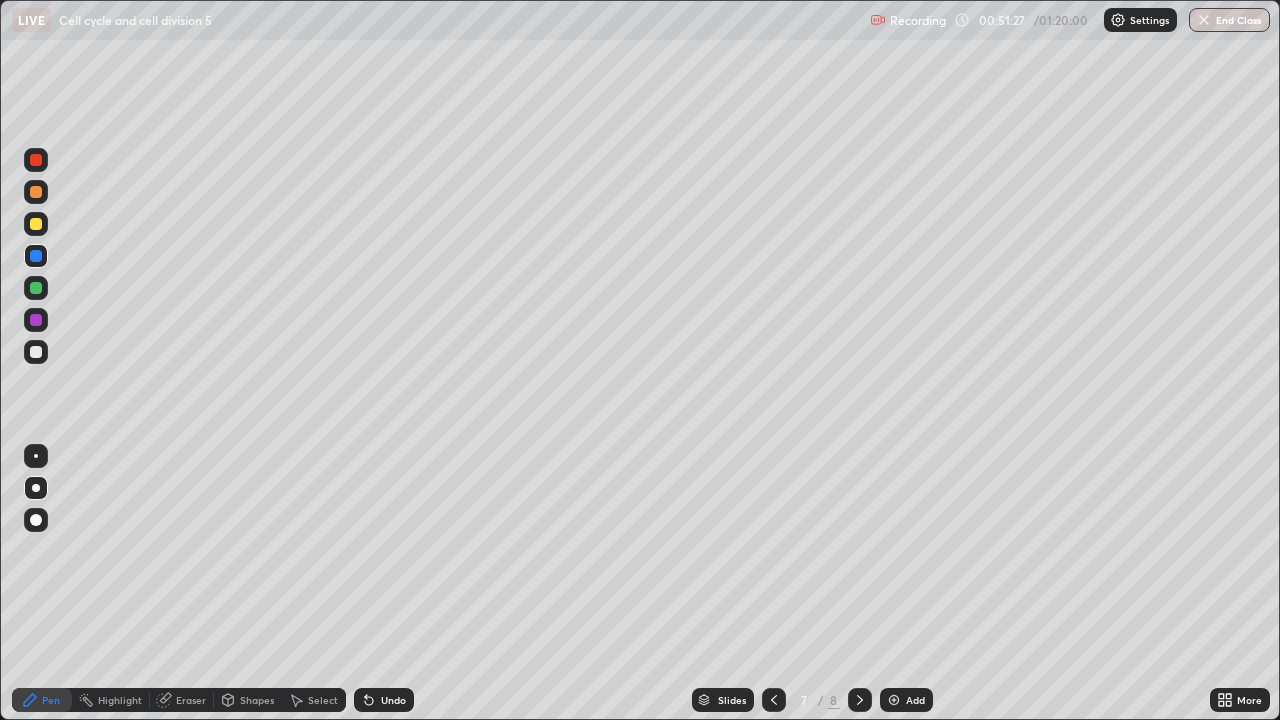 click on "Undo" at bounding box center [393, 700] 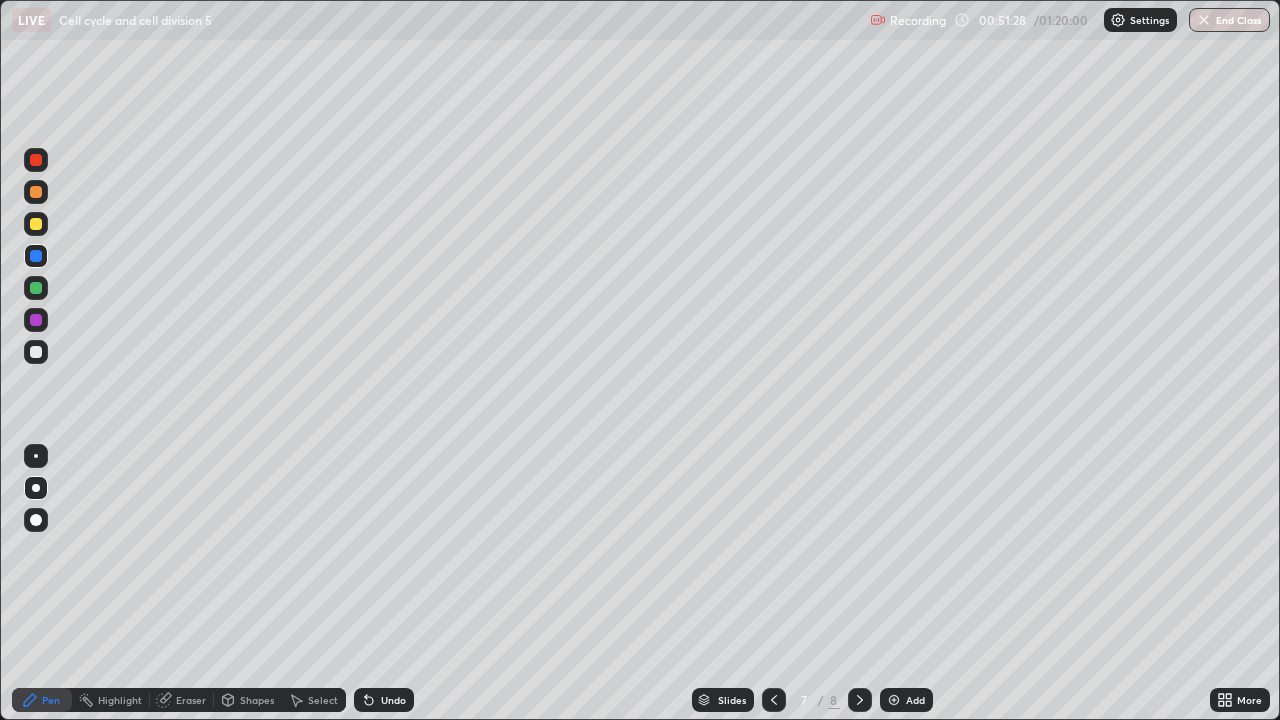 click on "Undo" at bounding box center (393, 700) 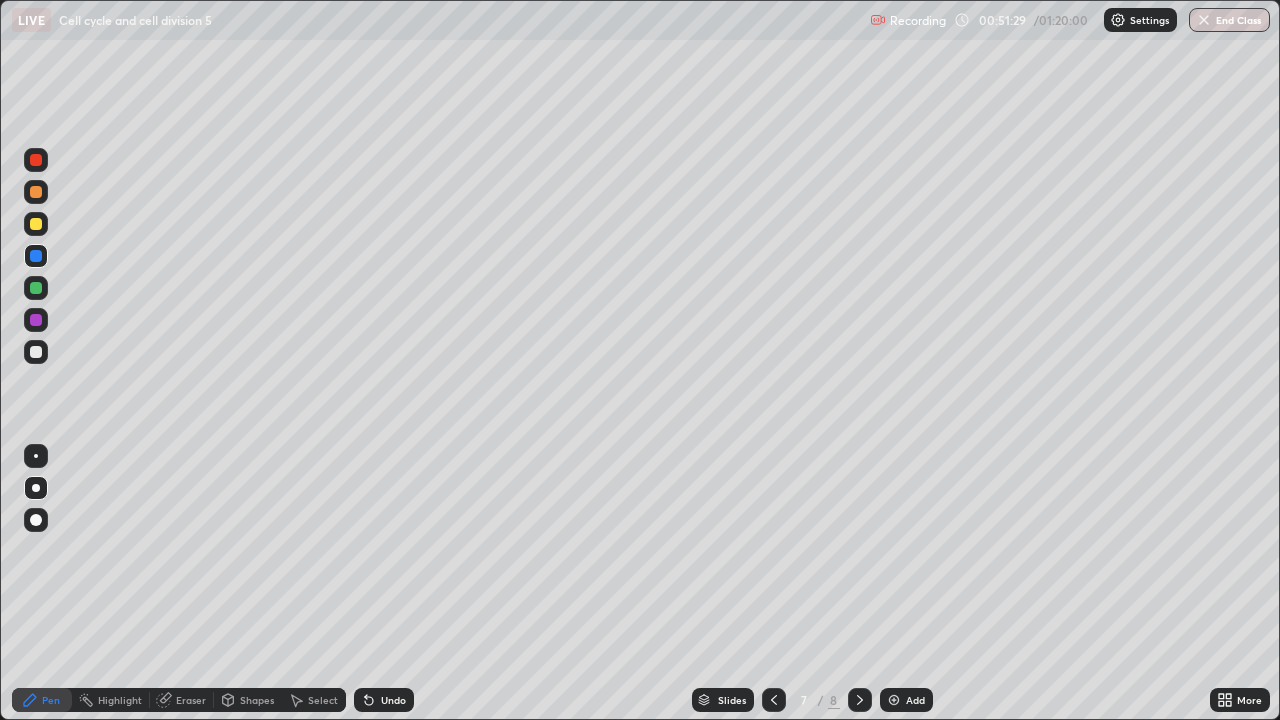 click on "Undo" at bounding box center (384, 700) 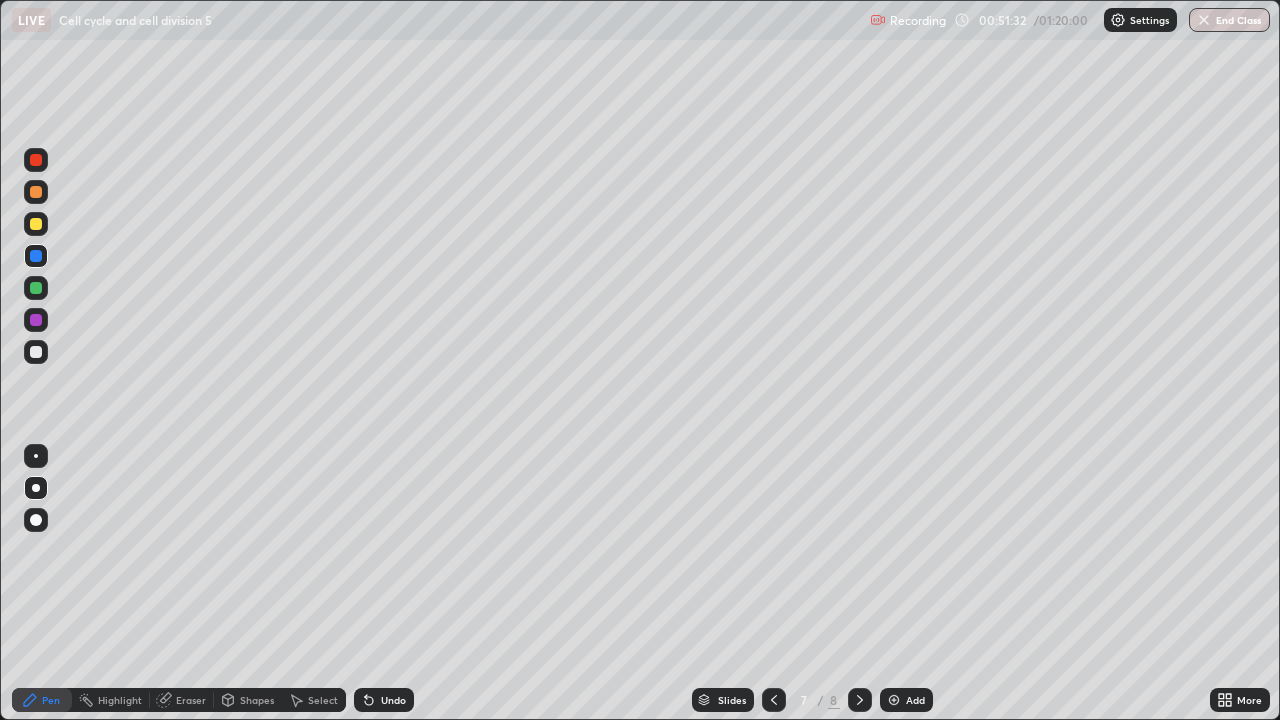 click at bounding box center (36, 352) 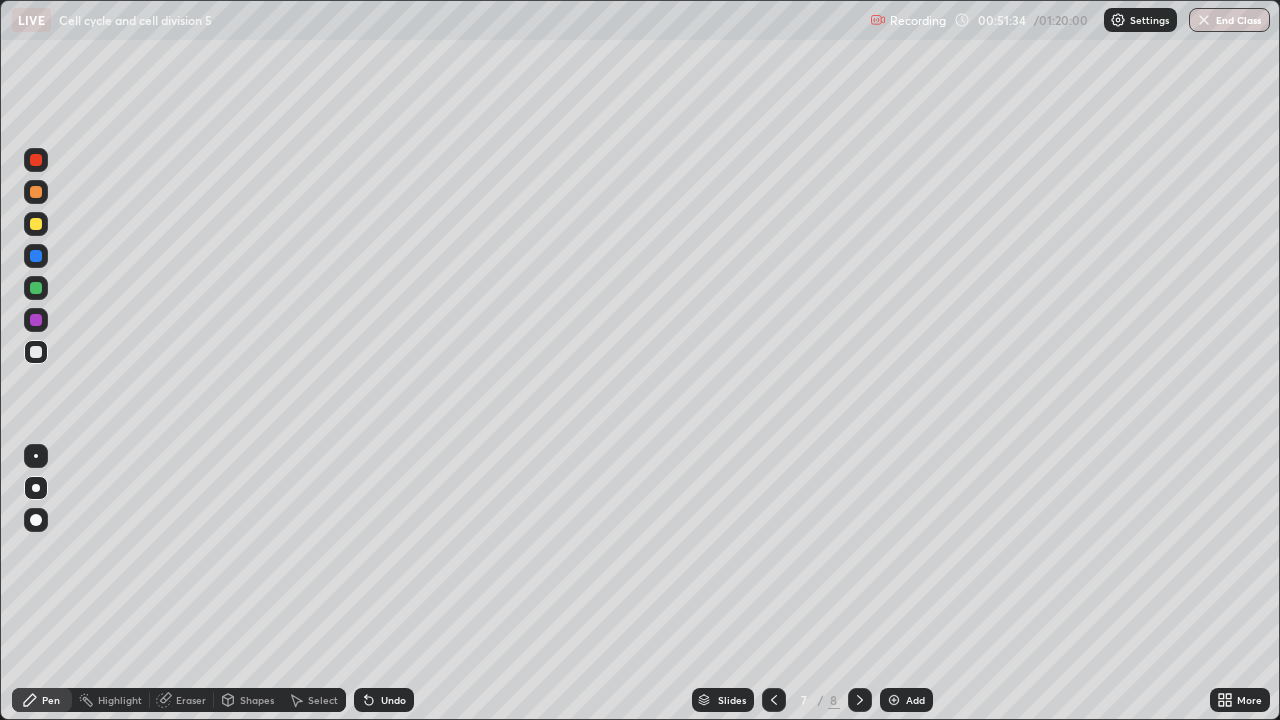 click at bounding box center [36, 456] 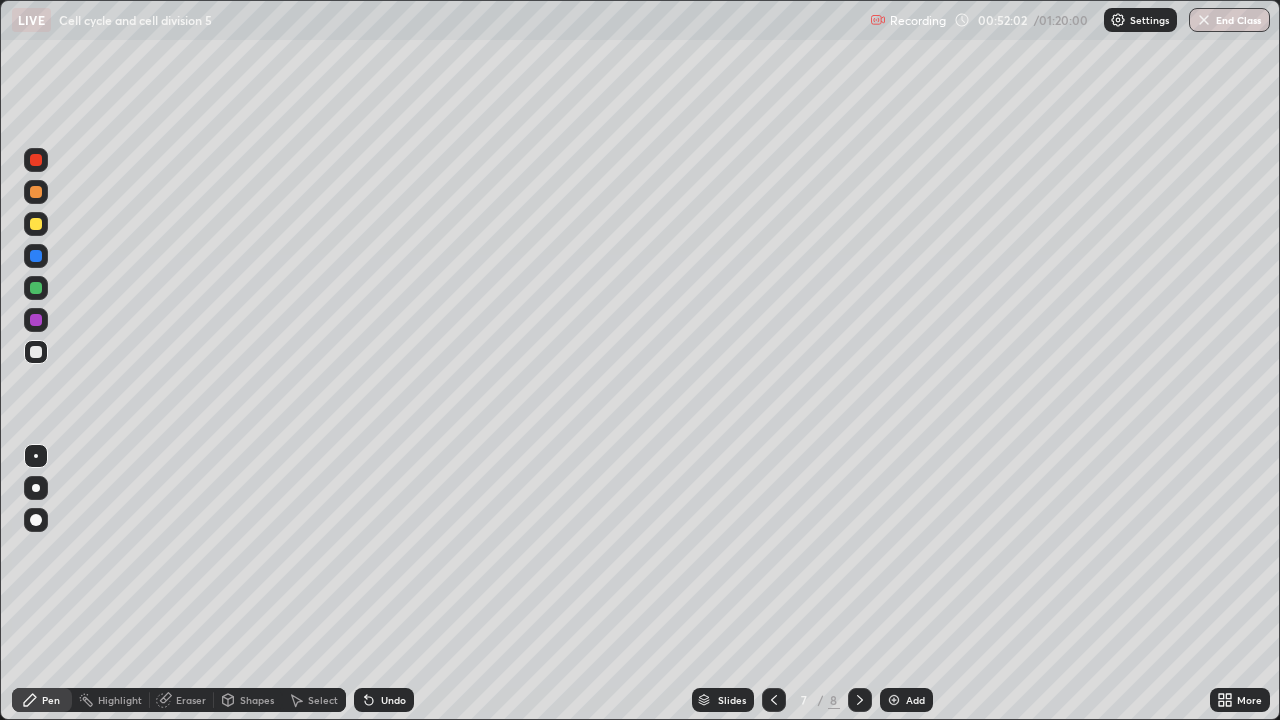 click at bounding box center [36, 288] 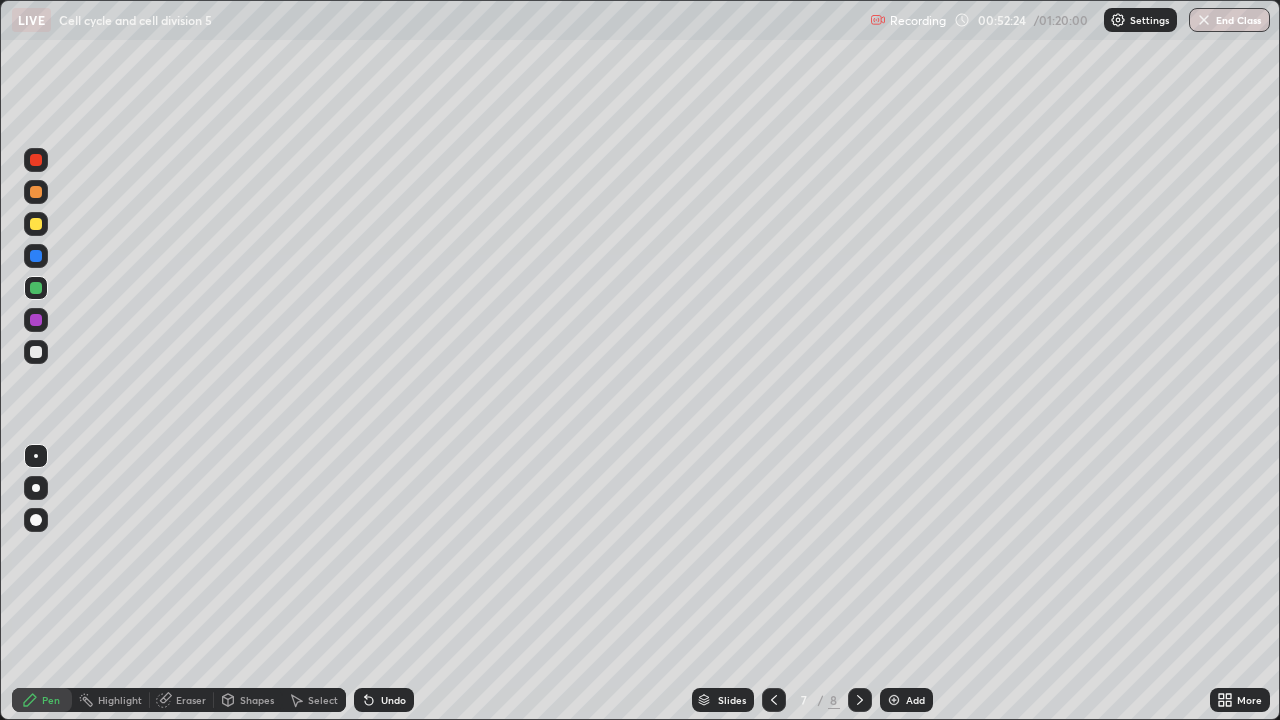 click at bounding box center [36, 320] 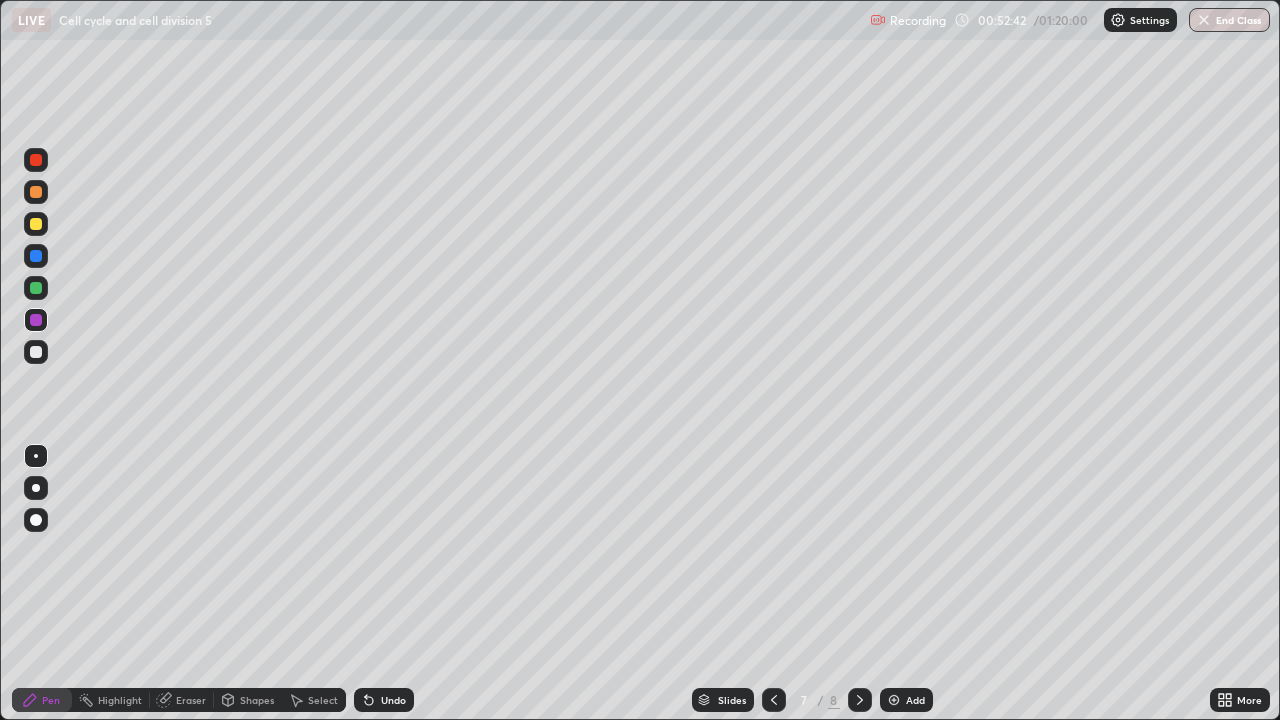 click 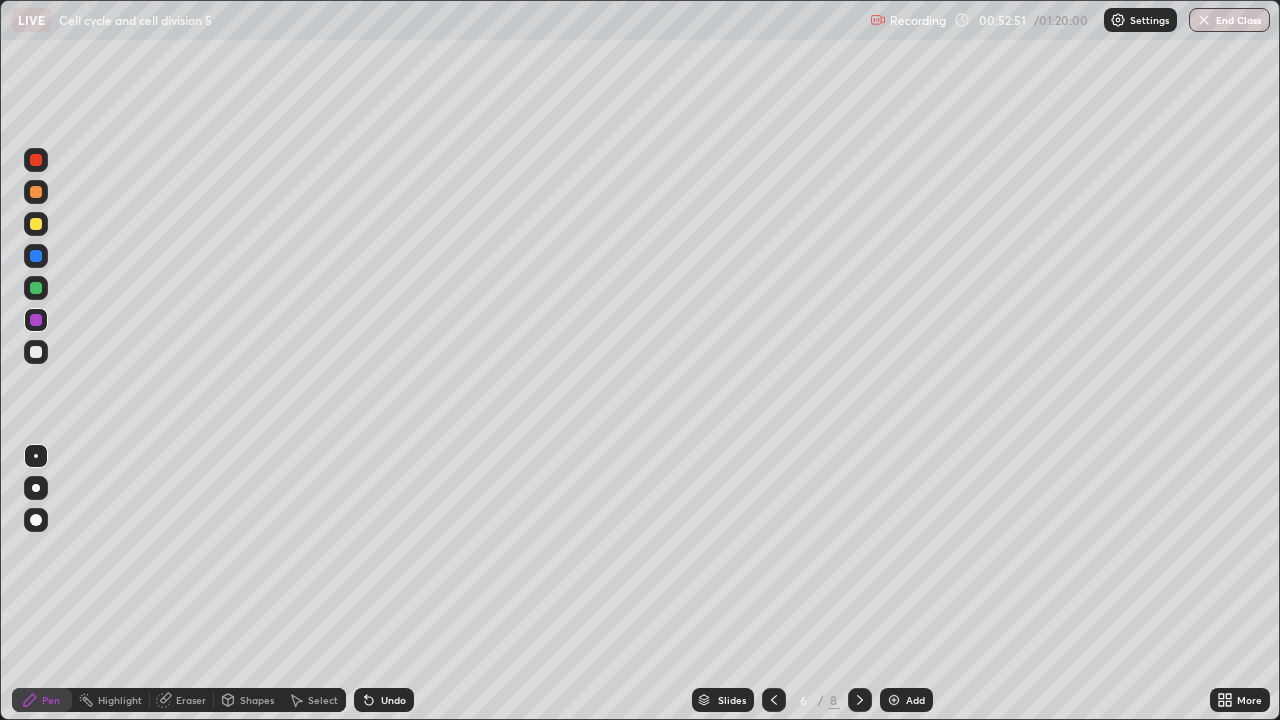click 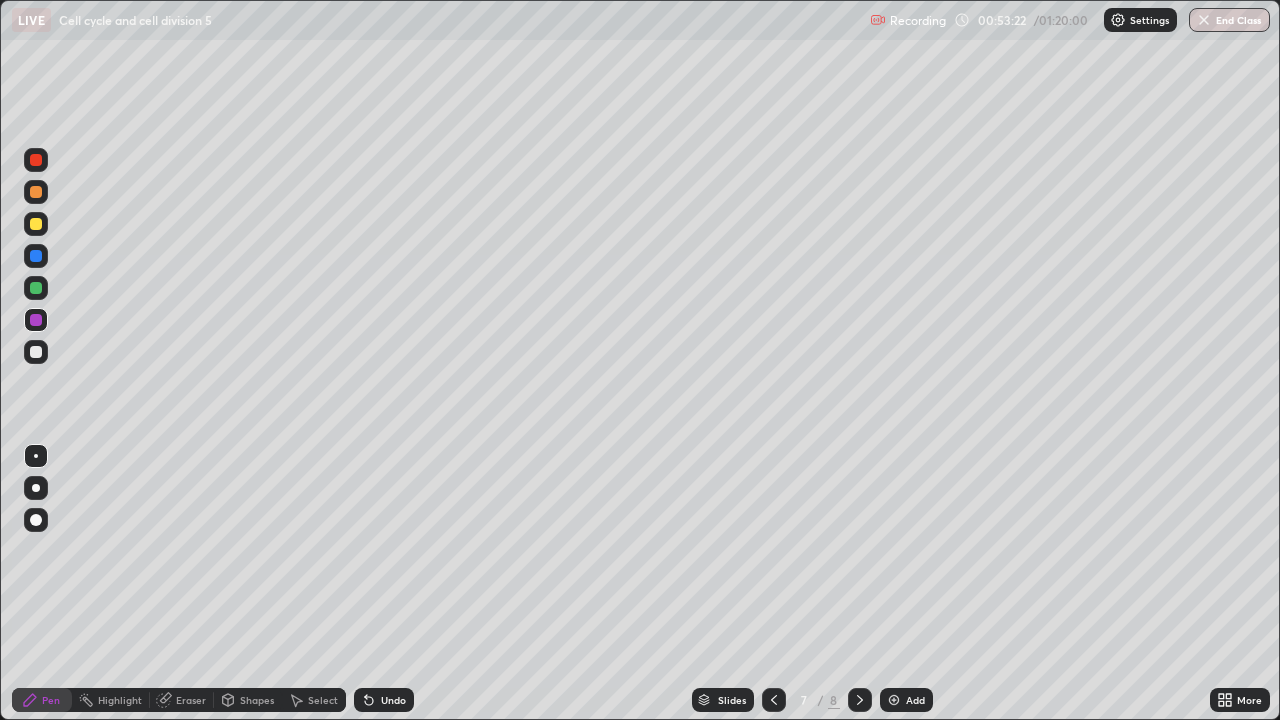 click on "Add" at bounding box center (915, 700) 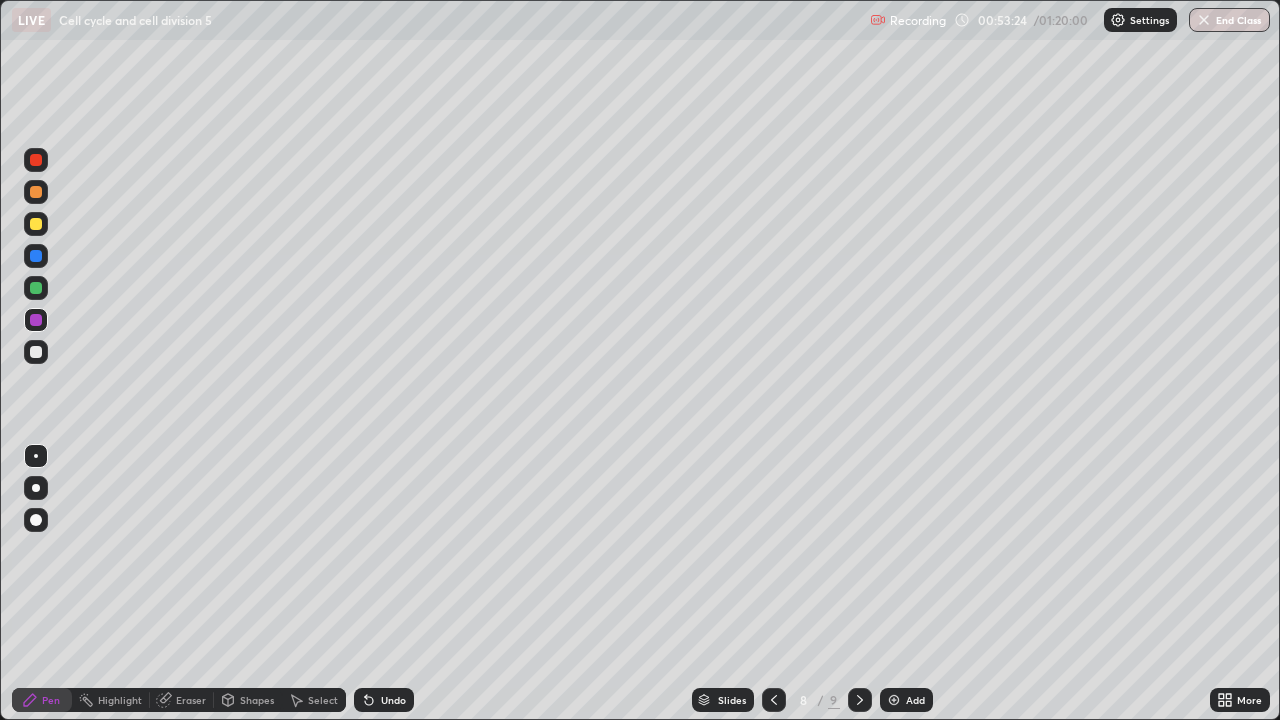 click at bounding box center (36, 488) 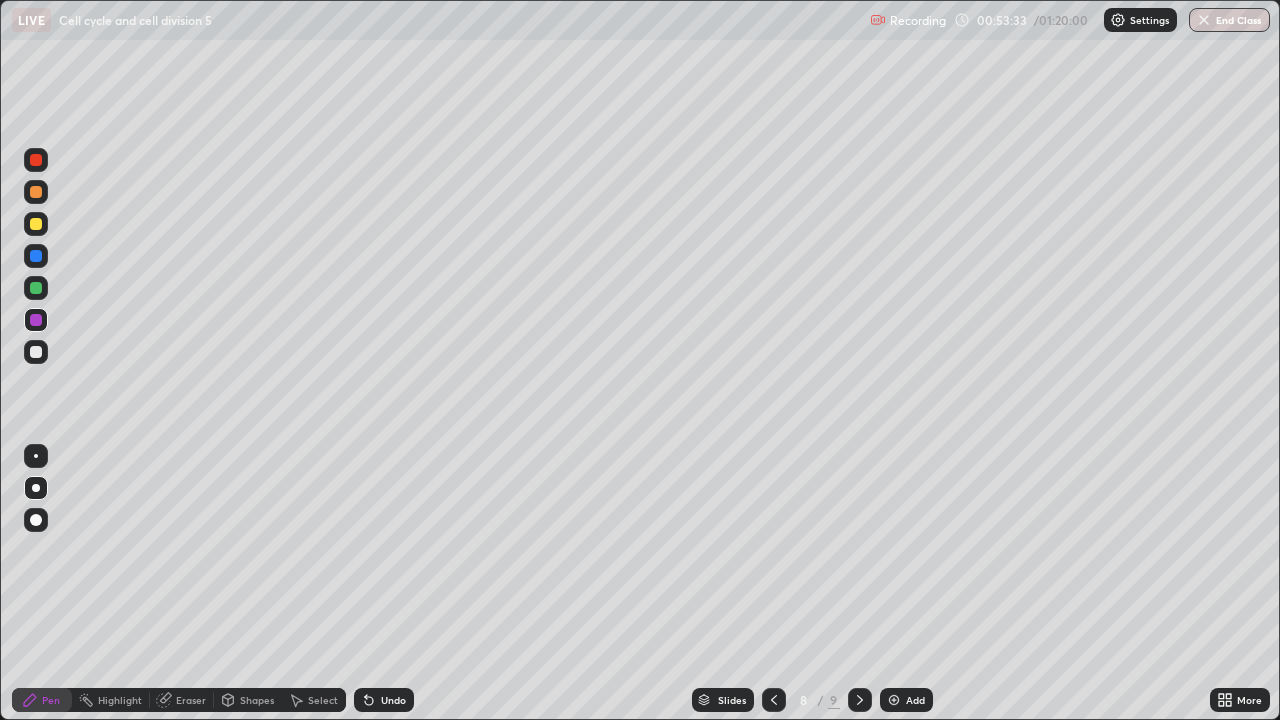 click at bounding box center (36, 288) 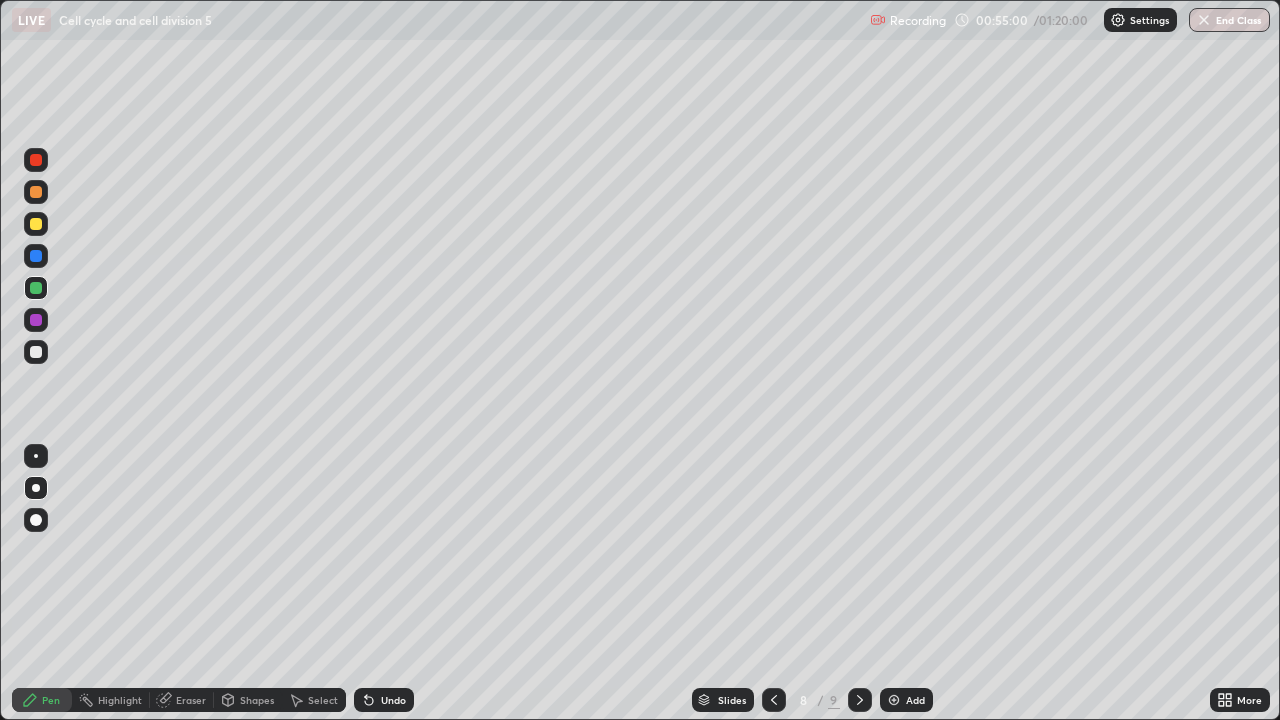 click at bounding box center (36, 256) 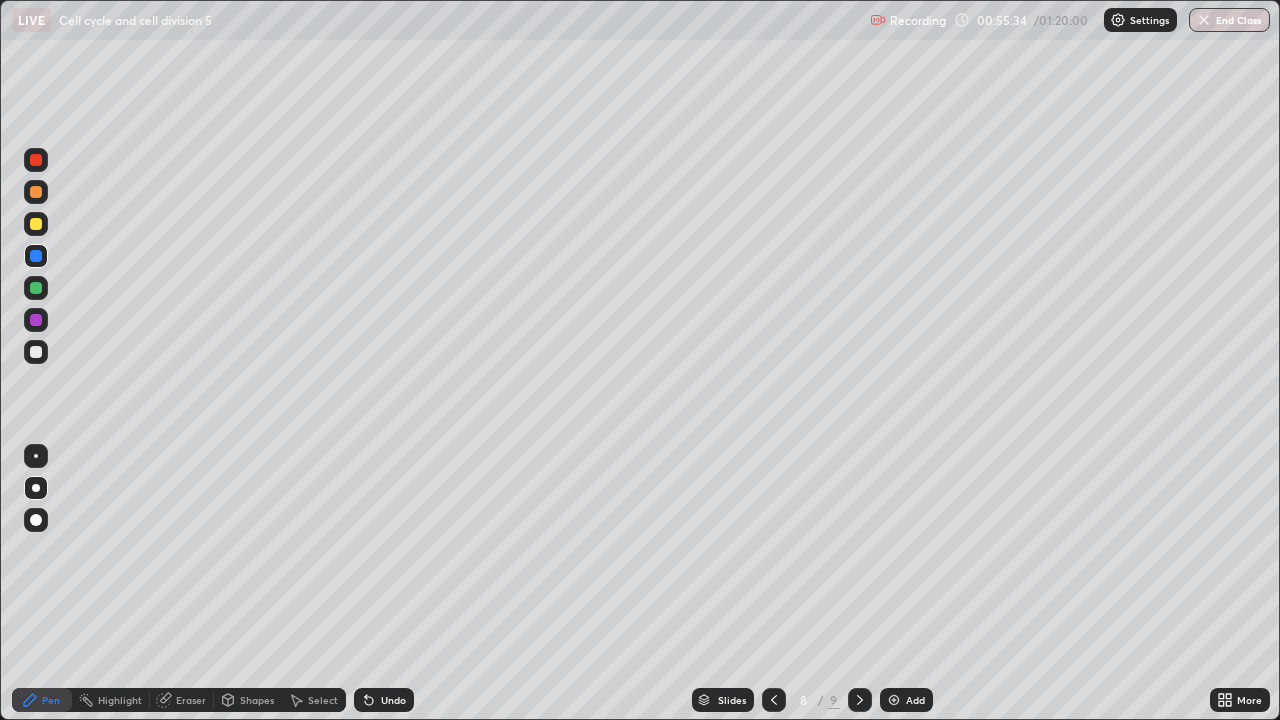click on "Undo" at bounding box center (384, 700) 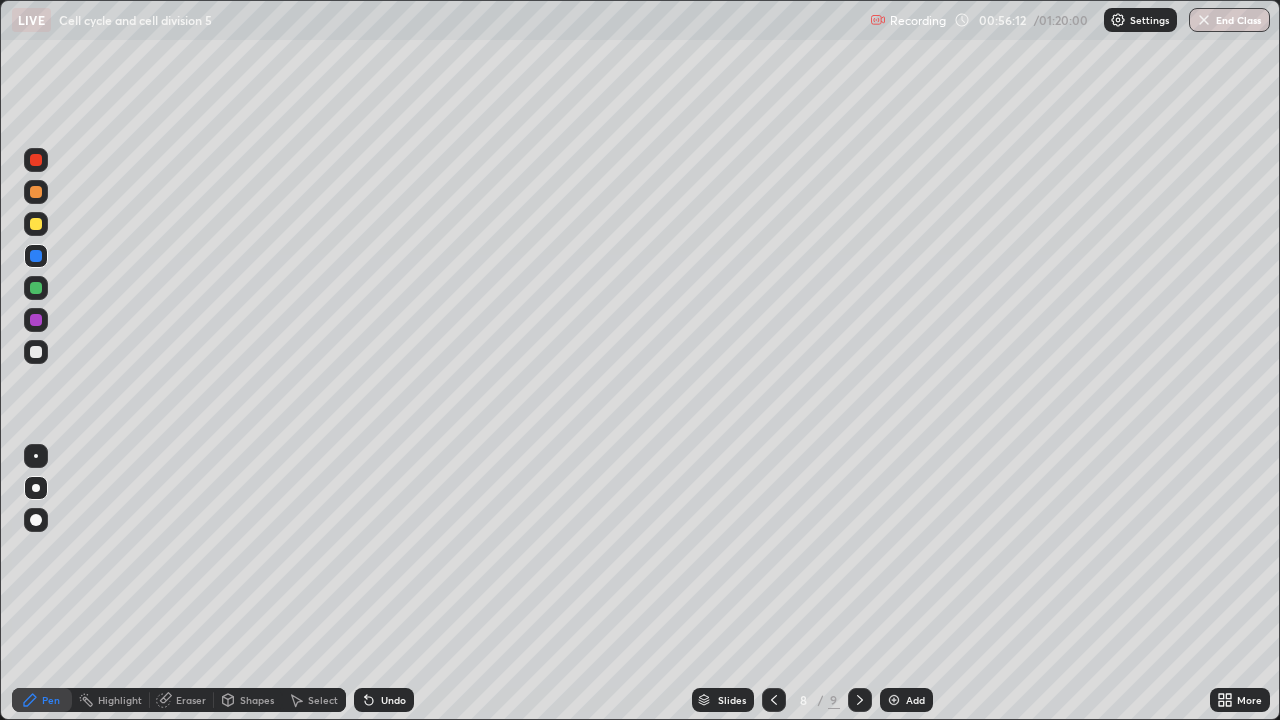 click at bounding box center [36, 352] 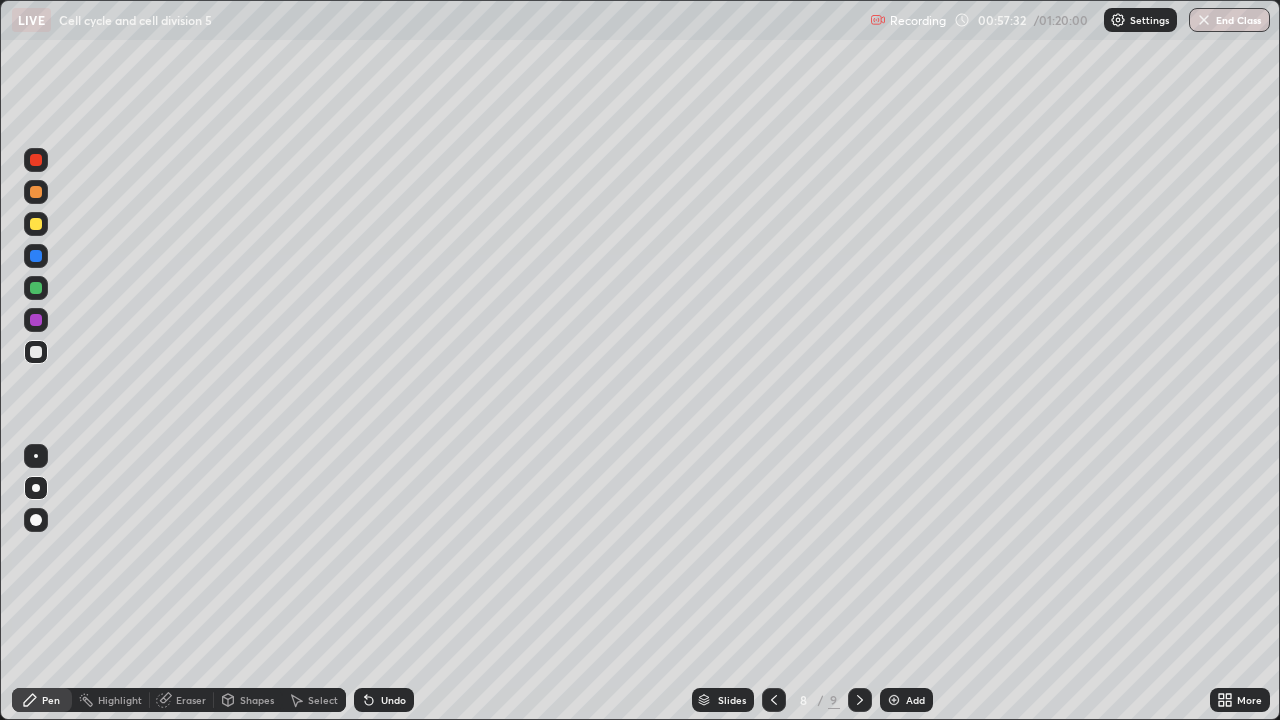 click on "More" at bounding box center (1240, 700) 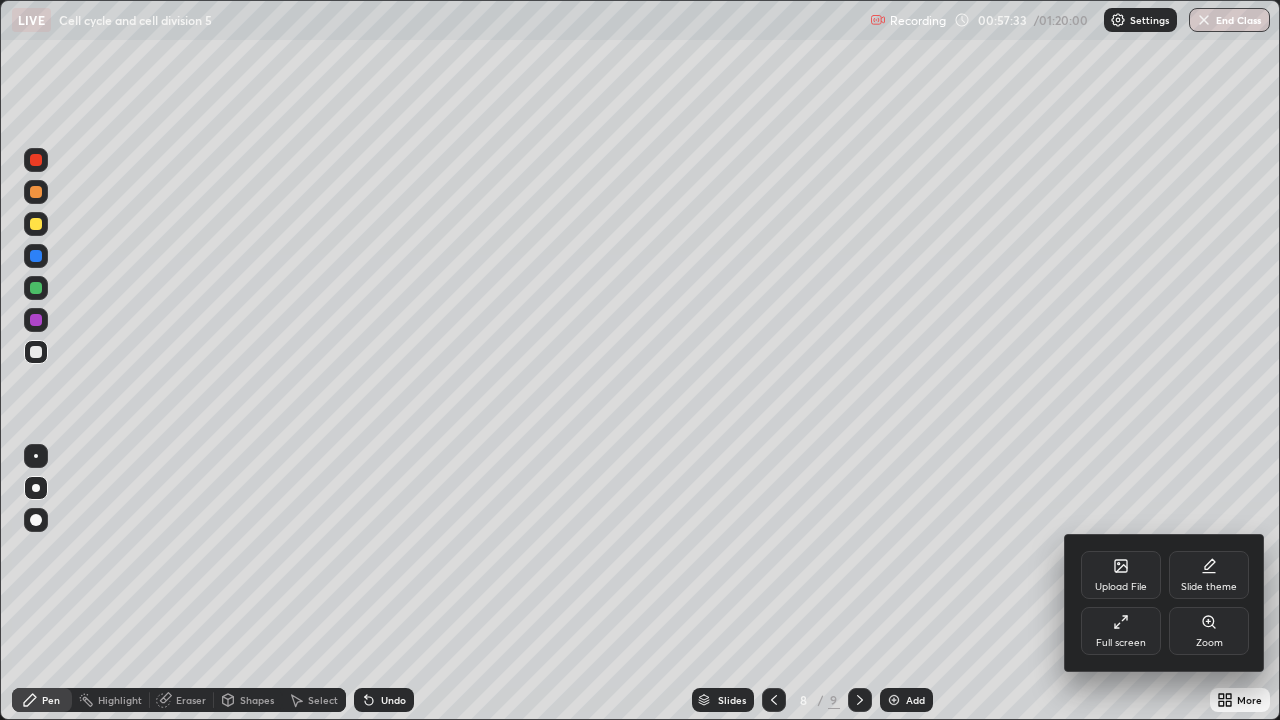 click on "Full screen" at bounding box center (1121, 631) 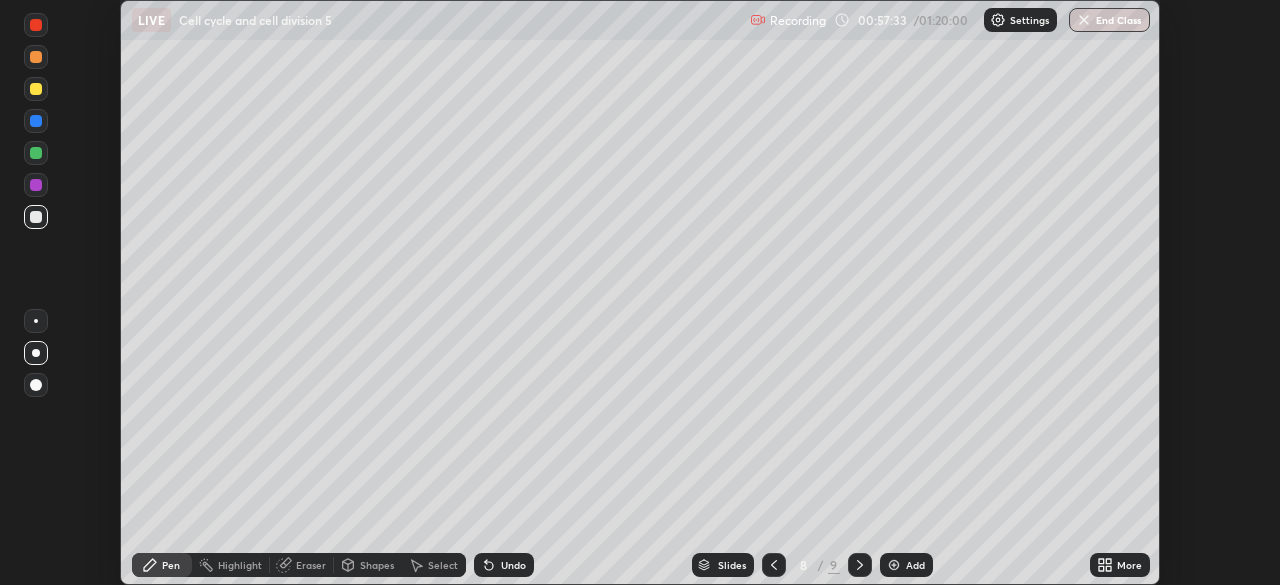 scroll, scrollTop: 585, scrollLeft: 1280, axis: both 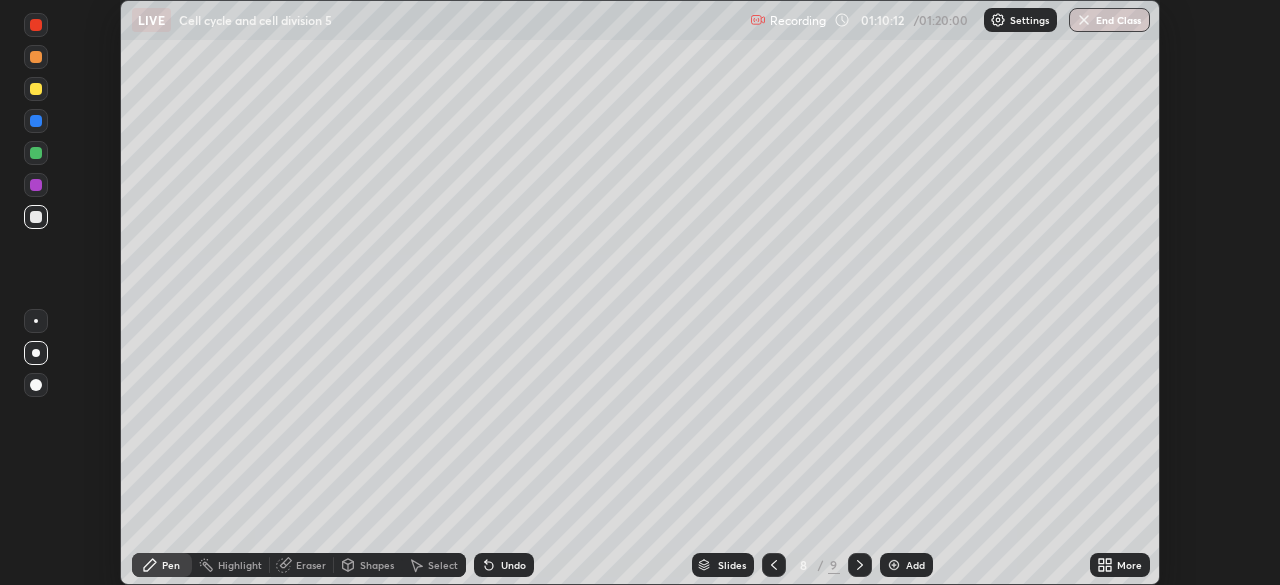 click at bounding box center (1084, 20) 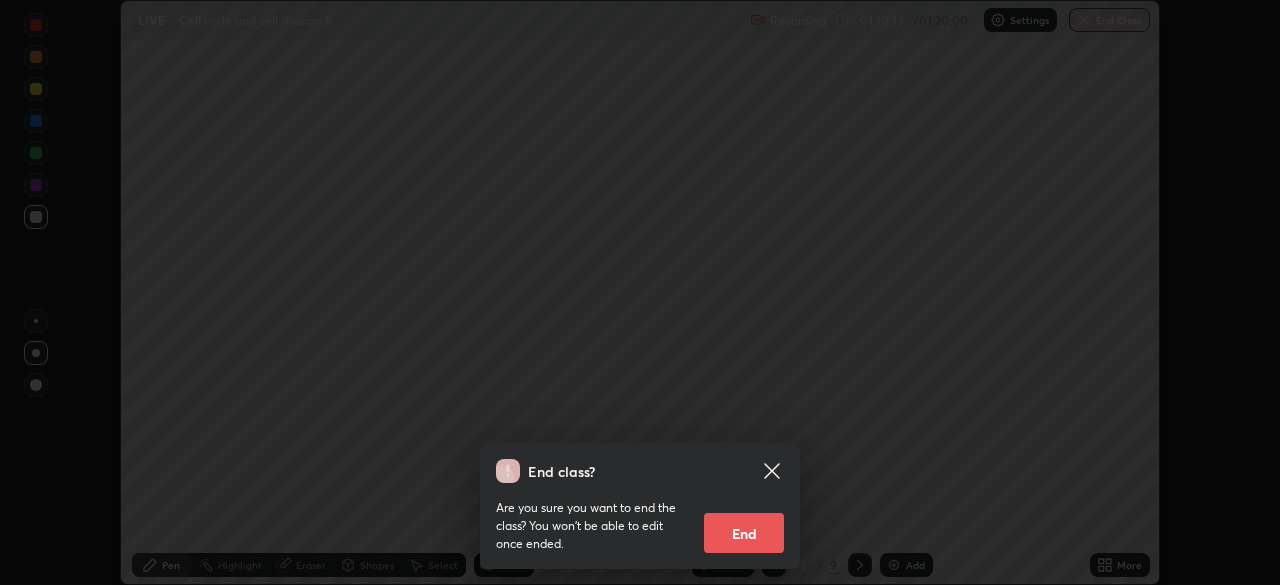 click on "End" at bounding box center [744, 533] 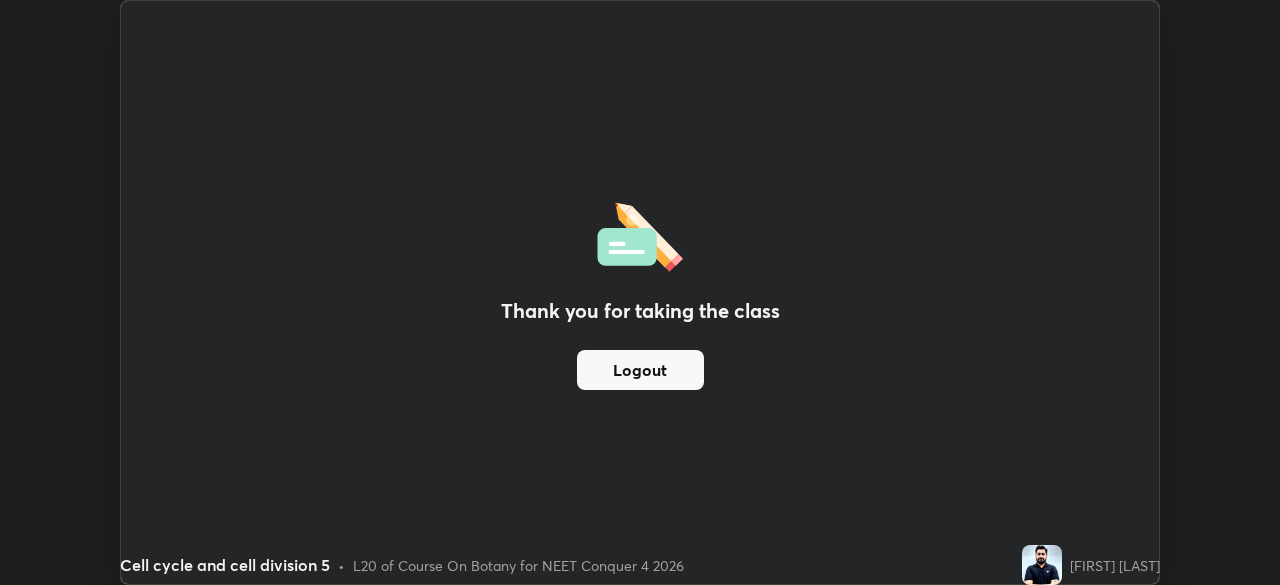 click on "Logout" at bounding box center (640, 370) 